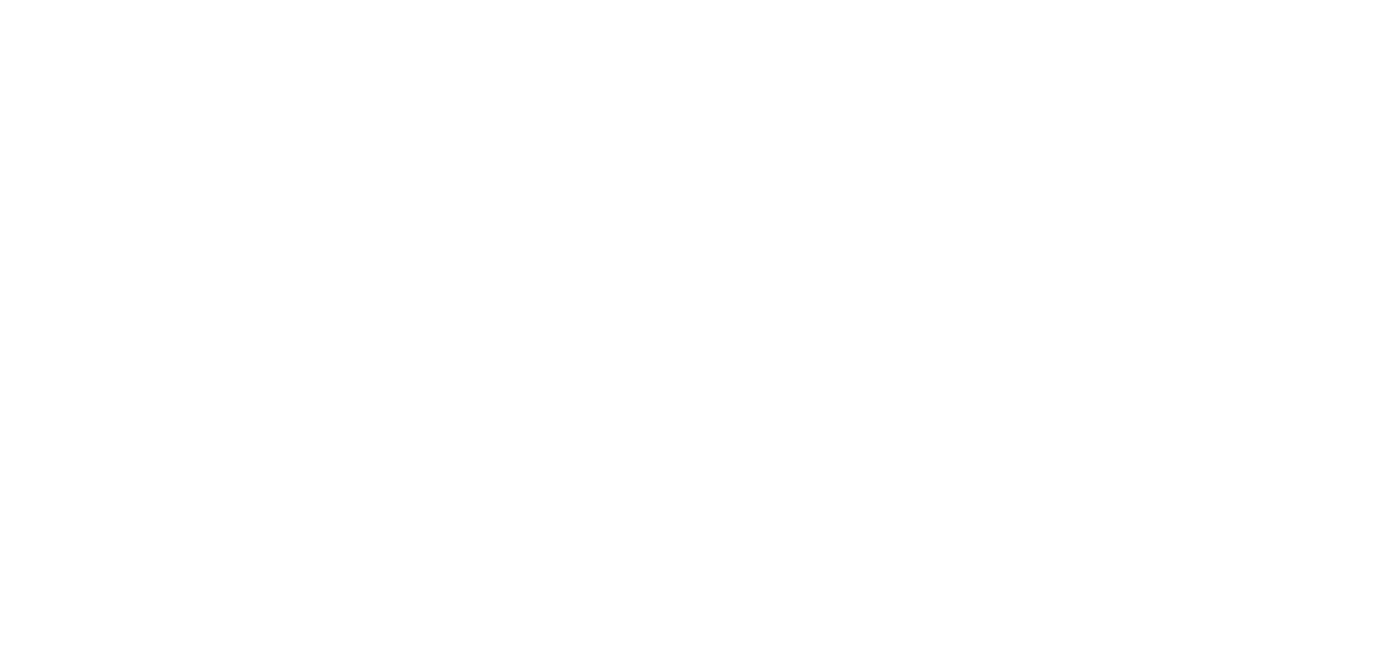 scroll, scrollTop: 0, scrollLeft: 0, axis: both 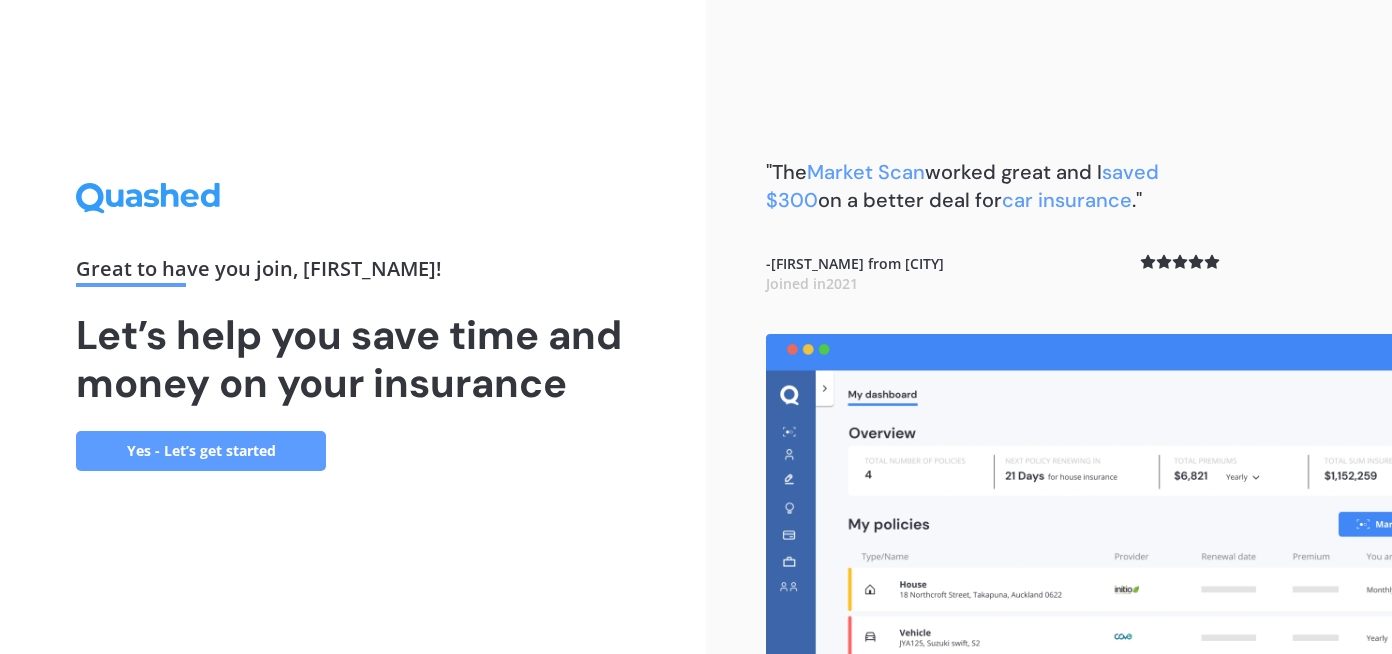 click on "Yes - Let’s get started" at bounding box center [201, 451] 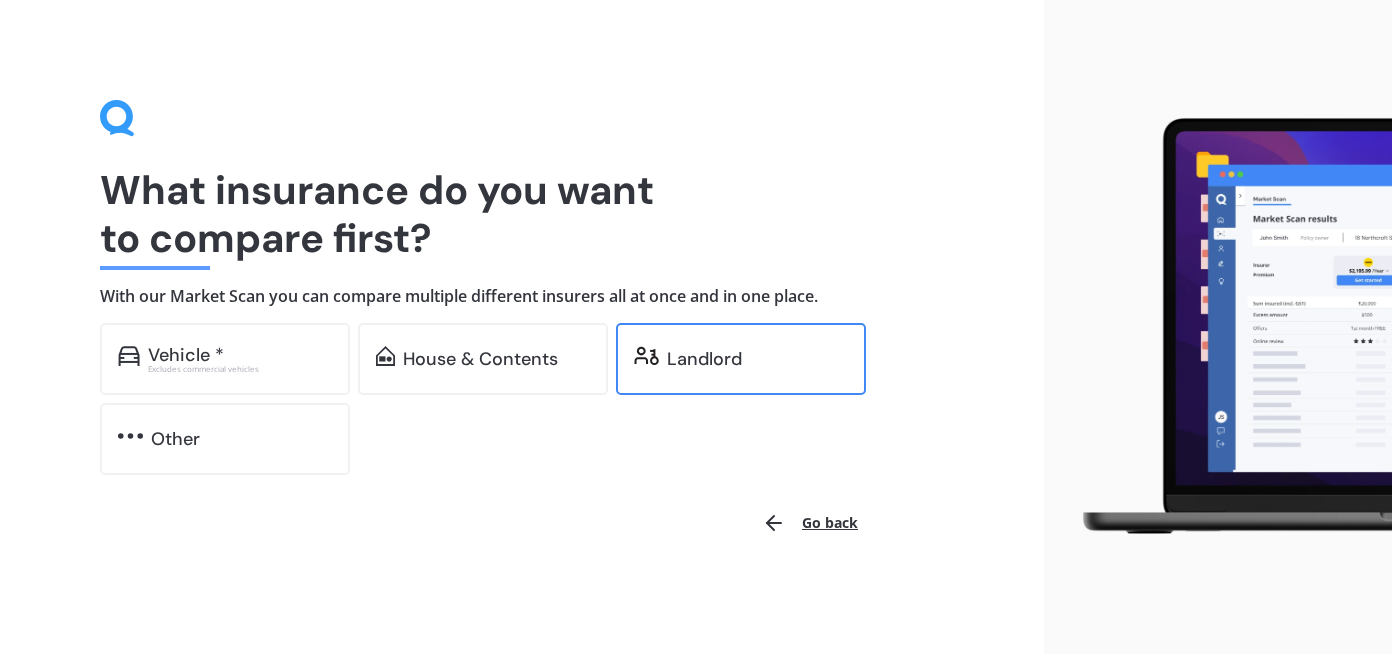 click on "Landlord" at bounding box center [704, 359] 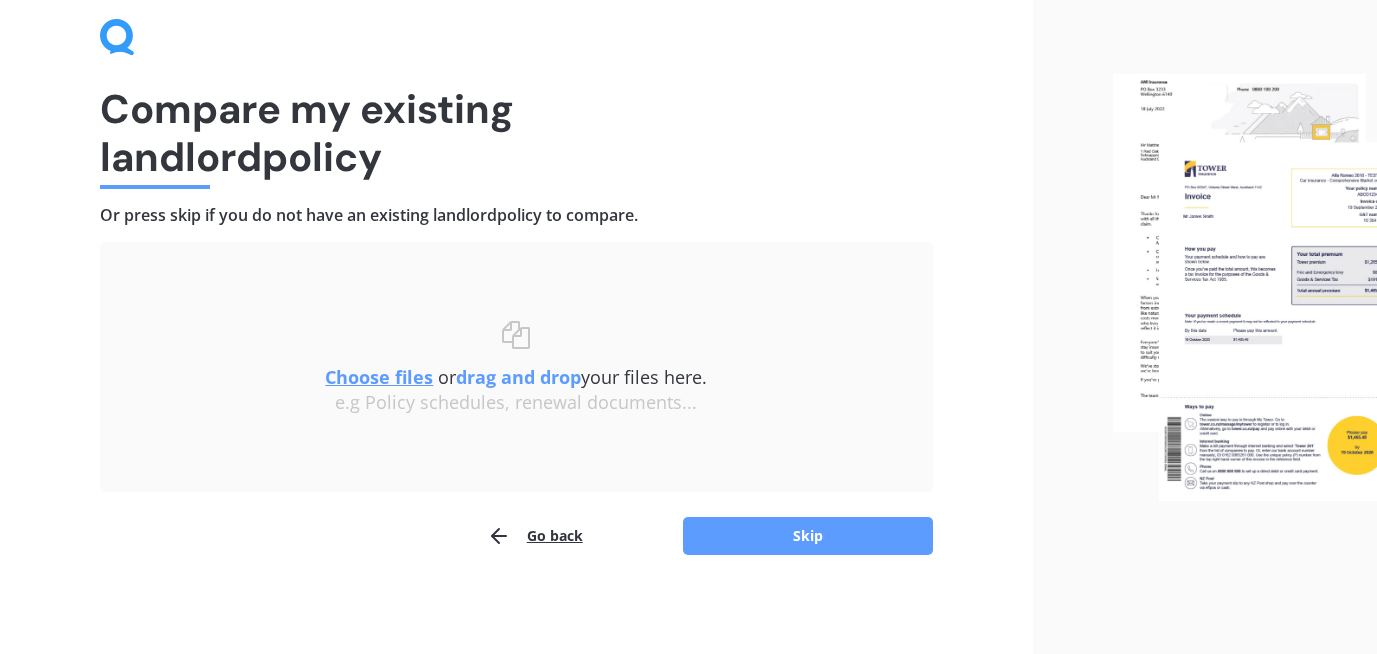 scroll, scrollTop: 82, scrollLeft: 0, axis: vertical 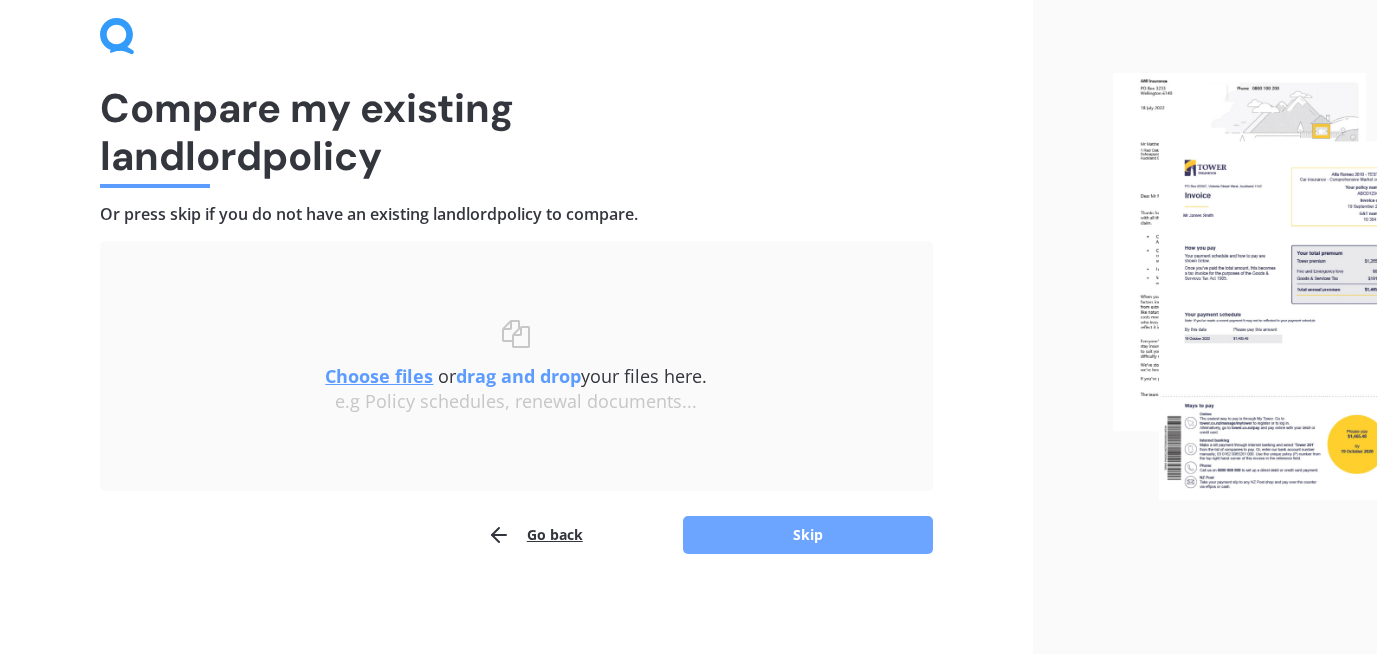 click on "Skip" at bounding box center [808, 535] 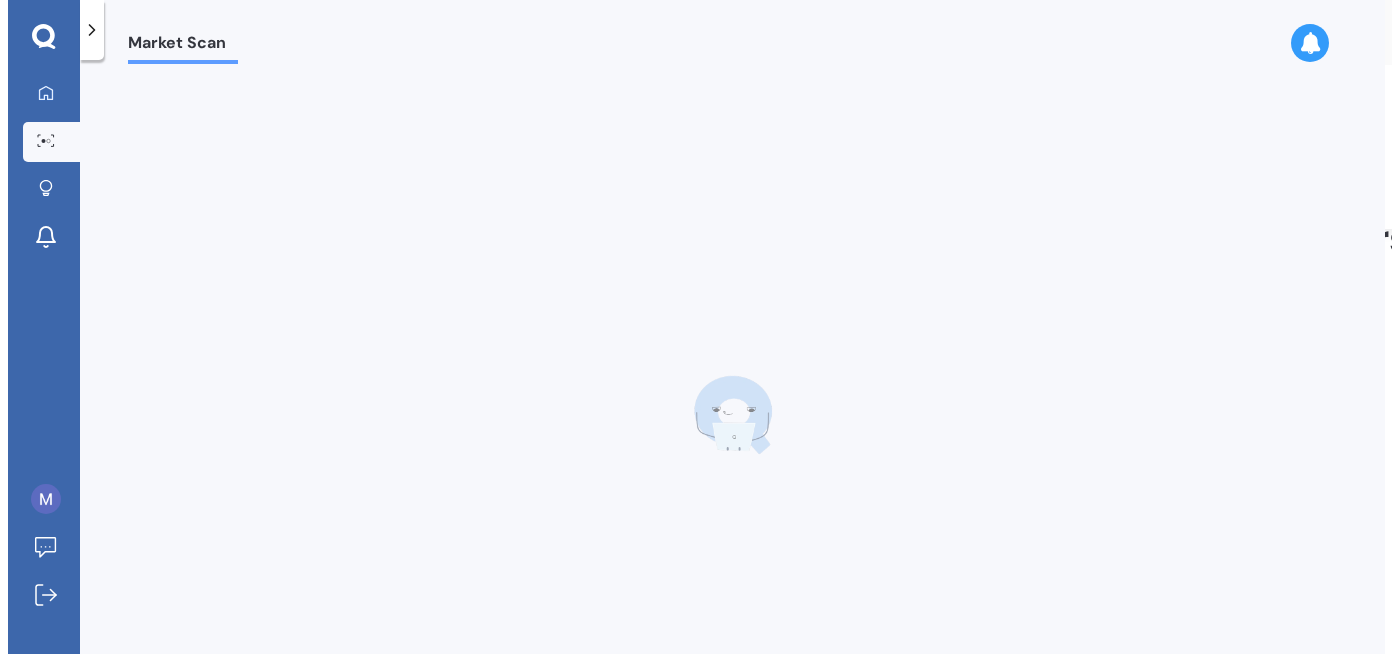 scroll, scrollTop: 0, scrollLeft: 0, axis: both 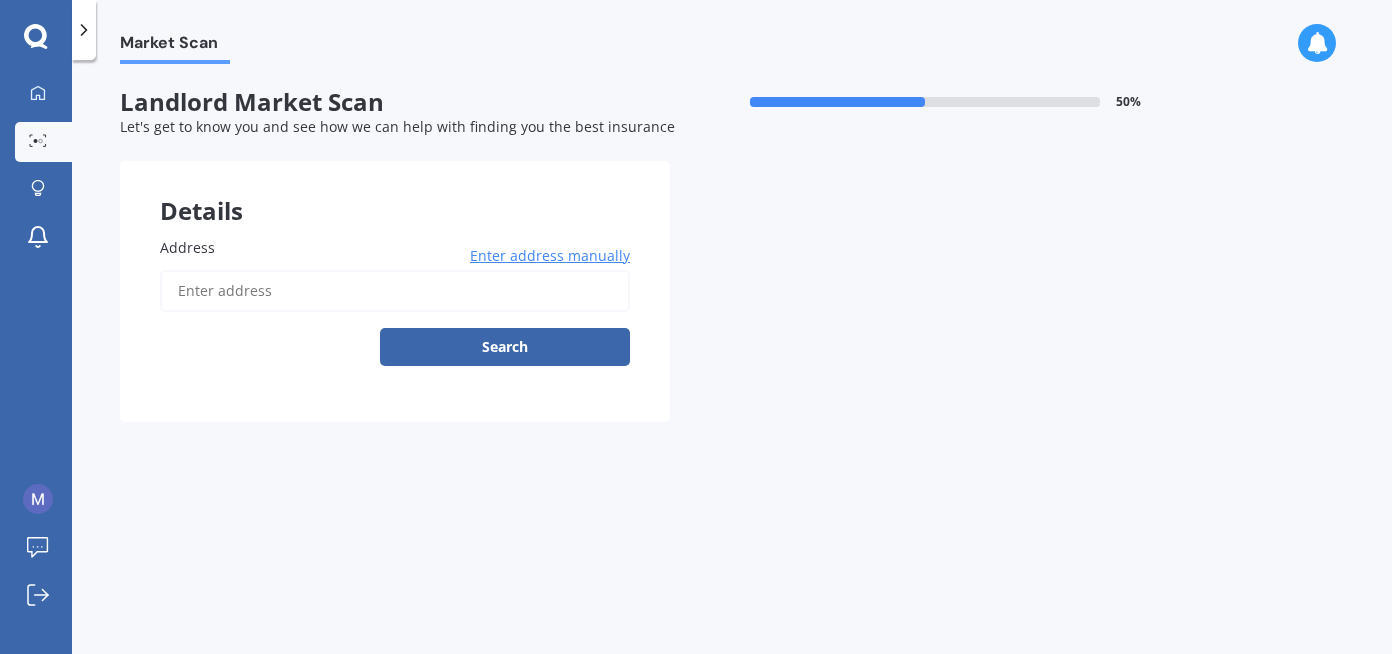 click on "Address" at bounding box center [395, 291] 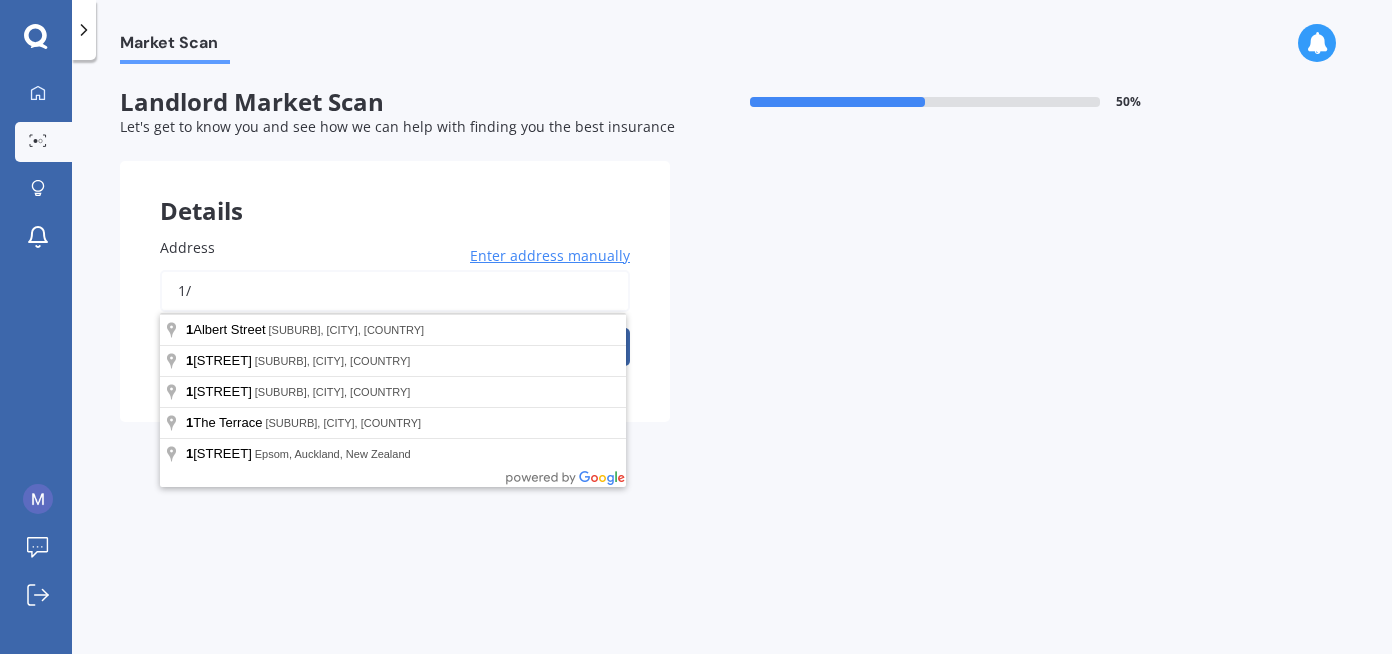 type on "1" 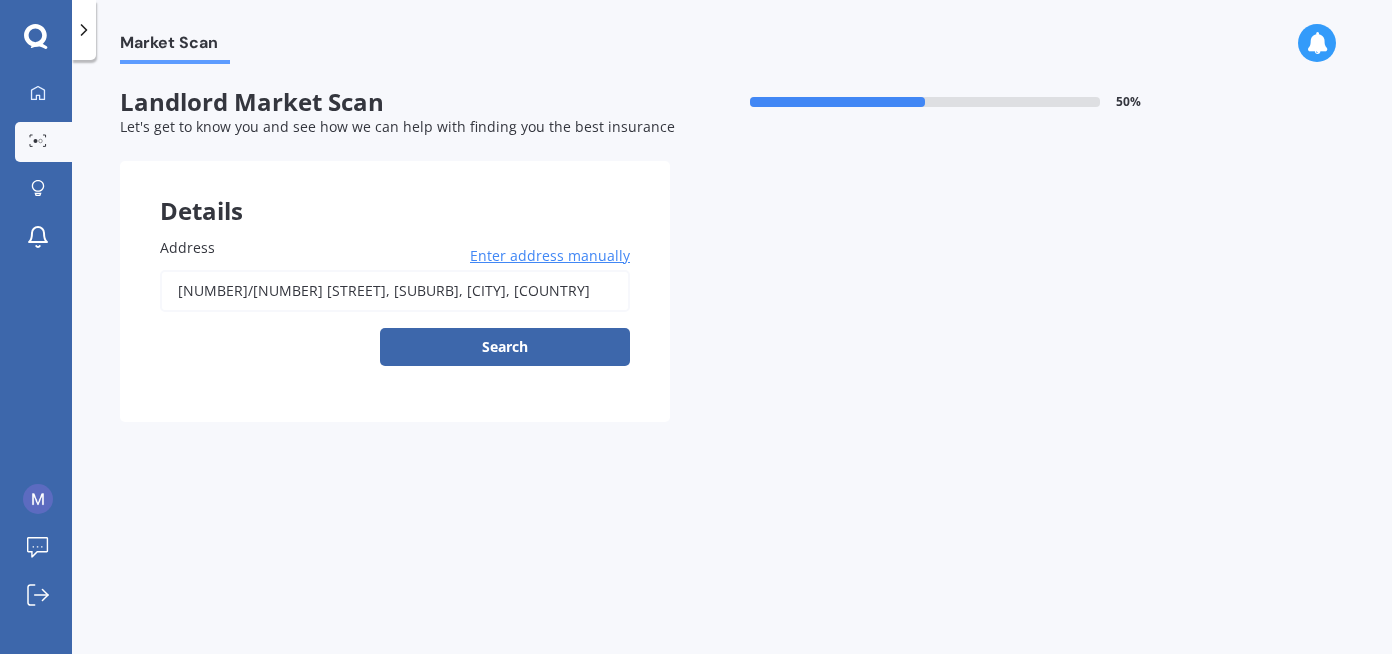 type on "[NUMBER]/[NUMBER] [STREET], [SUBURB], [CITY]" 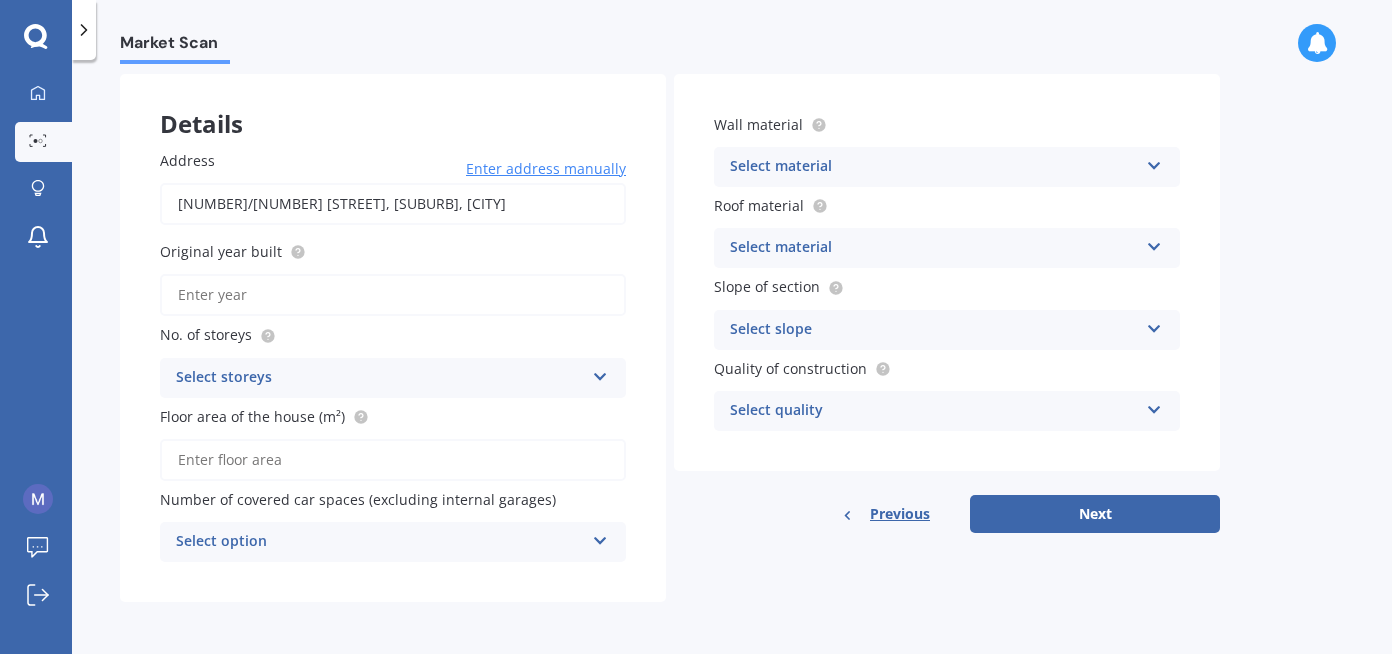 scroll, scrollTop: 89, scrollLeft: 0, axis: vertical 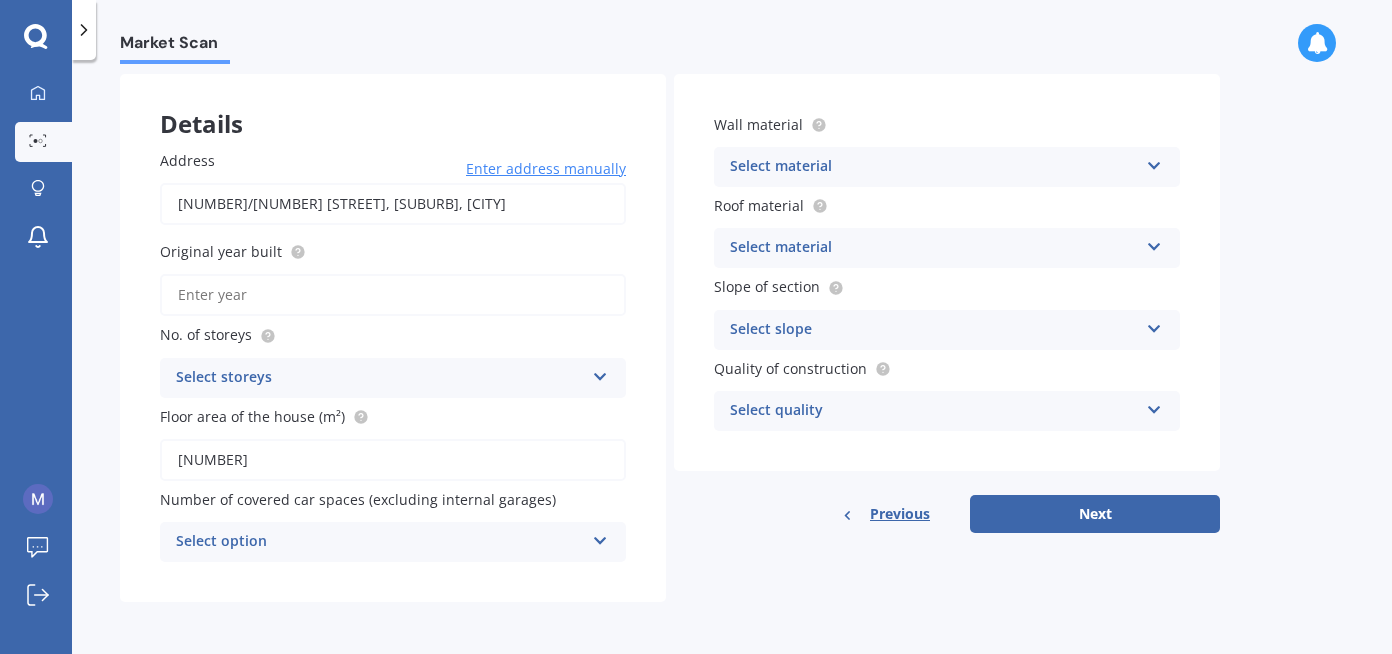 type on "[NUMBER]" 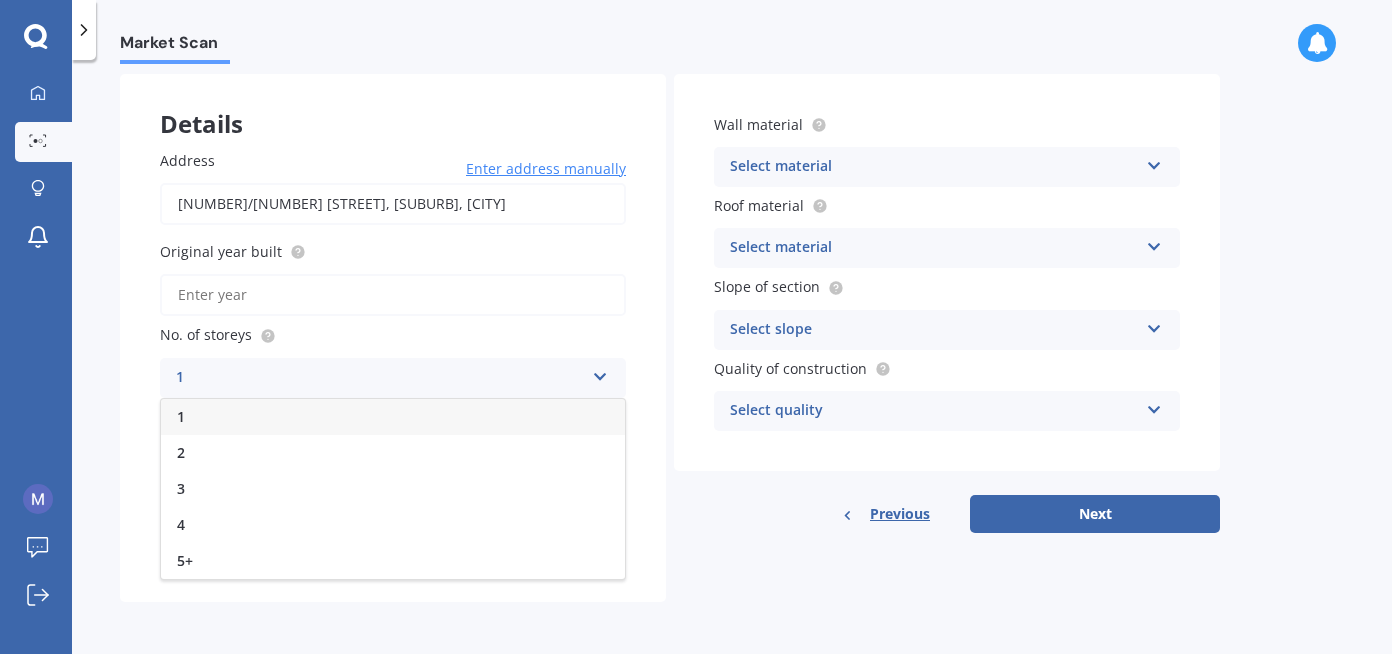click on "1" at bounding box center [393, 417] 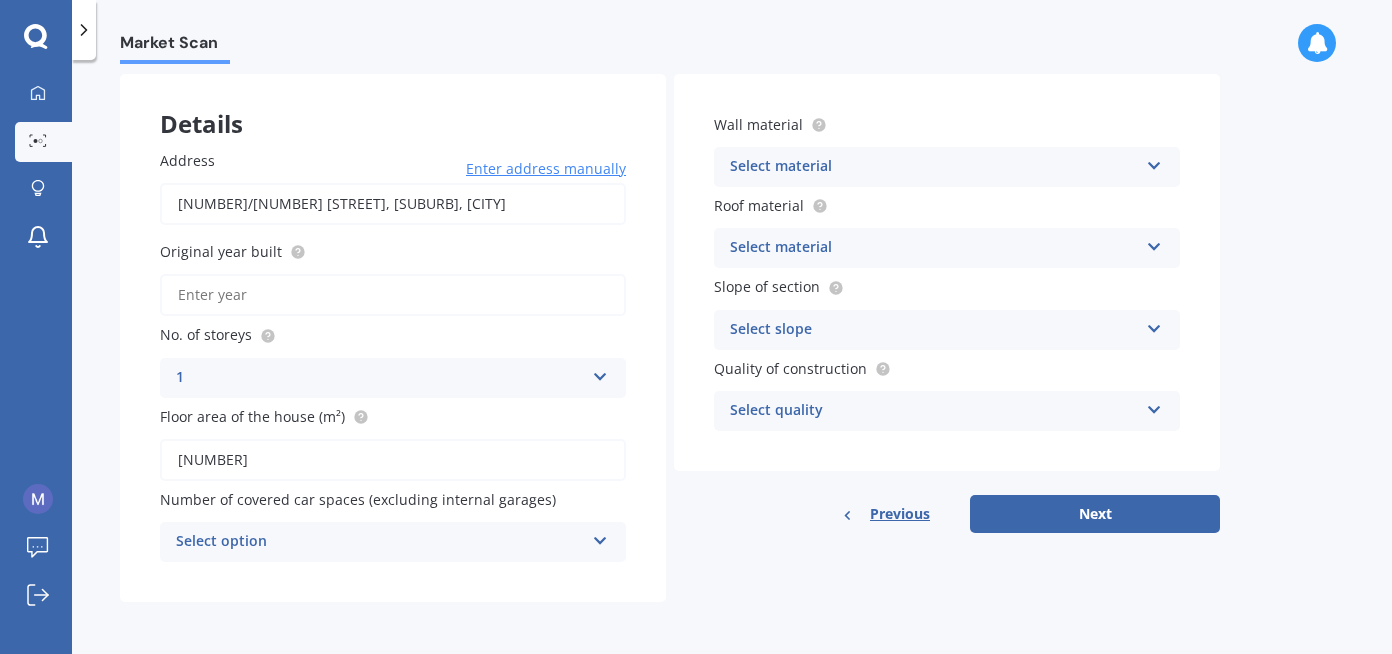 click on "Original year built" at bounding box center (393, 295) 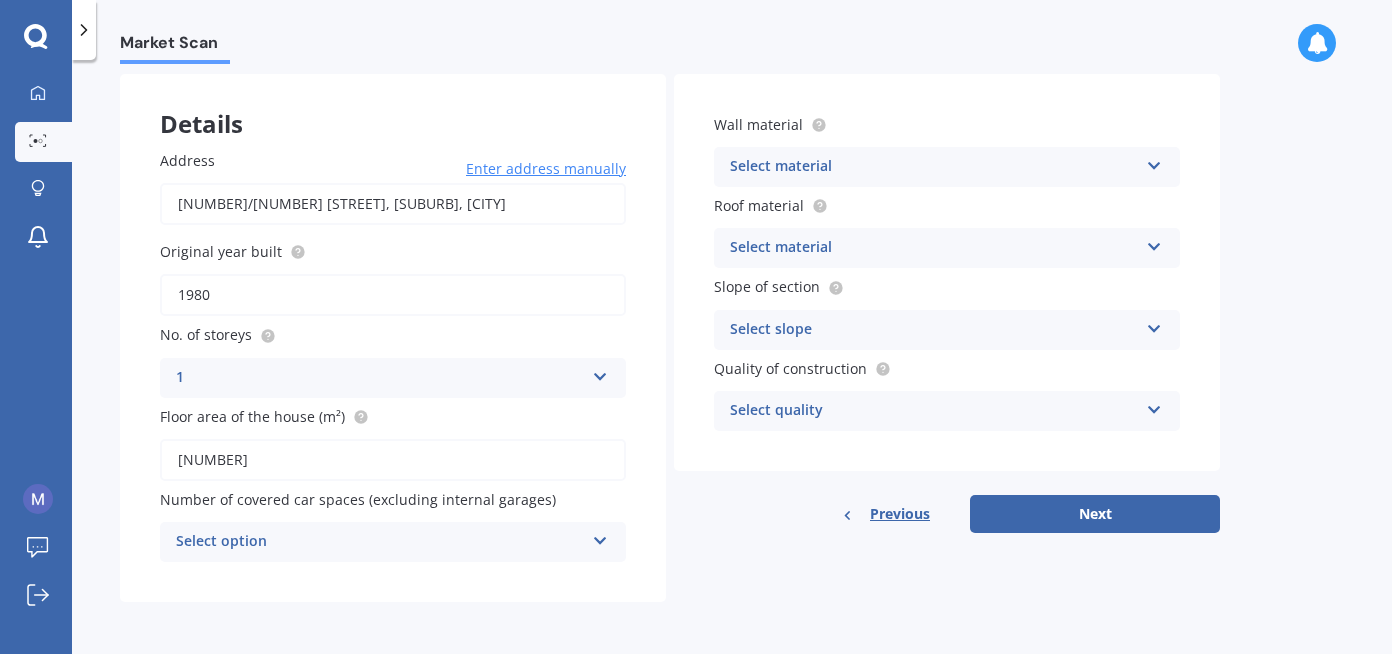 type on "1980" 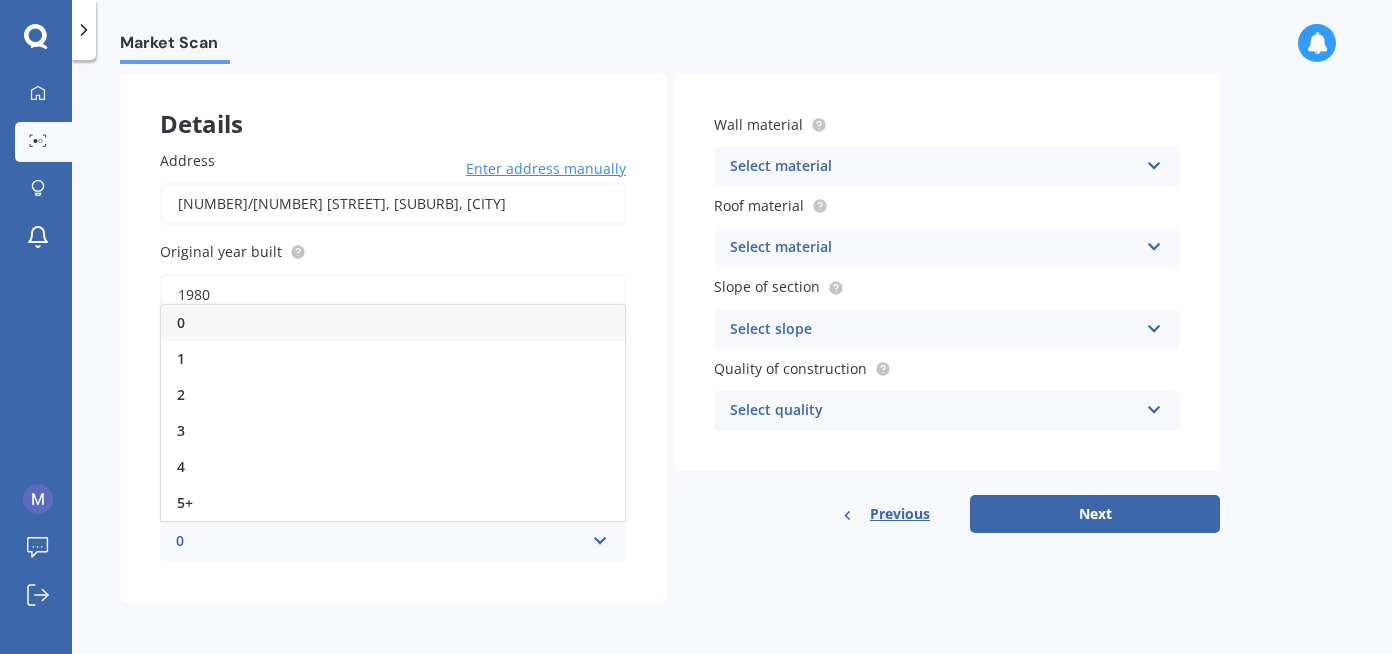 click on "1" at bounding box center (393, 359) 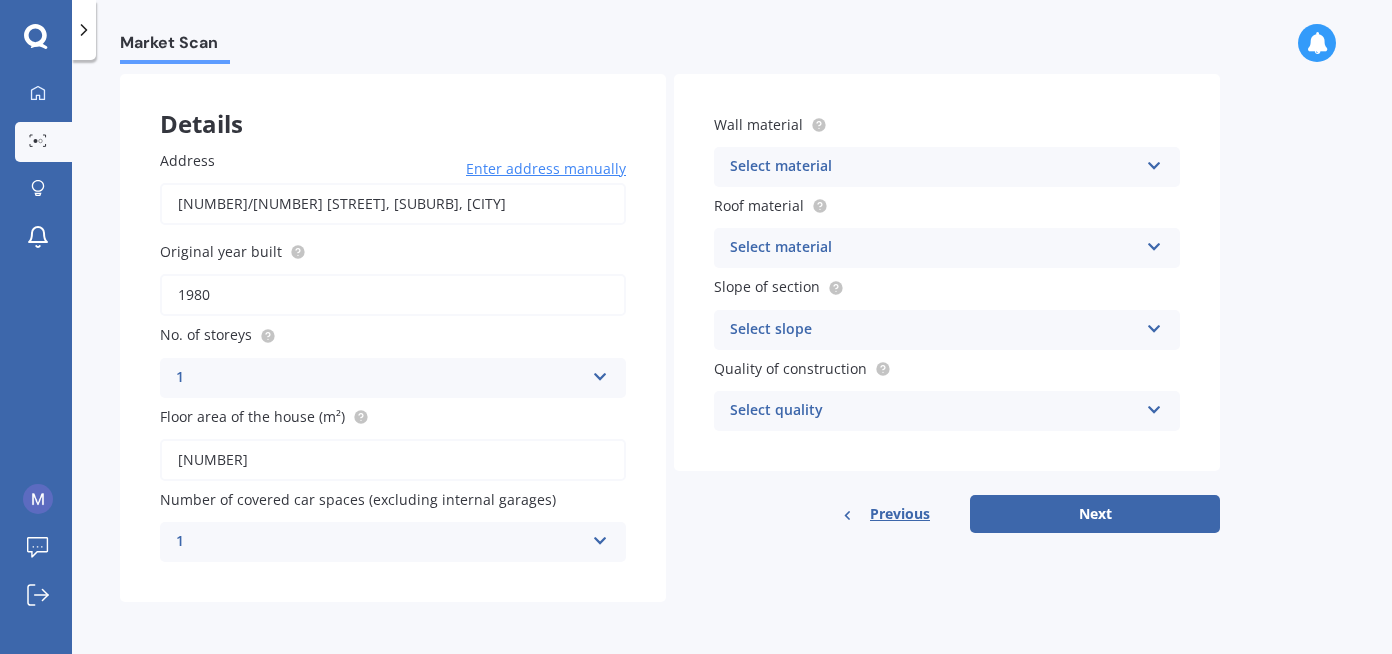 click on "Address [NUMBER]/[NUMBER] [STREET], [SUBURB], [CITY] [POSTAL_CODE] Enter address manually Search Original year built [YEAR] No. of storeys [NUMBER] [NUMBER] [NUMBER] [NUMBER] [NUMBER] [NUMBER]+ Floor area of the house (m²) [NUMBER] Number of covered car spaces (excluding internal garages) [NUMBER] [NUMBER] [NUMBER] [NUMBER] [NUMBER] [NUMBER]+" at bounding box center [393, 356] 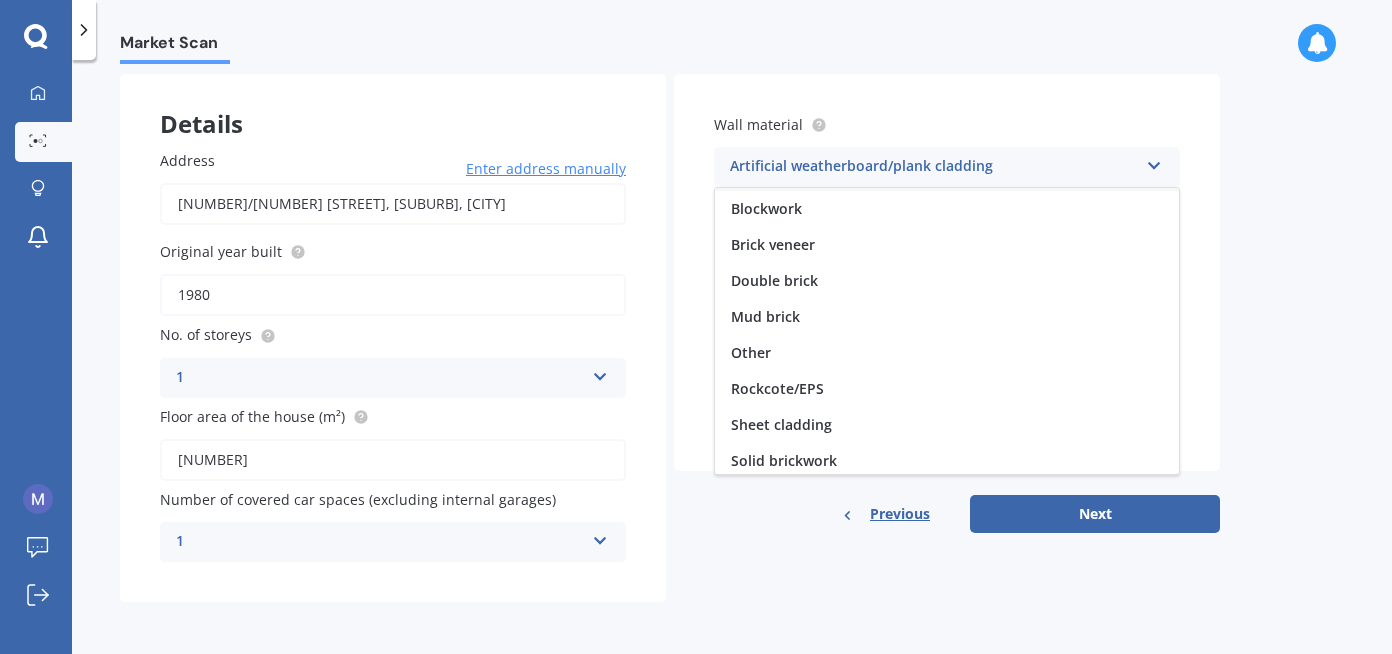 scroll, scrollTop: 0, scrollLeft: 0, axis: both 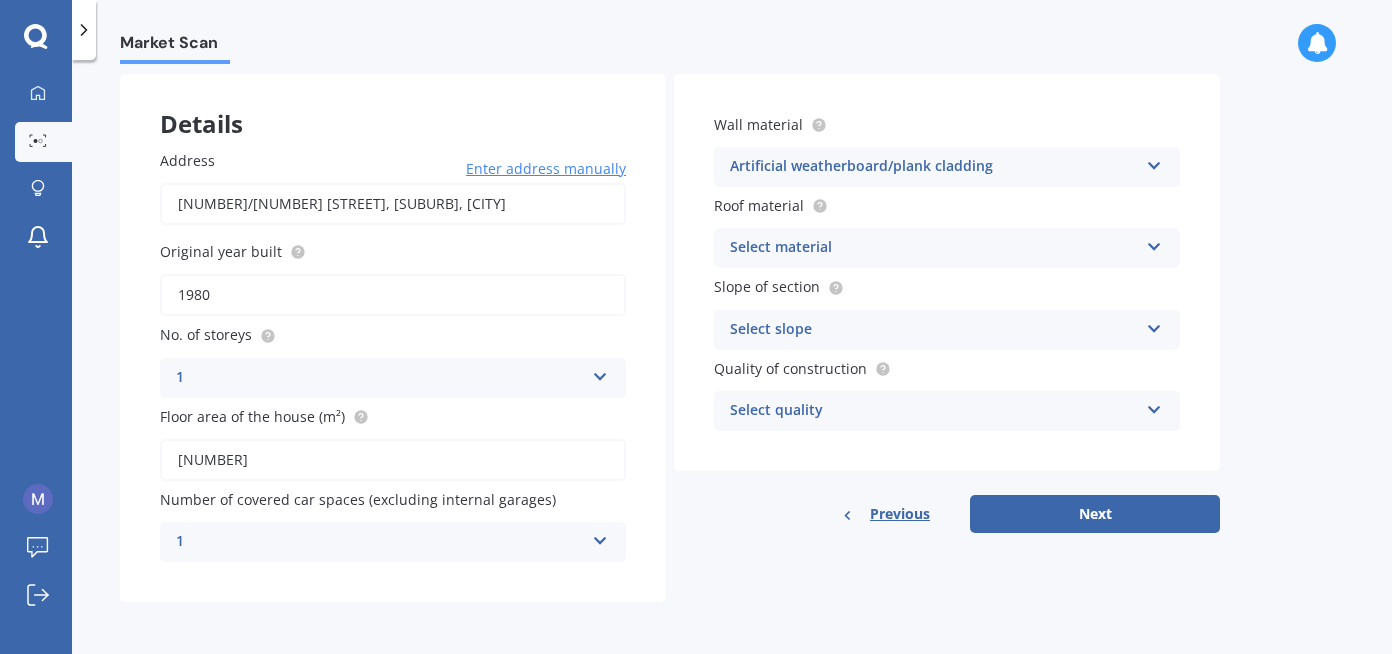 click on "Market Scan Landlord Market Scan 50 % Let's get to know you and see how we can help with finding you the best insurance Details Address [NUMBER]/[NUMBER] [STREET], [SUBURB], [CITY] [POSTAL_CODE] Enter address manually Search Original year built [YEAR] No. of storeys [NUMBER] [NUMBER] [NUMBER] [NUMBER] [NUMBER] [NUMBER]+ Floor area of the house (m²) [NUMBER] Number of covered car spaces (excluding internal garages) [NUMBER] [NUMBER] [NUMBER] [NUMBER] [NUMBER] [NUMBER]+ Wall material Artificial weatherboard/plank cladding Artificial weatherboard/plank cladding Blockwork Brick veneer Double brick Mud brick Other Rockcote/EPS Sheet cladding Solid brickwork Stonework solid Stonework veneer Stucco Weatherboard/plank cladding Roof material Select material Flat fibre cement Flat membrane Flat metal covering Pitched concrete tiles Pitched fibre cement covering Pitched metal covering Pitched slate Pitched terracotta tiles Pitched timber shingles Other Slope of section Select slope Flat or gentle slope (up to about 5°) Moderate slope (about 15°) Severe slope (35° or more) Quality of construction Select quality Standard" at bounding box center (732, 361) 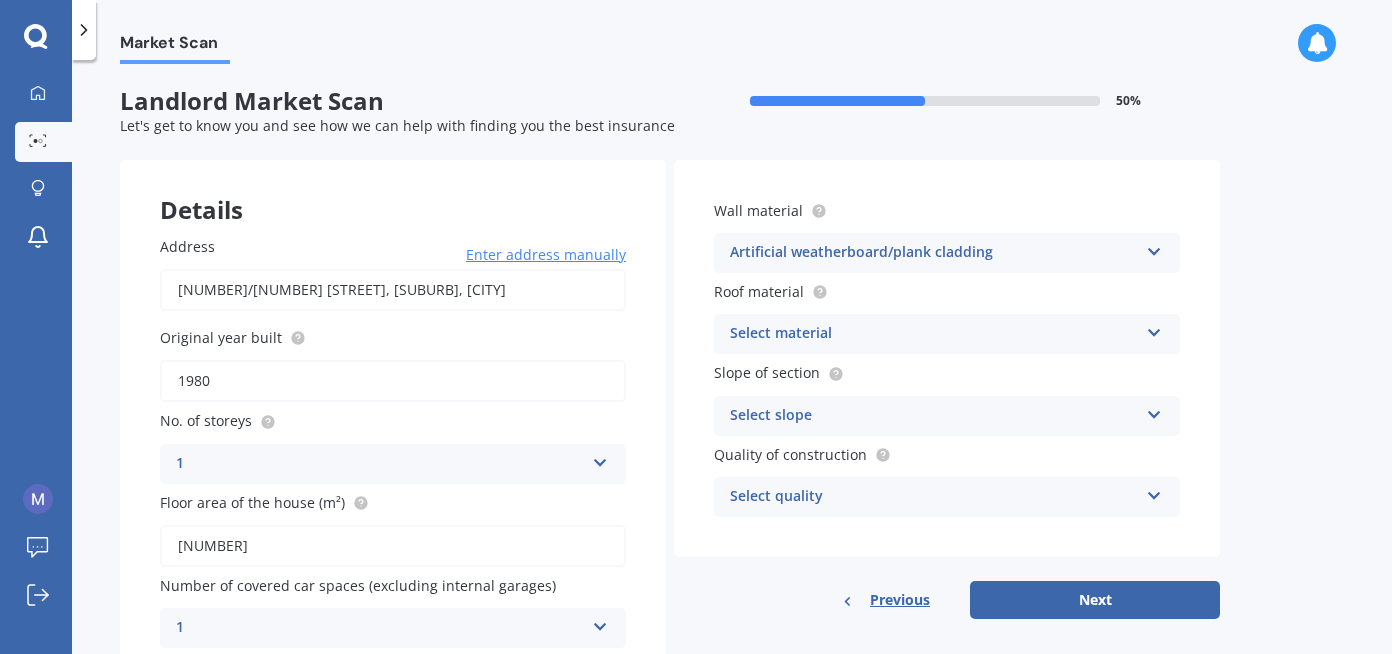 scroll, scrollTop: 0, scrollLeft: 0, axis: both 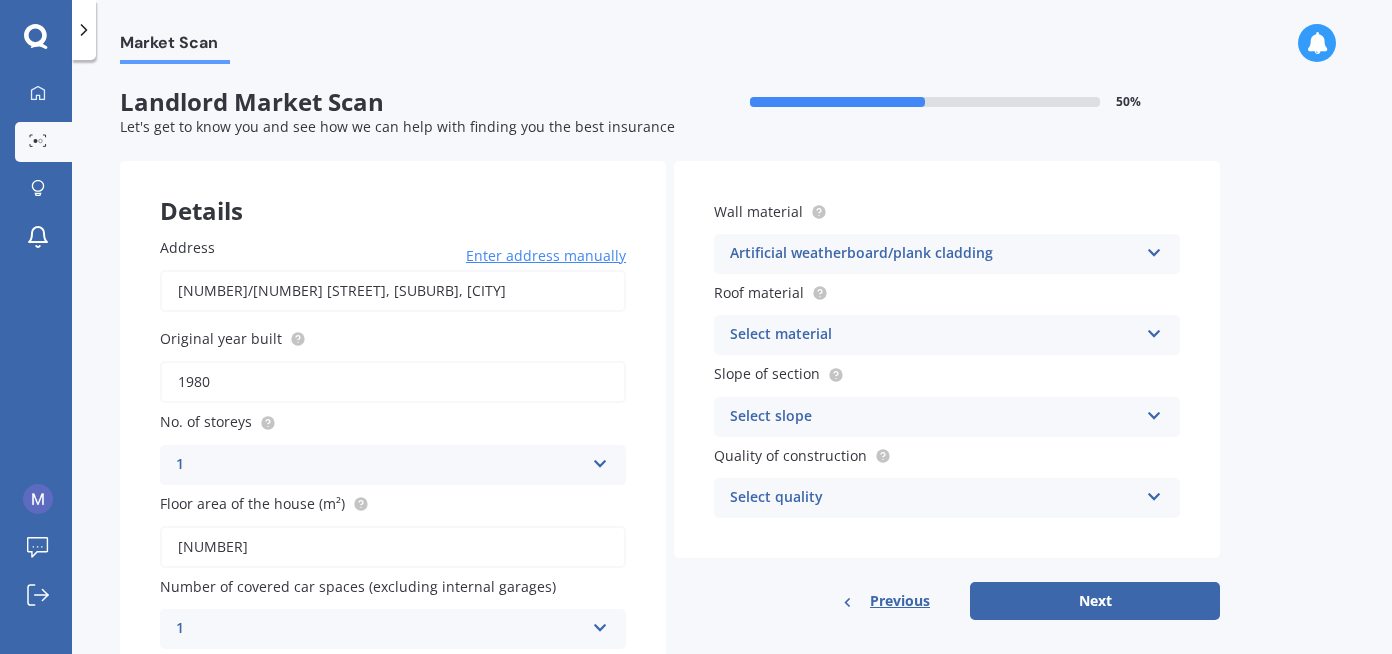 click at bounding box center [1154, 249] 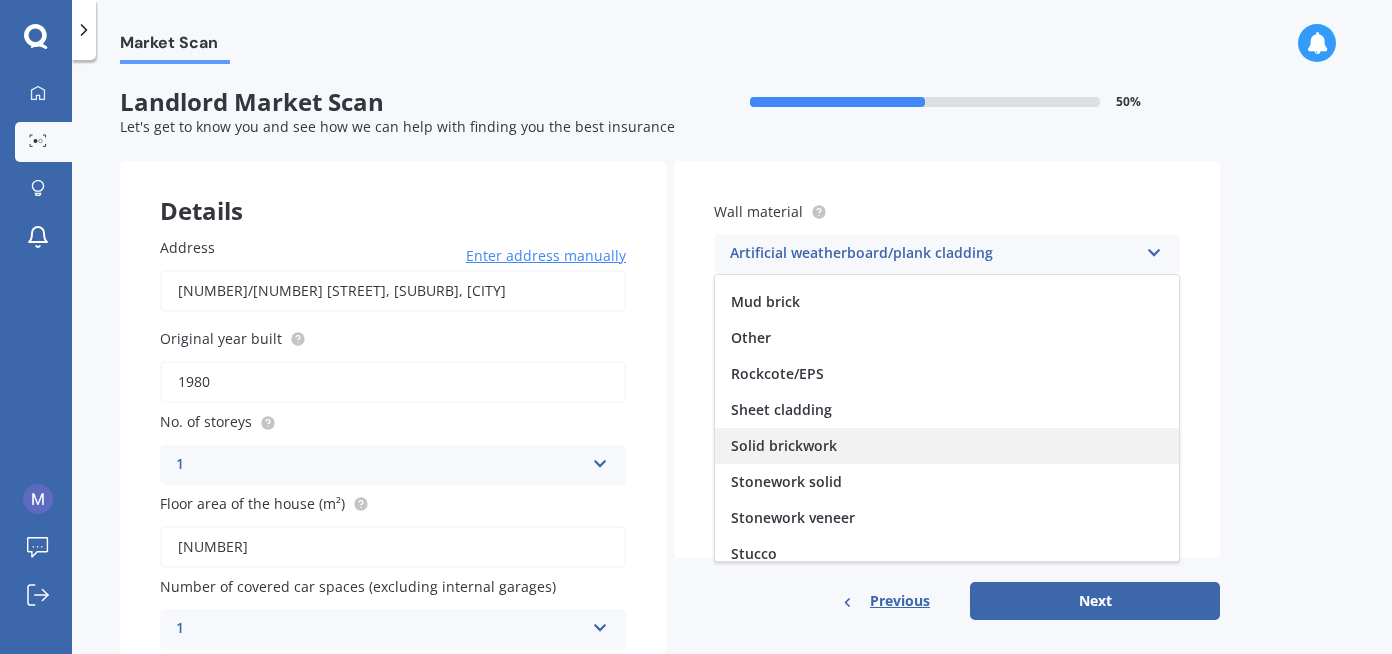 scroll, scrollTop: 182, scrollLeft: 0, axis: vertical 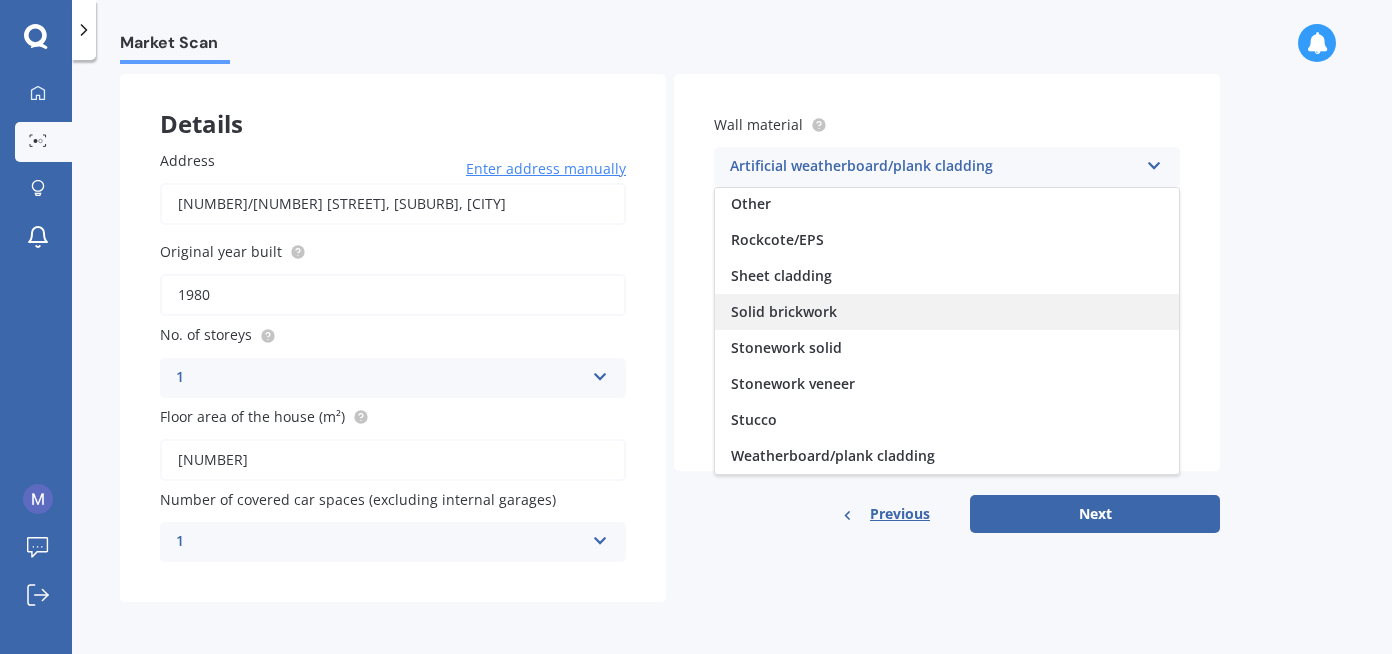 click on "Solid brickwork" at bounding box center (947, 312) 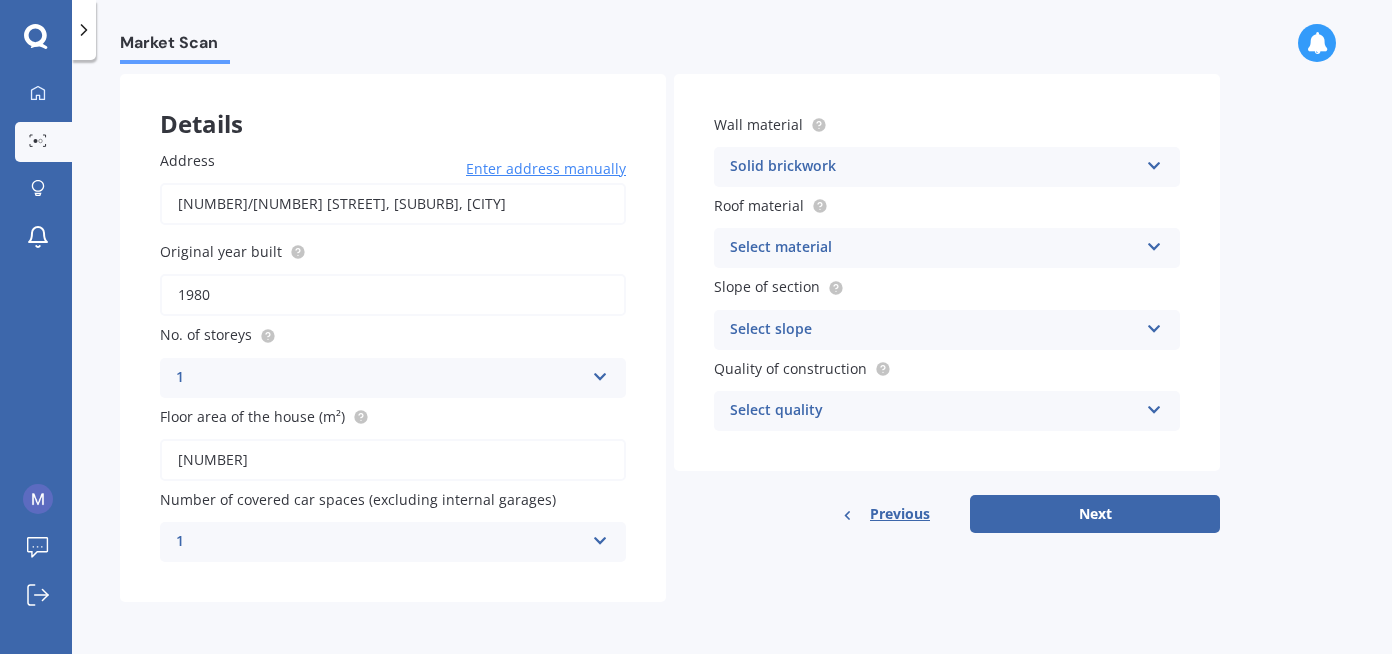 click at bounding box center (1154, 243) 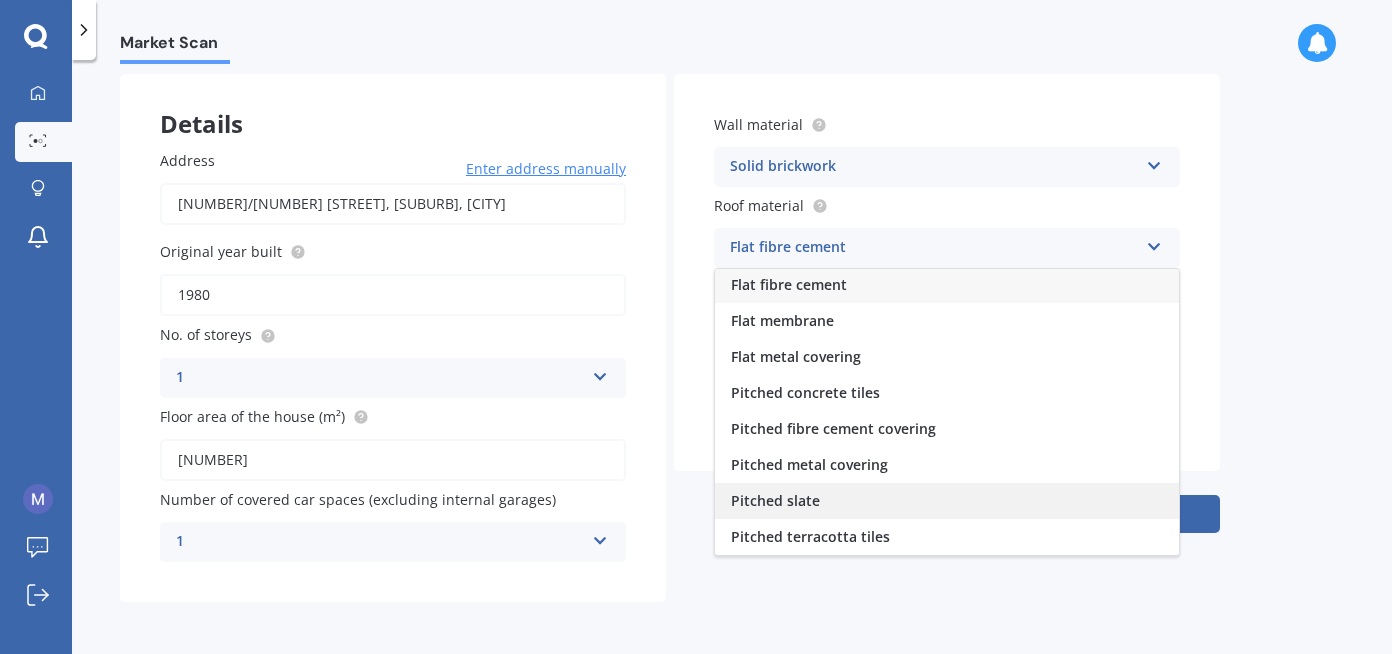 scroll, scrollTop: 0, scrollLeft: 0, axis: both 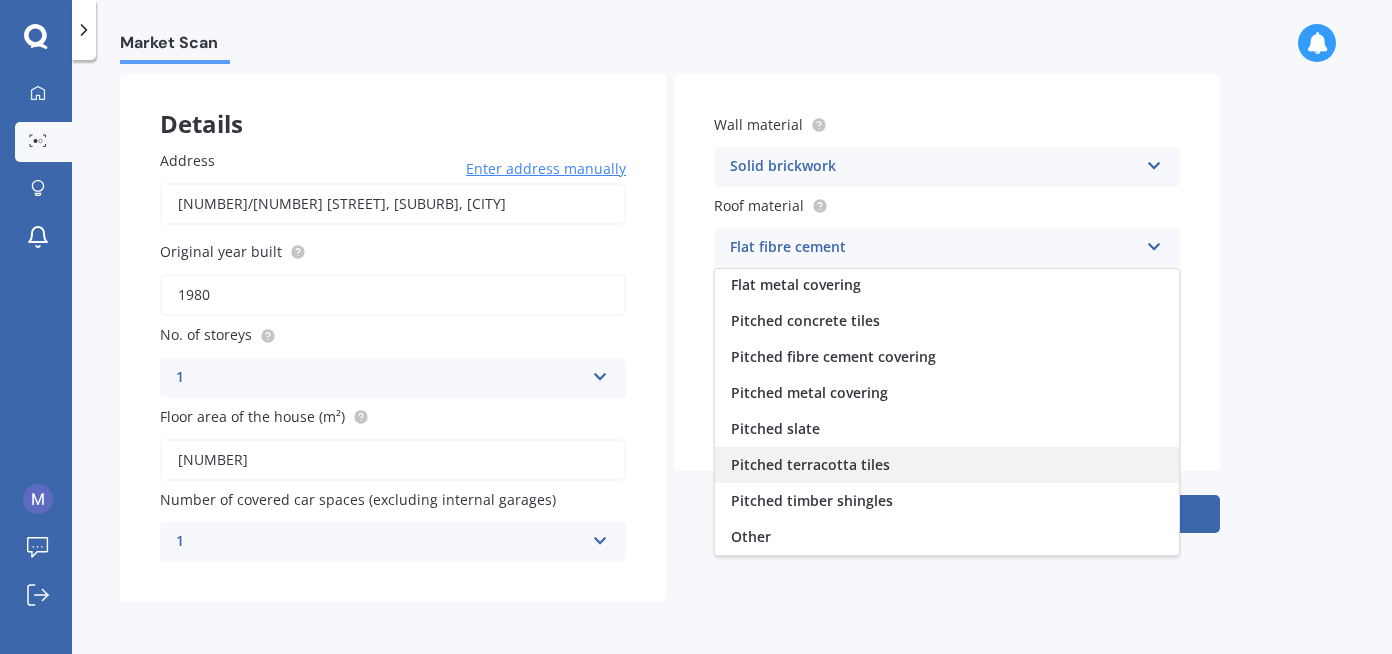 click on "Pitched terracotta tiles" at bounding box center [947, 465] 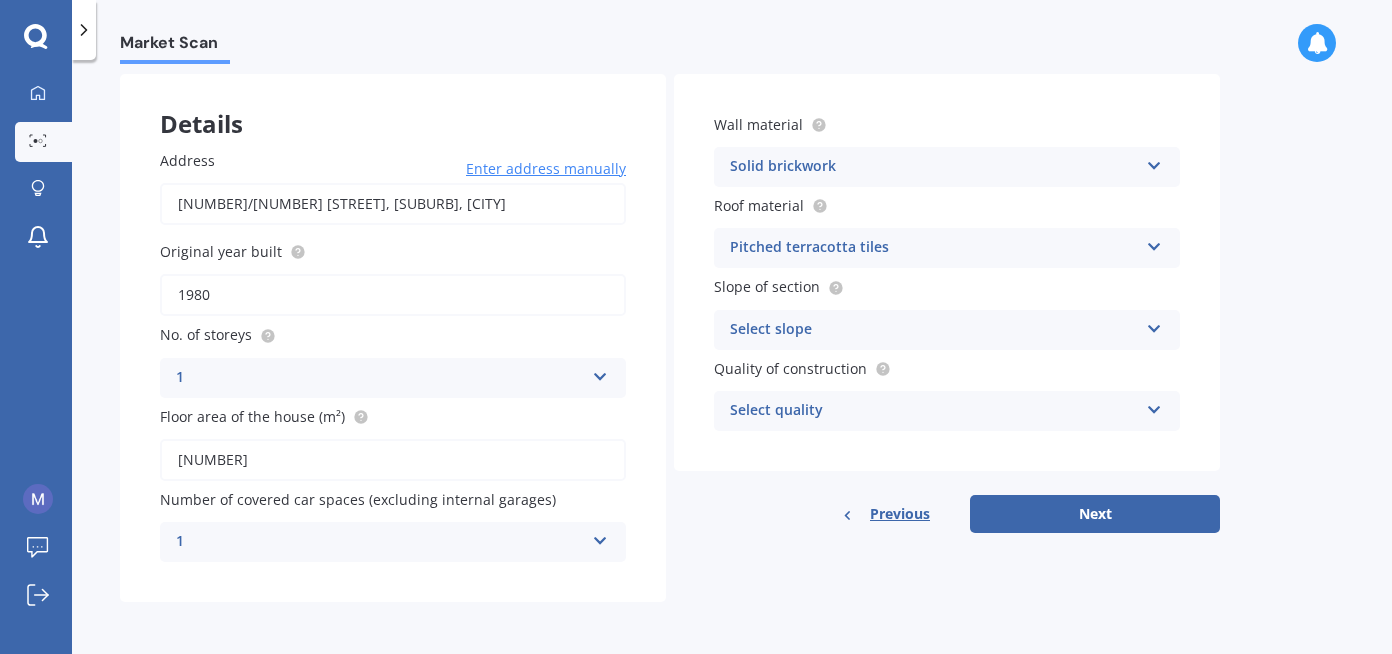 click at bounding box center (1154, 325) 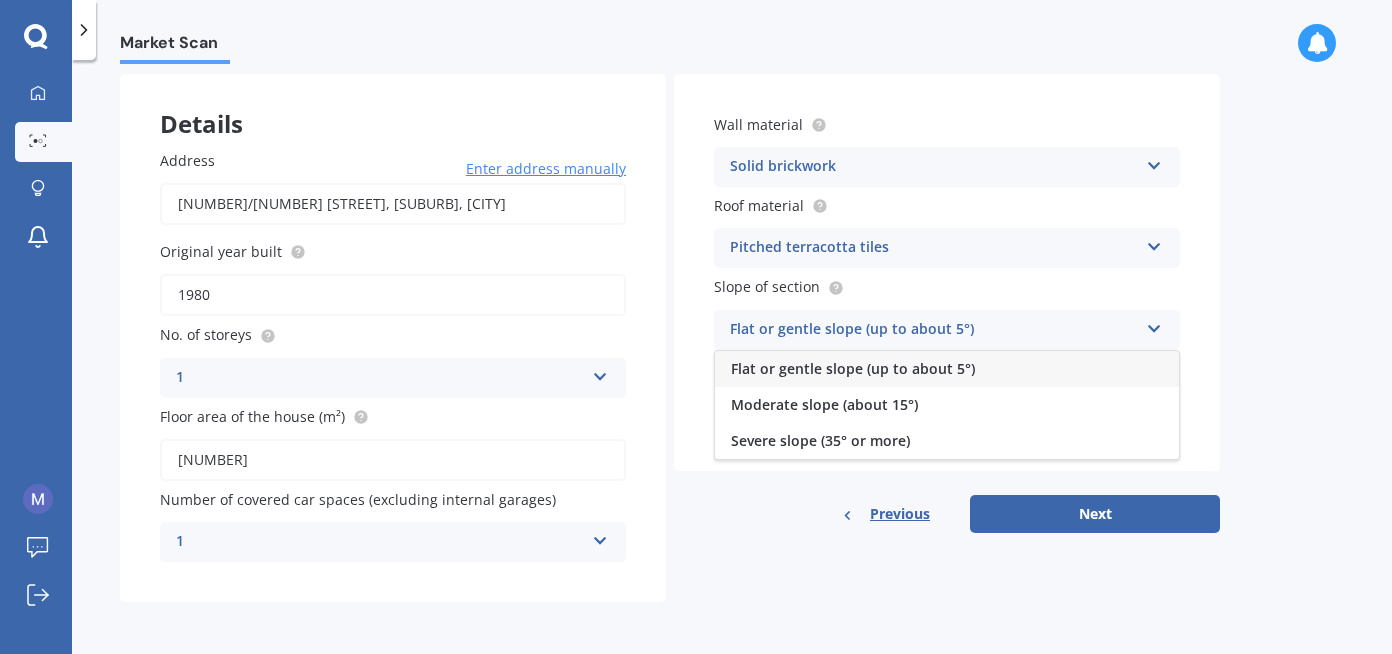 click on "Flat or gentle slope (up to about 5°)" at bounding box center (947, 369) 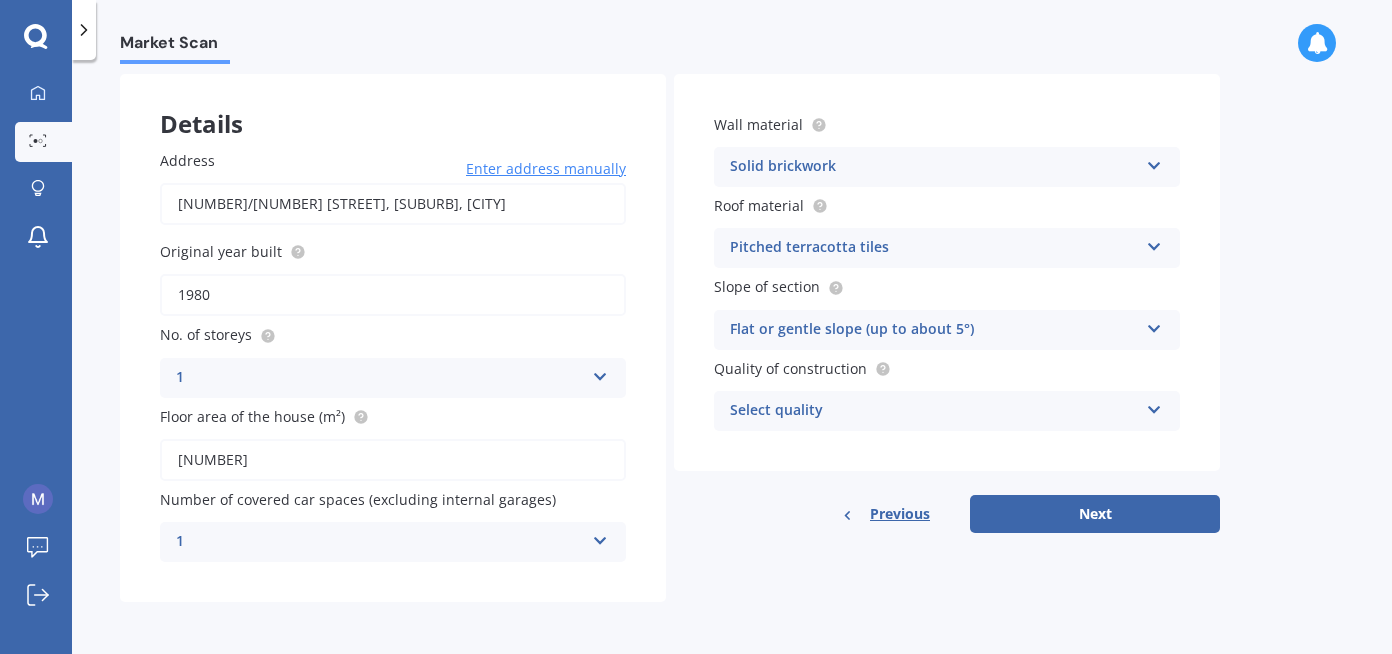 click at bounding box center [1154, 406] 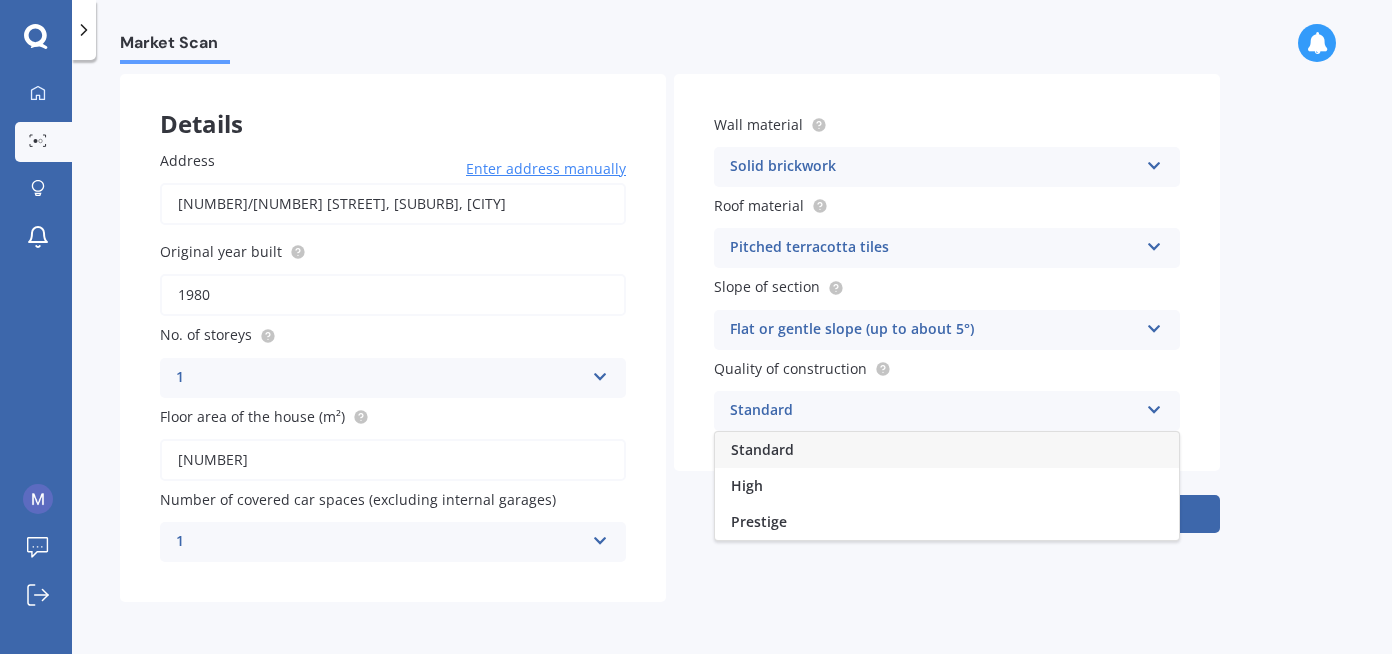 click on "Standard" at bounding box center (947, 450) 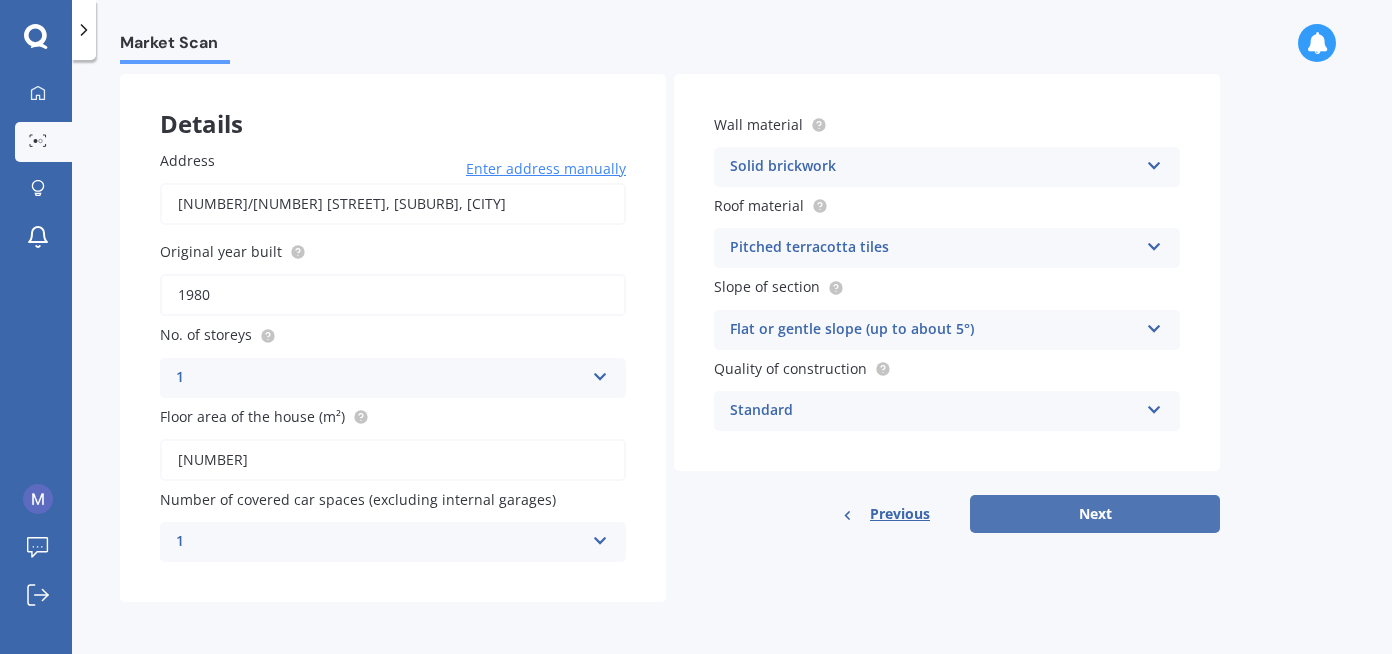 click on "Next" at bounding box center [1095, 514] 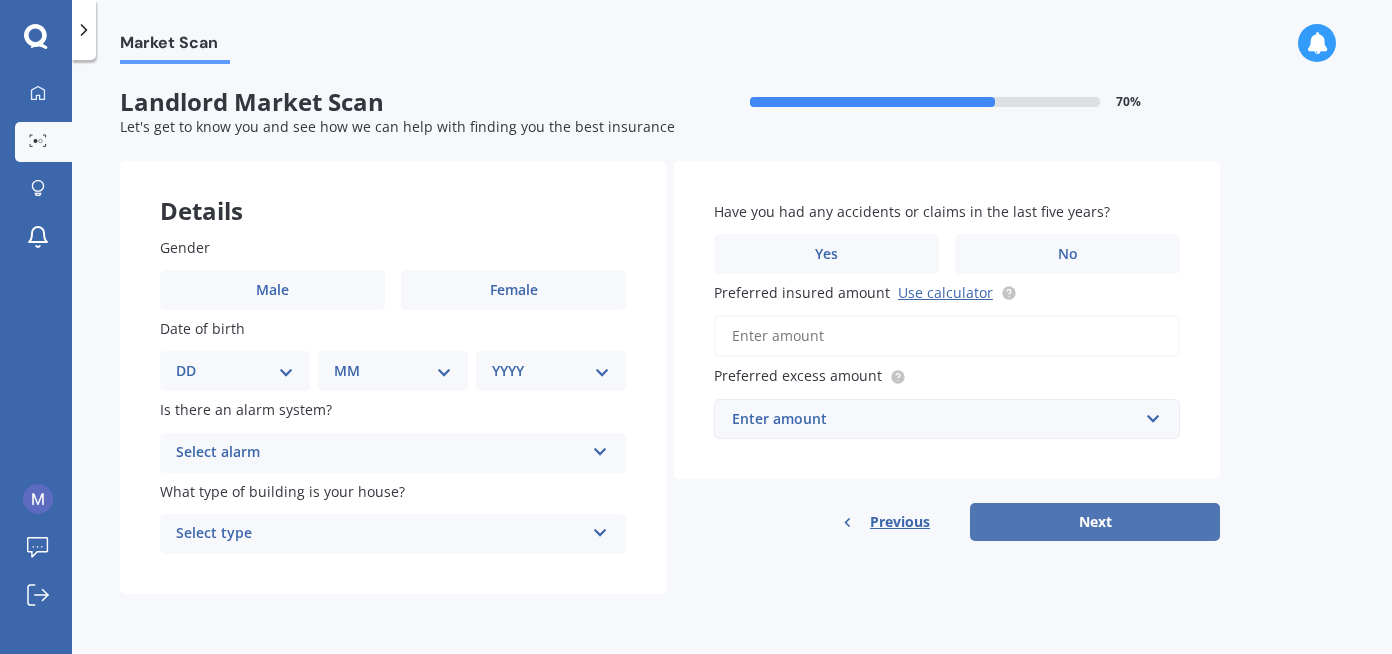 scroll, scrollTop: 0, scrollLeft: 0, axis: both 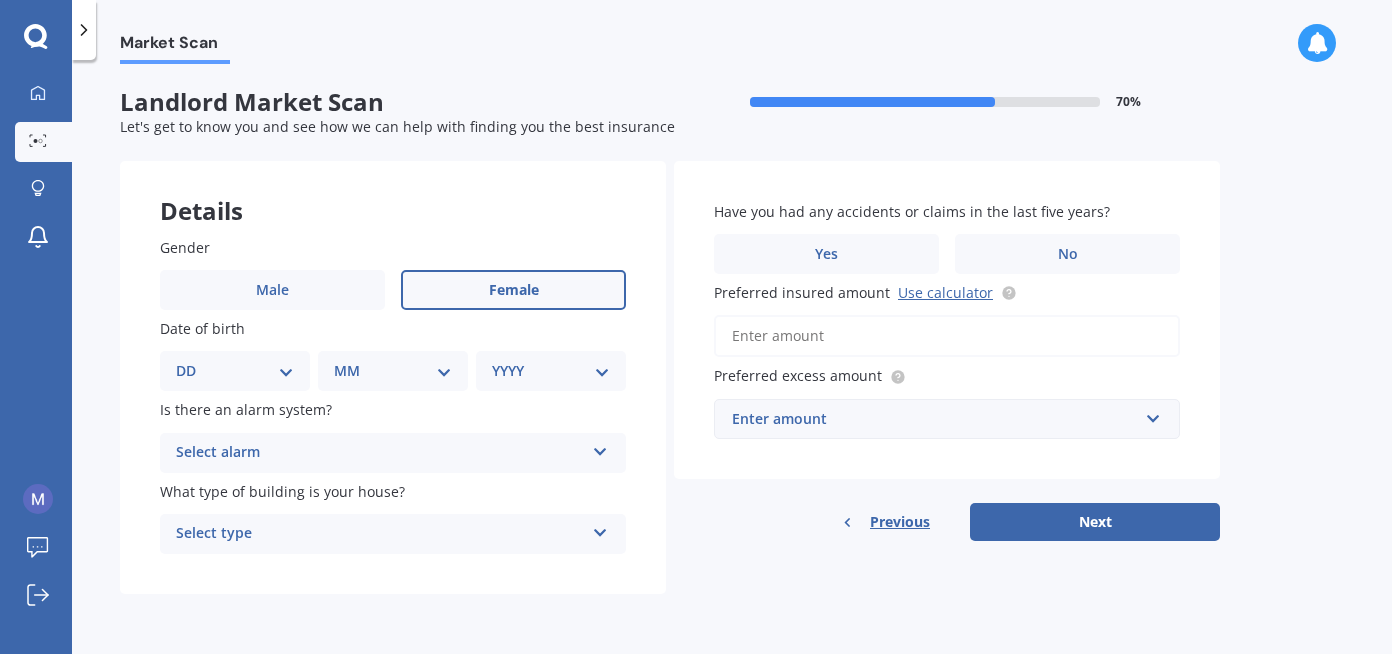 click on "Female" at bounding box center [514, 290] 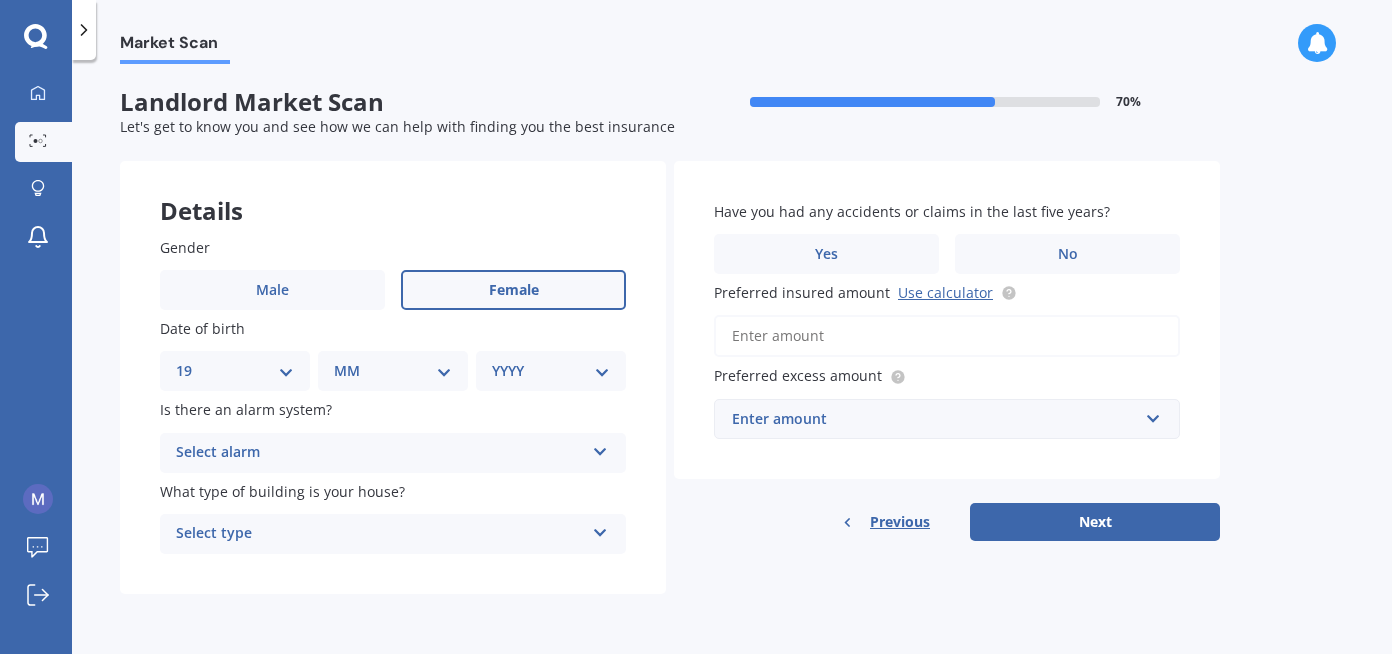 click on "DD 01 02 03 04 05 06 07 08 09 10 11 12 13 14 15 16 17 18 19 20 21 22 23 24 25 26 27 28 29 30 31" at bounding box center [235, 371] 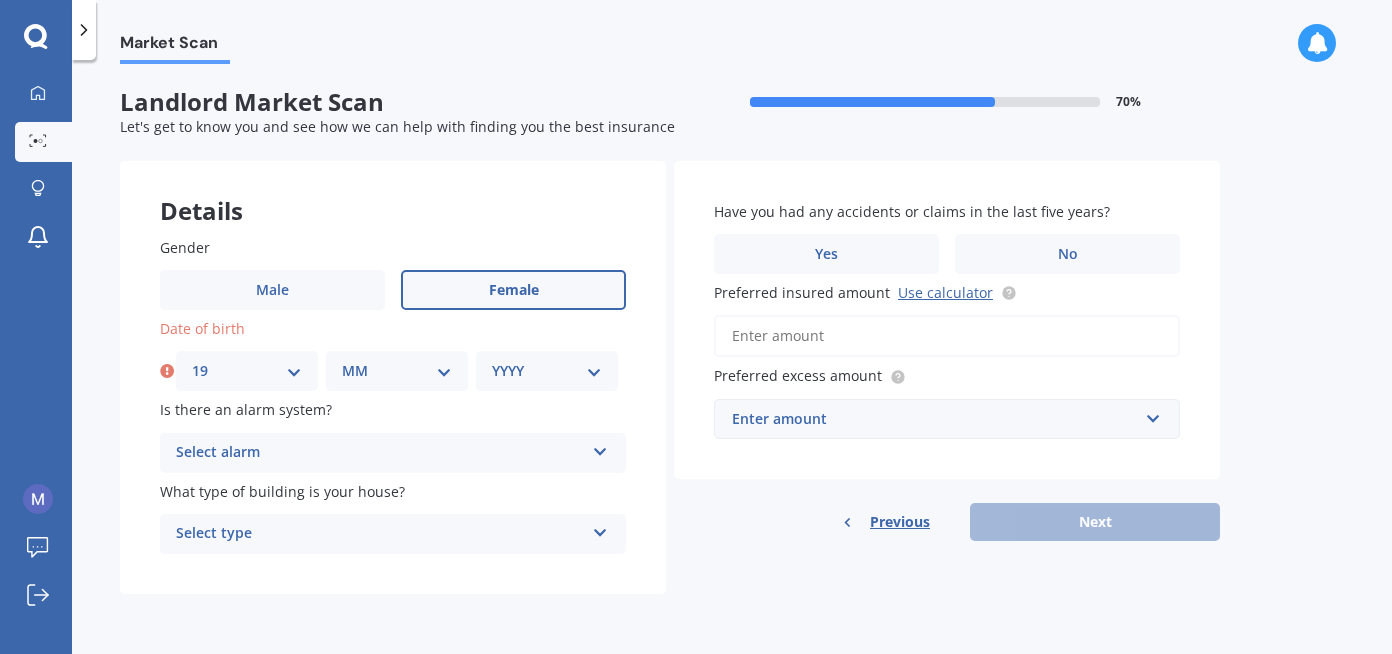 click on "MM 01 02 03 04 05 06 07 08 09 10 11 12" at bounding box center [397, 371] 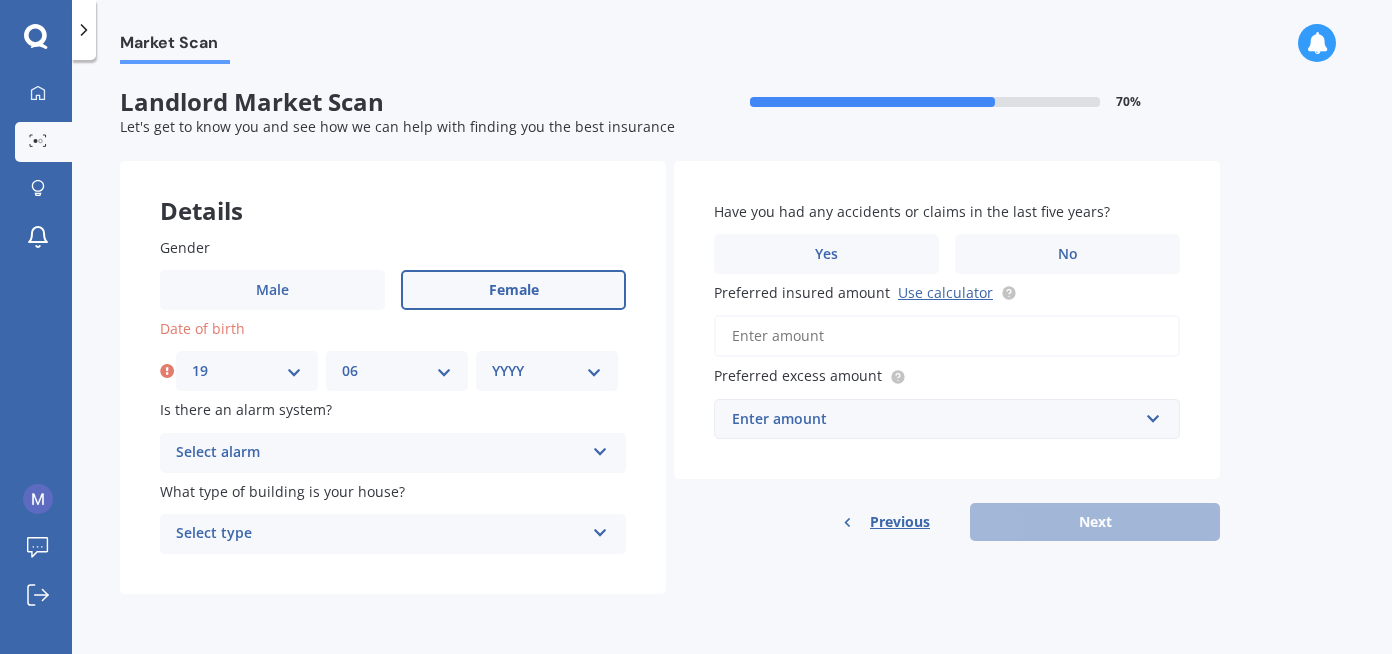 click on "MM 01 02 03 04 05 06 07 08 09 10 11 12" at bounding box center (397, 371) 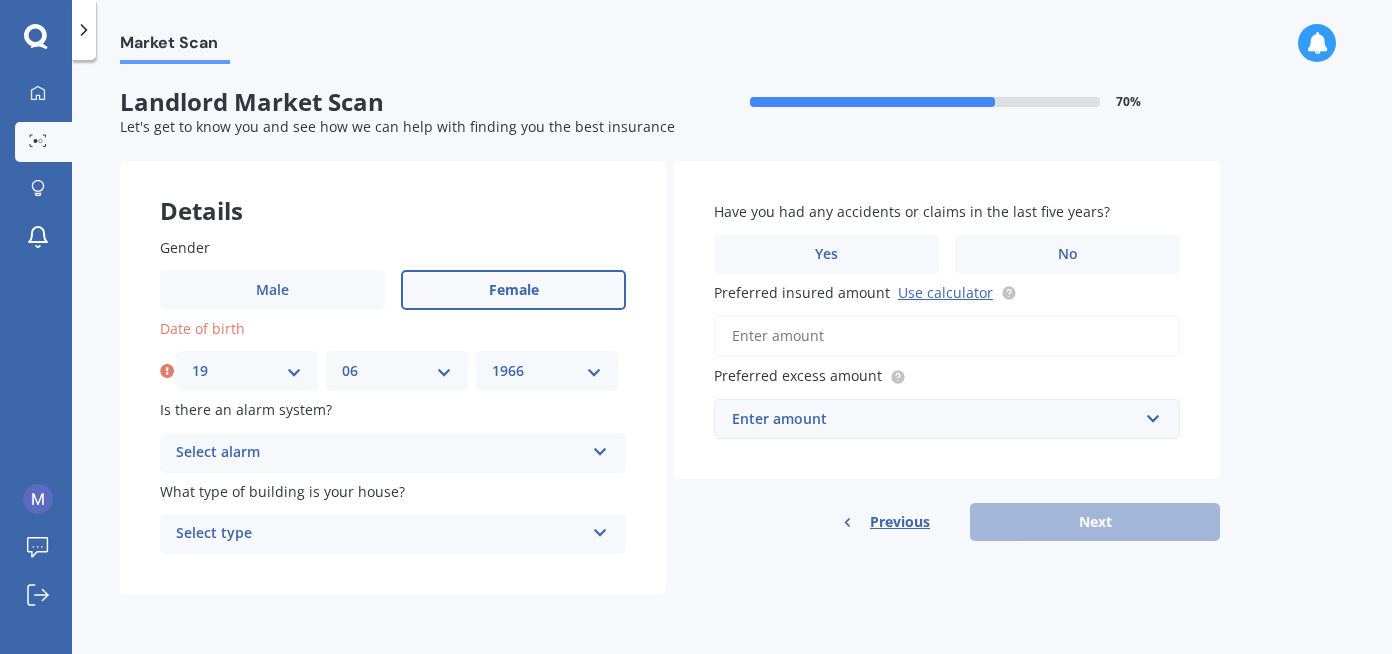 click on "YYYY 2009 2008 2007 2006 2005 2004 2003 2002 2001 2000 1999 1998 1997 1996 1995 1994 1993 1992 1991 1990 1989 1988 1987 1986 1985 1984 1983 1982 1981 1980 1979 1978 1977 1976 1975 1974 1973 1972 1971 1970 1969 1968 1967 1966 1965 1964 1963 1962 1961 1960 1959 1958 1957 1956 1955 1954 1953 1952 1951 1950 1949 1948 1947 1946 1945 1944 1943 1942 1941 1940 1939 1938 1937 1936 1935 1934 1933 1932 1931 1930 1929 1928 1927 1926 1925 1924 1923 1922 1921 1920 1919 1918 1917 1916 1915 1914 1913 1912 1911 1910" at bounding box center [547, 371] 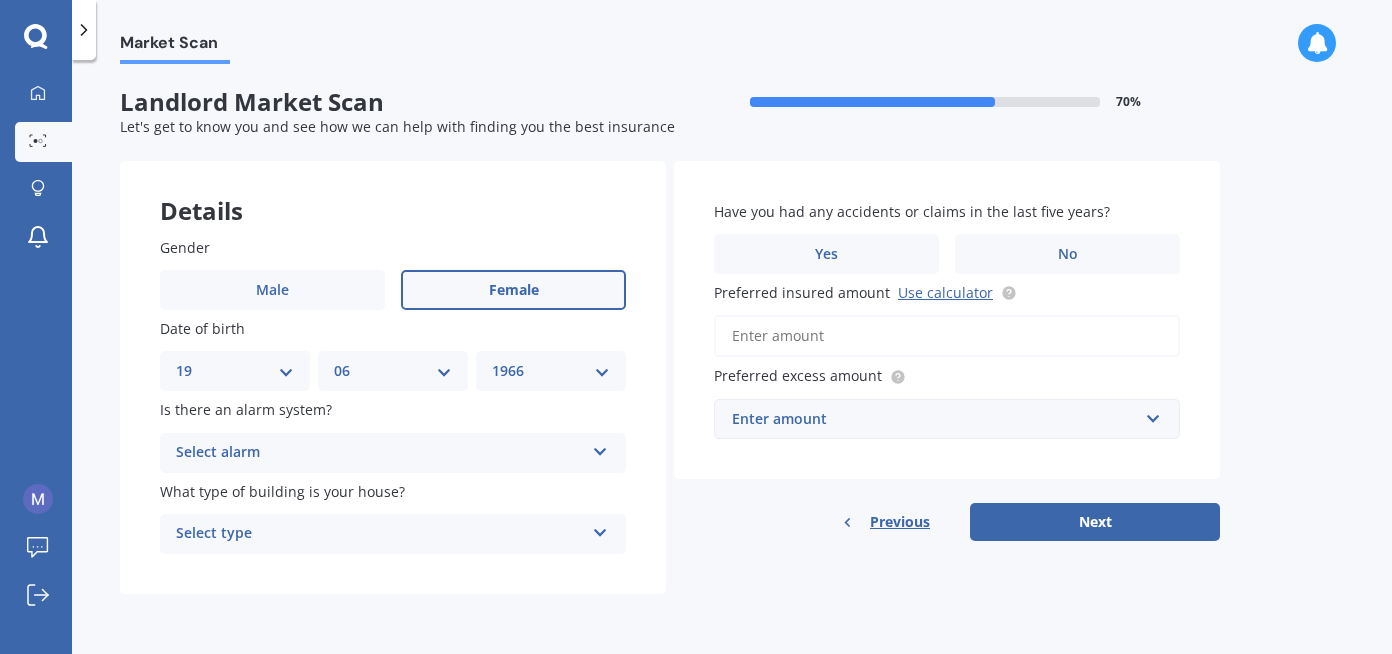 click at bounding box center (600, 448) 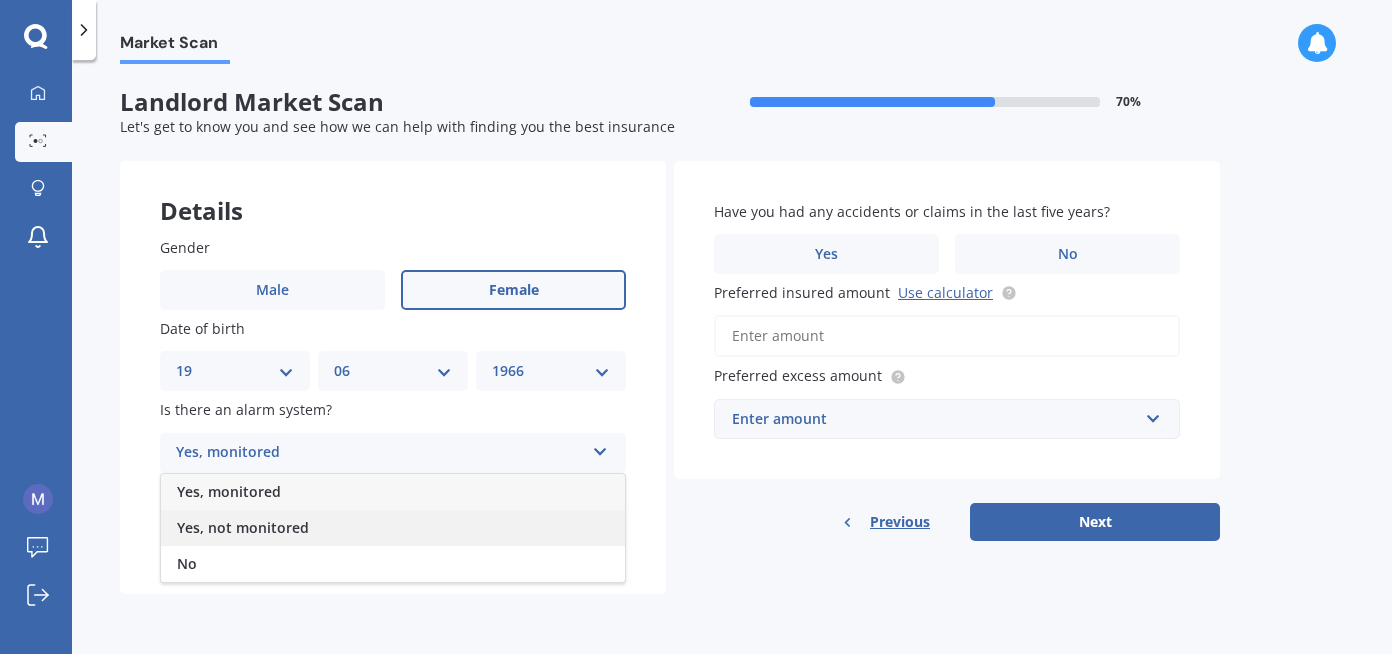 click on "Yes, not monitored" at bounding box center (393, 528) 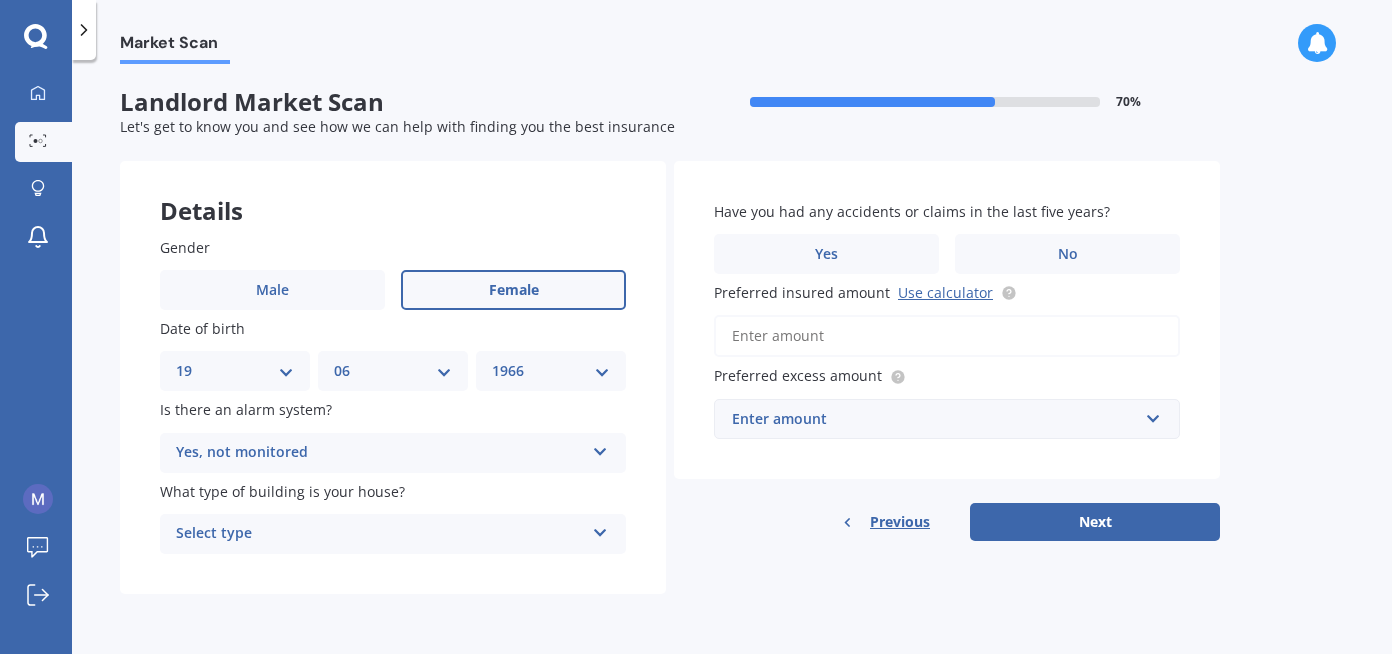 click at bounding box center (600, 529) 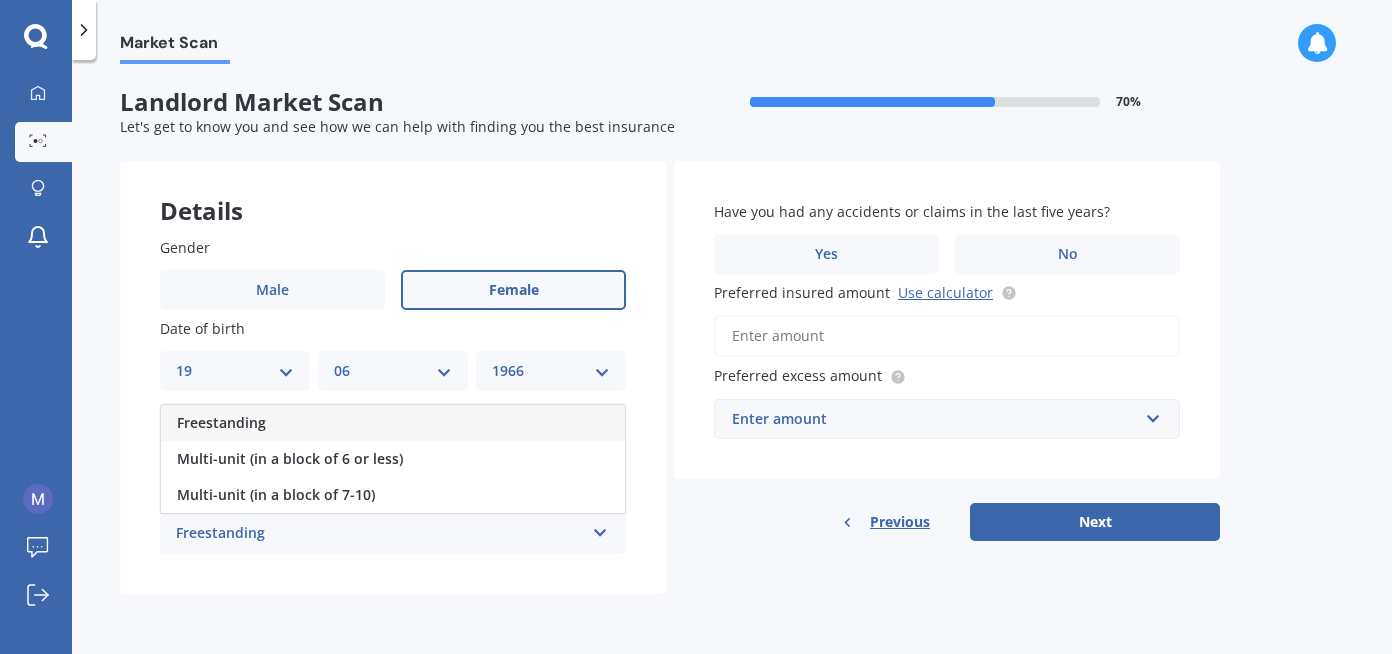 click on "Freestanding" at bounding box center [393, 423] 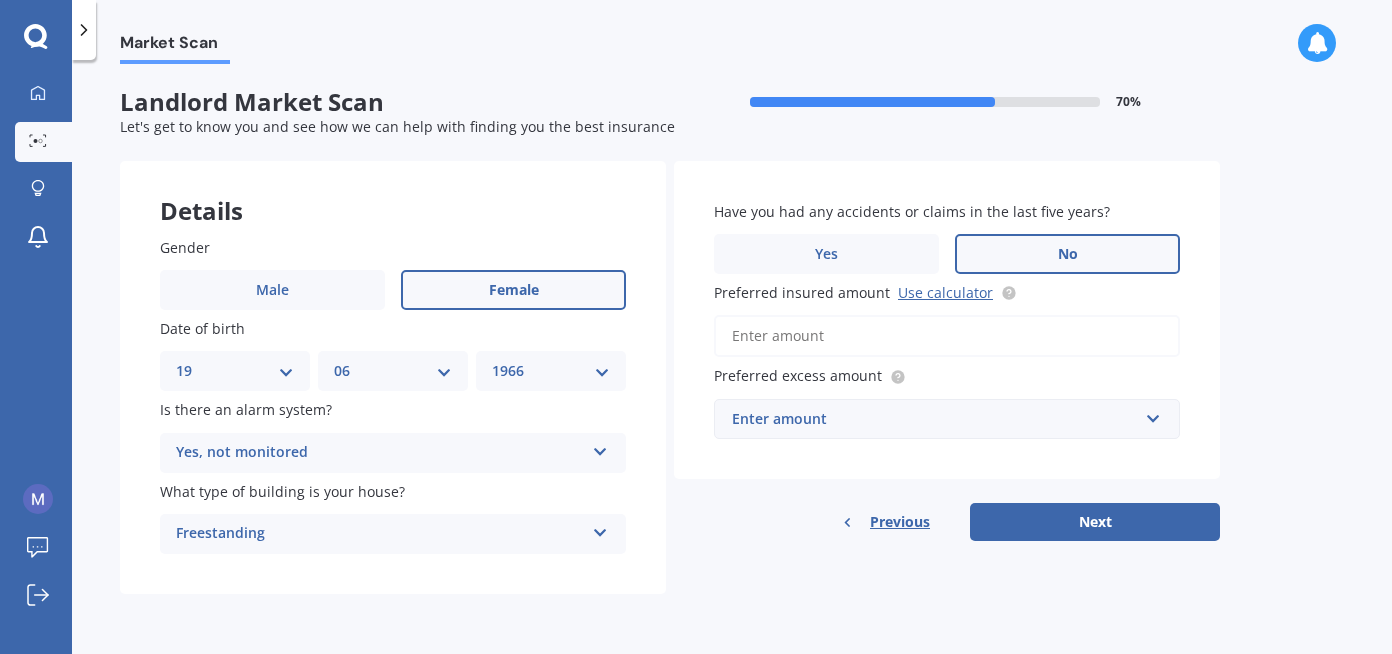 click on "No" at bounding box center [1067, 254] 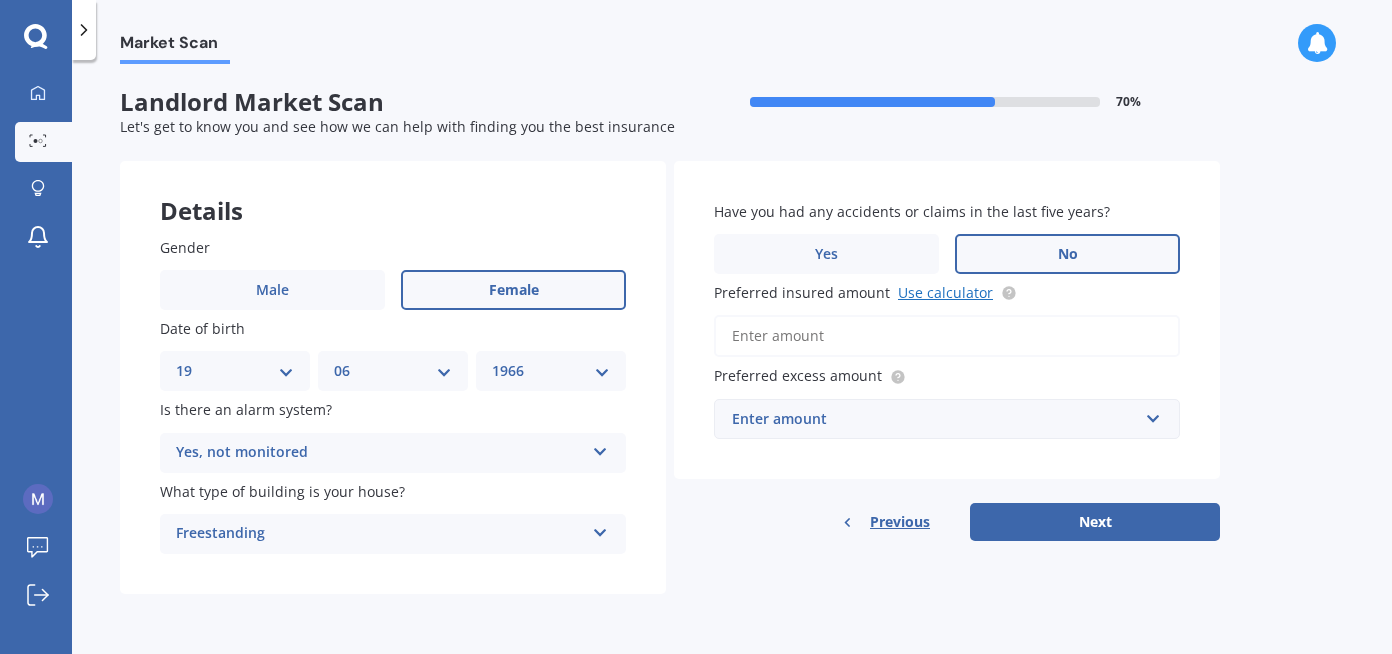 click on "Use calculator" at bounding box center [945, 292] 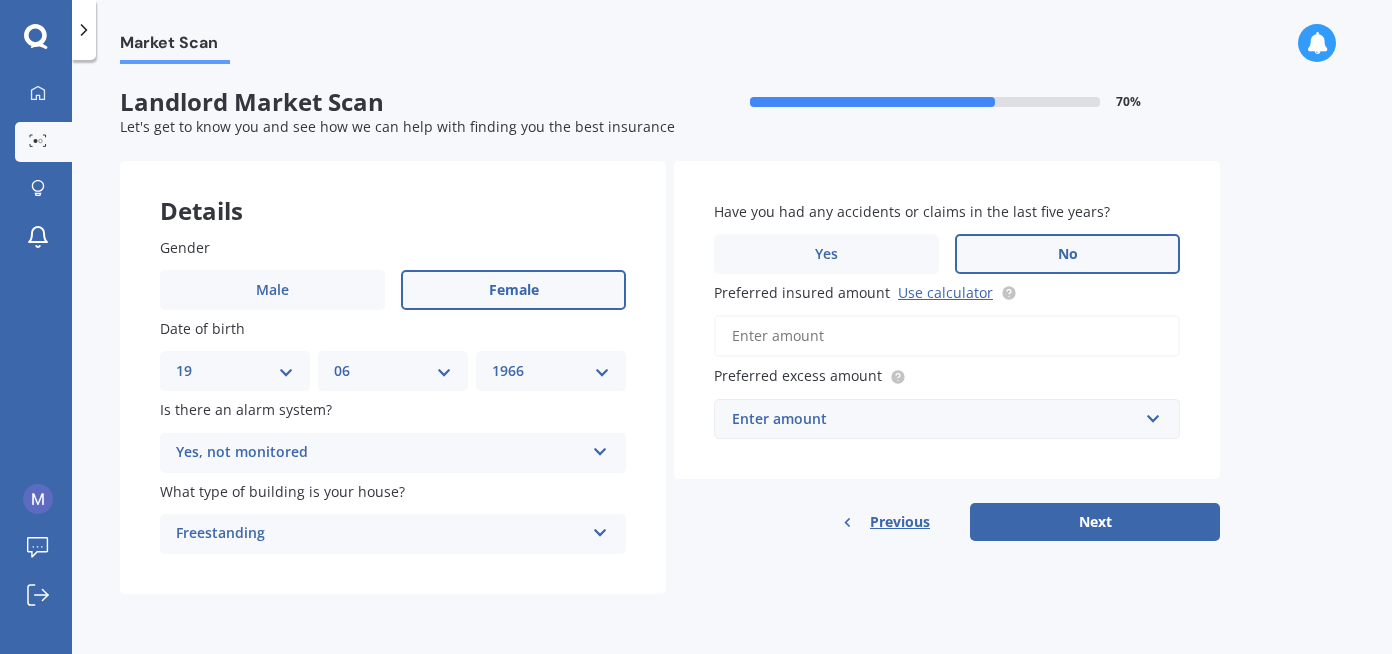 click on "Preferred insured amount Use calculator" at bounding box center (947, 336) 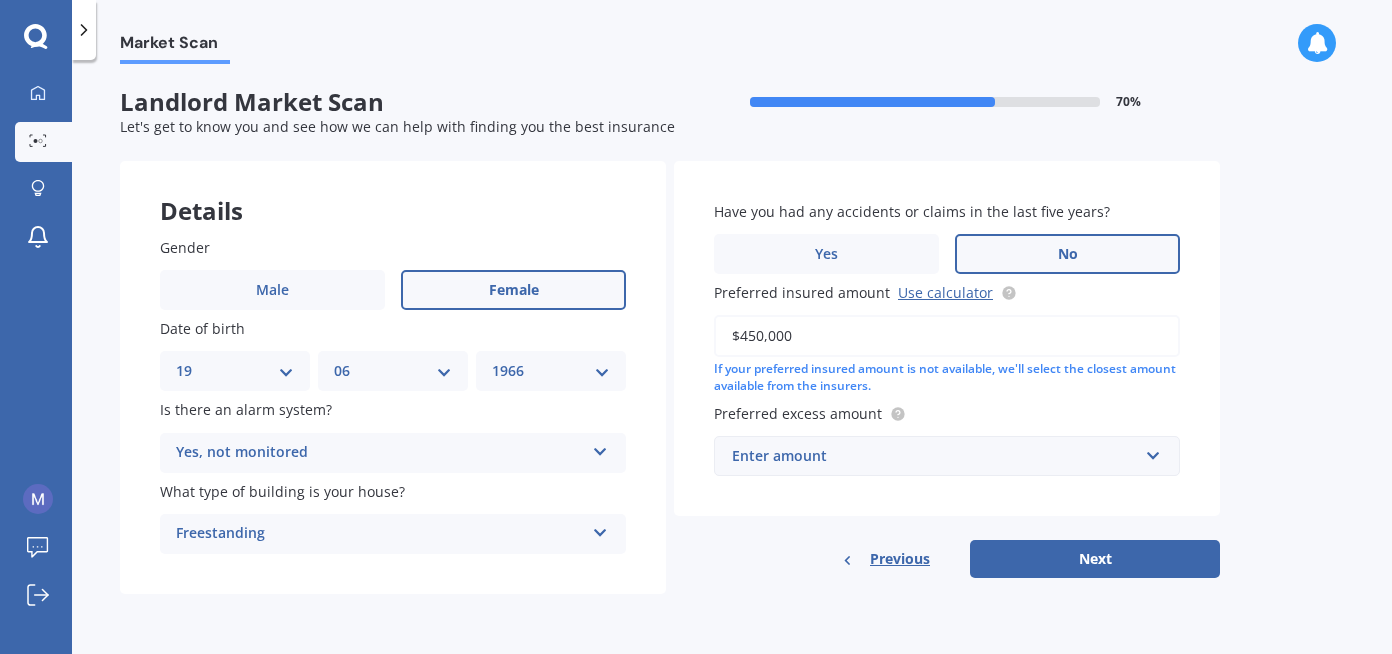 type on "$450,000" 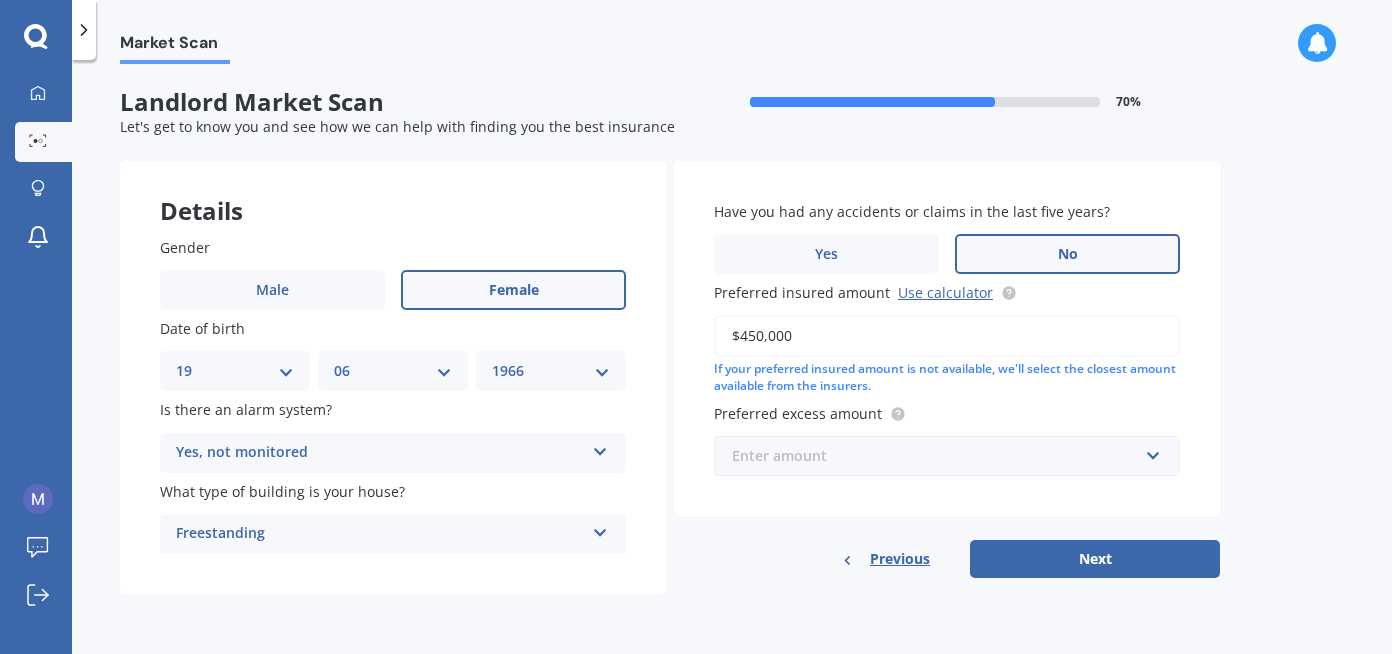 click at bounding box center (940, 456) 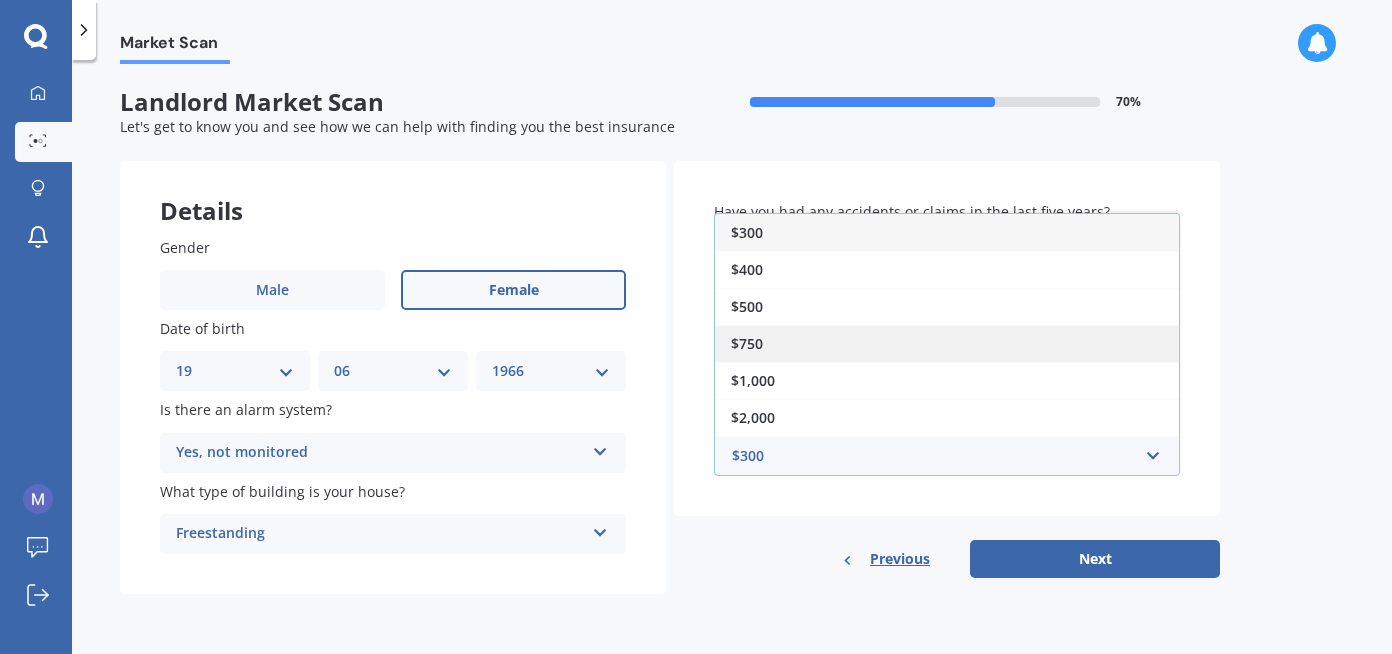 click on "$750" at bounding box center (947, 343) 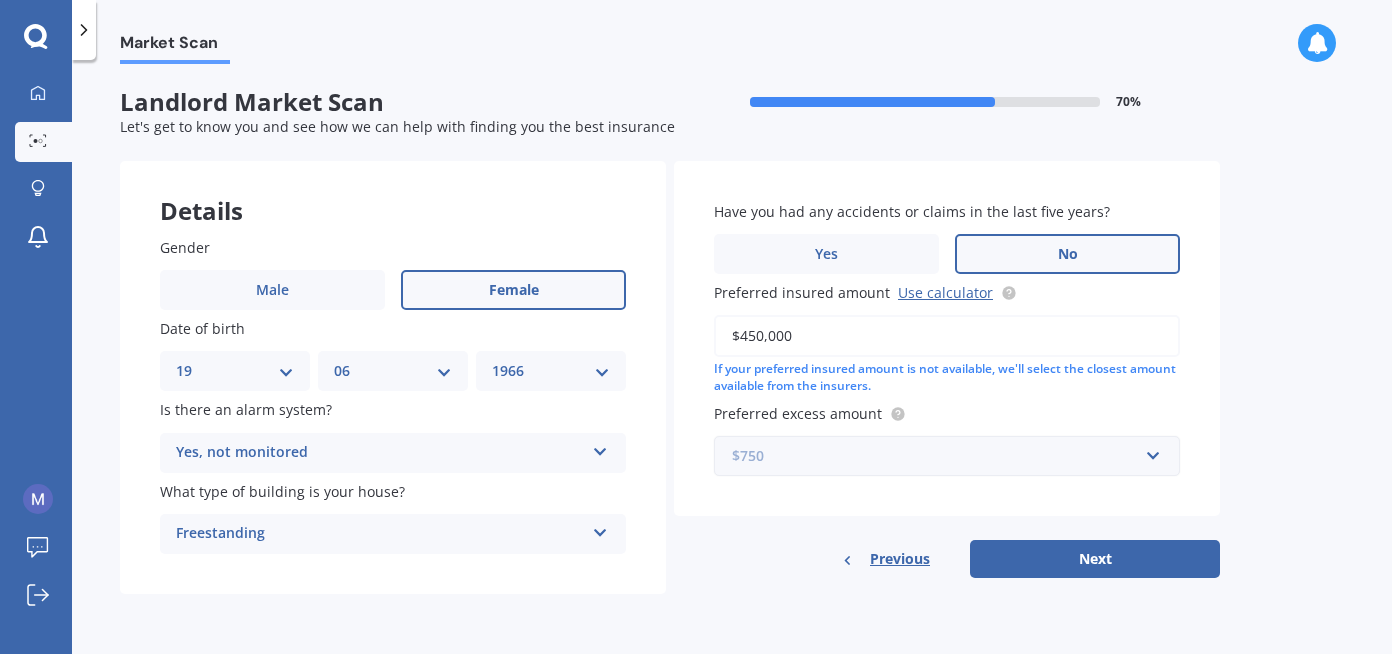 click at bounding box center [940, 456] 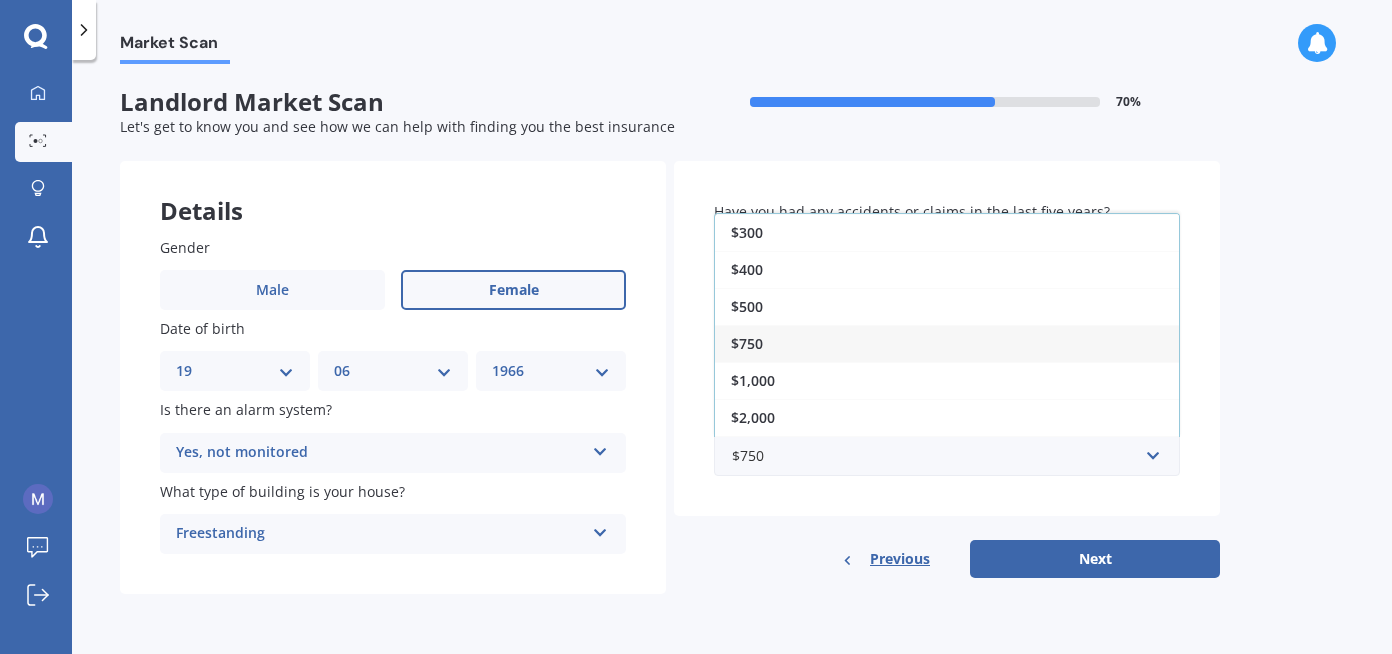 click on "$750" at bounding box center [947, 343] 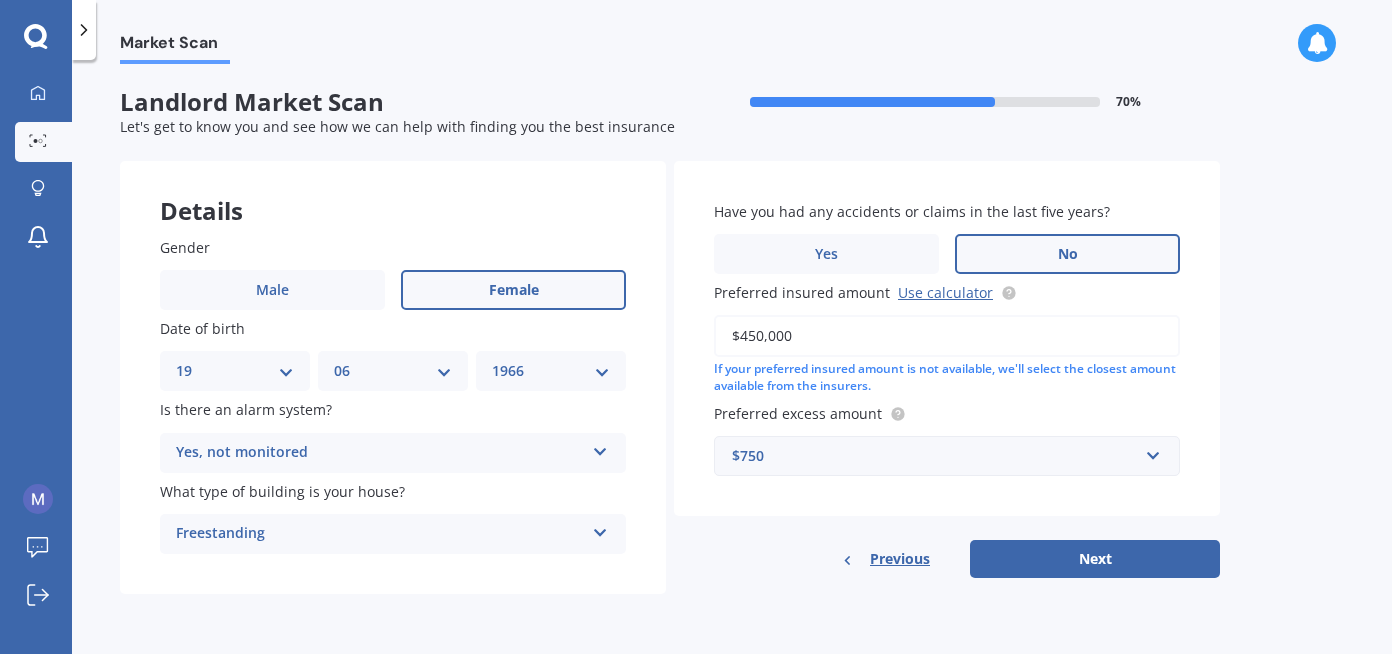 click on "Market Scan Landlord Market Scan 70 % Let's get to know you and see how we can help with finding you the best insurance Details Gender Male Female Date of birth [DATE] Is there an alarm system? Yes, not monitored Yes, monitored Yes, not monitored No What type of building is your house? Freestanding Freestanding Multi-unit (in a block of 6 or less) Multi-unit (in a block of 7-10) Yes No" at bounding box center (732, 361) 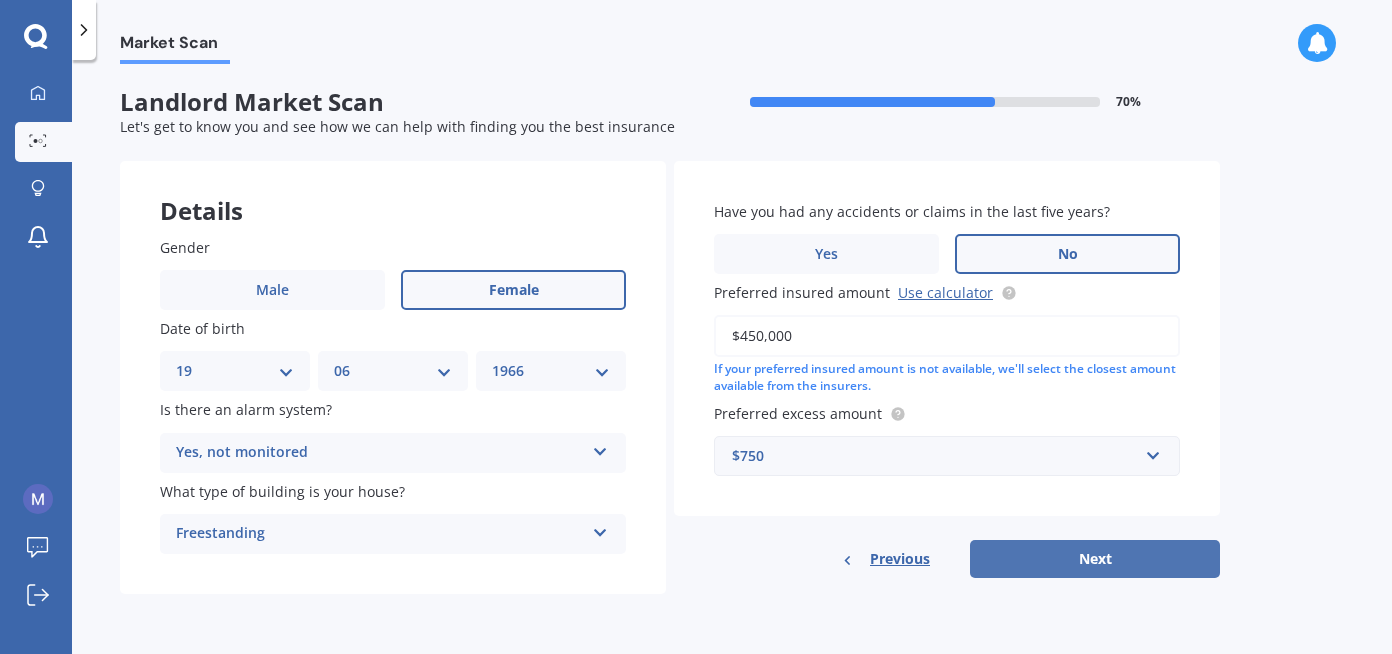 click on "Next" at bounding box center [1095, 559] 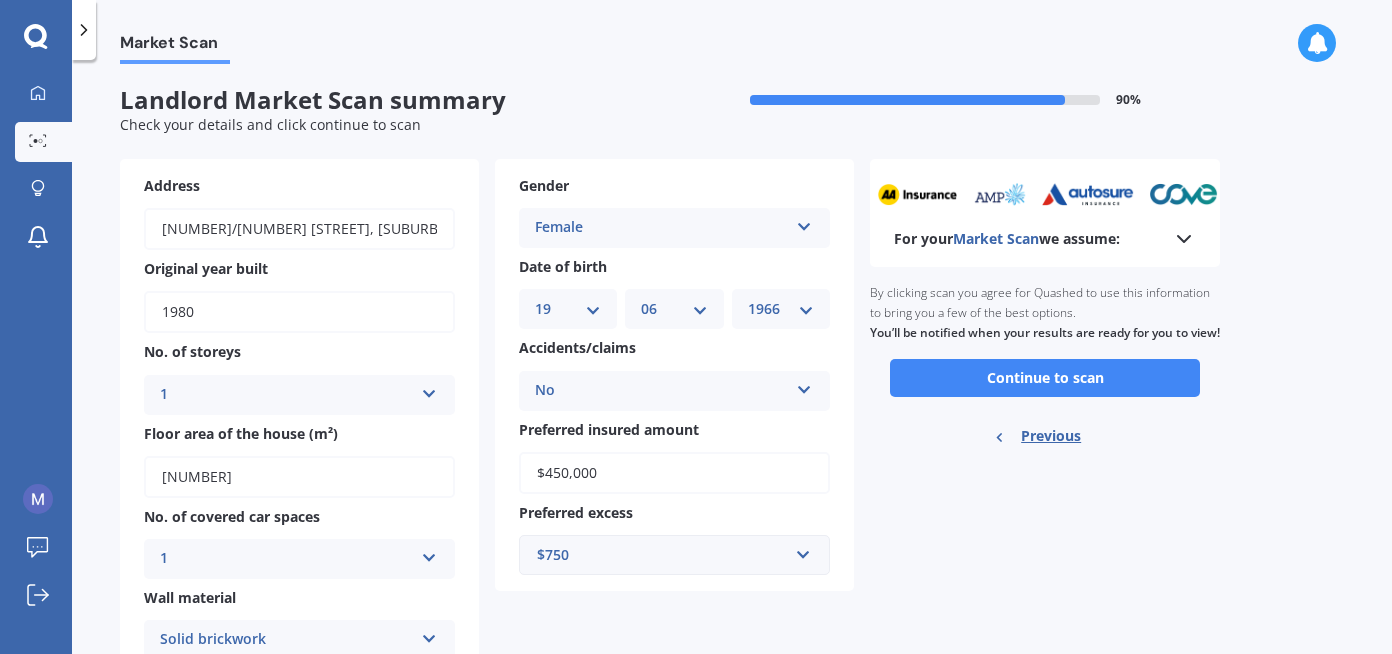 scroll, scrollTop: 0, scrollLeft: 0, axis: both 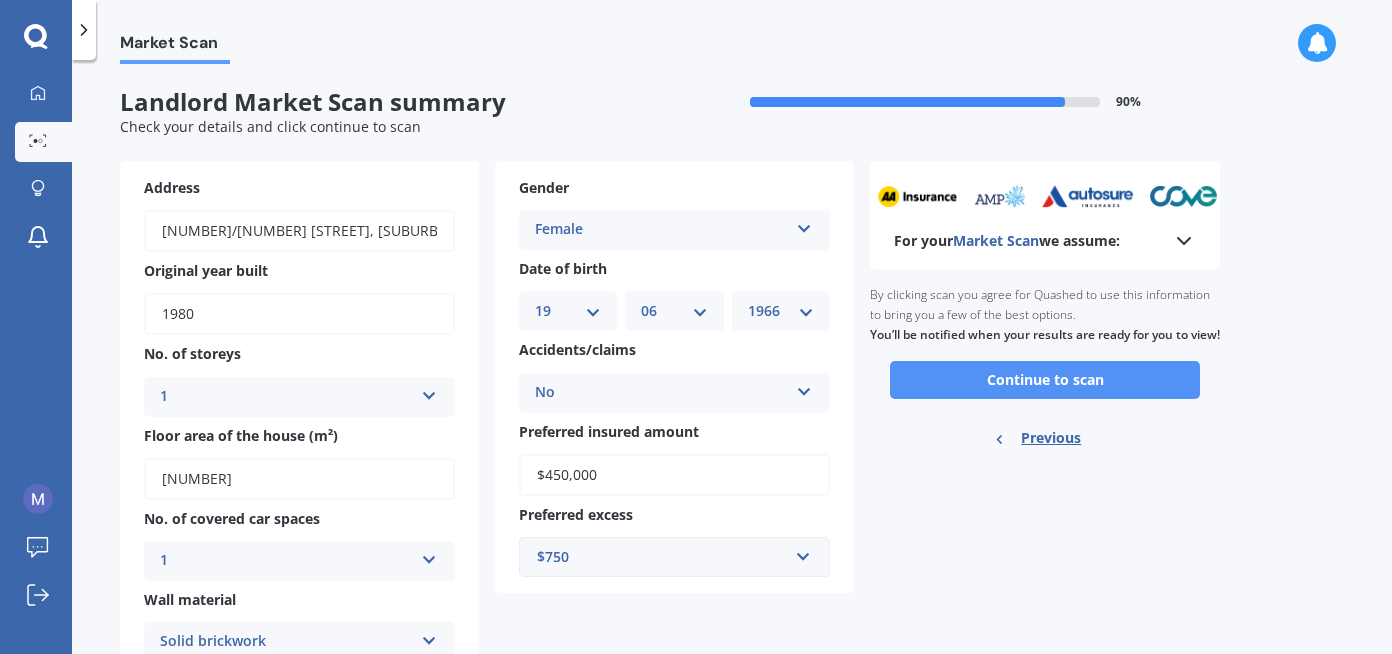 click on "Continue to scan" at bounding box center (1045, 380) 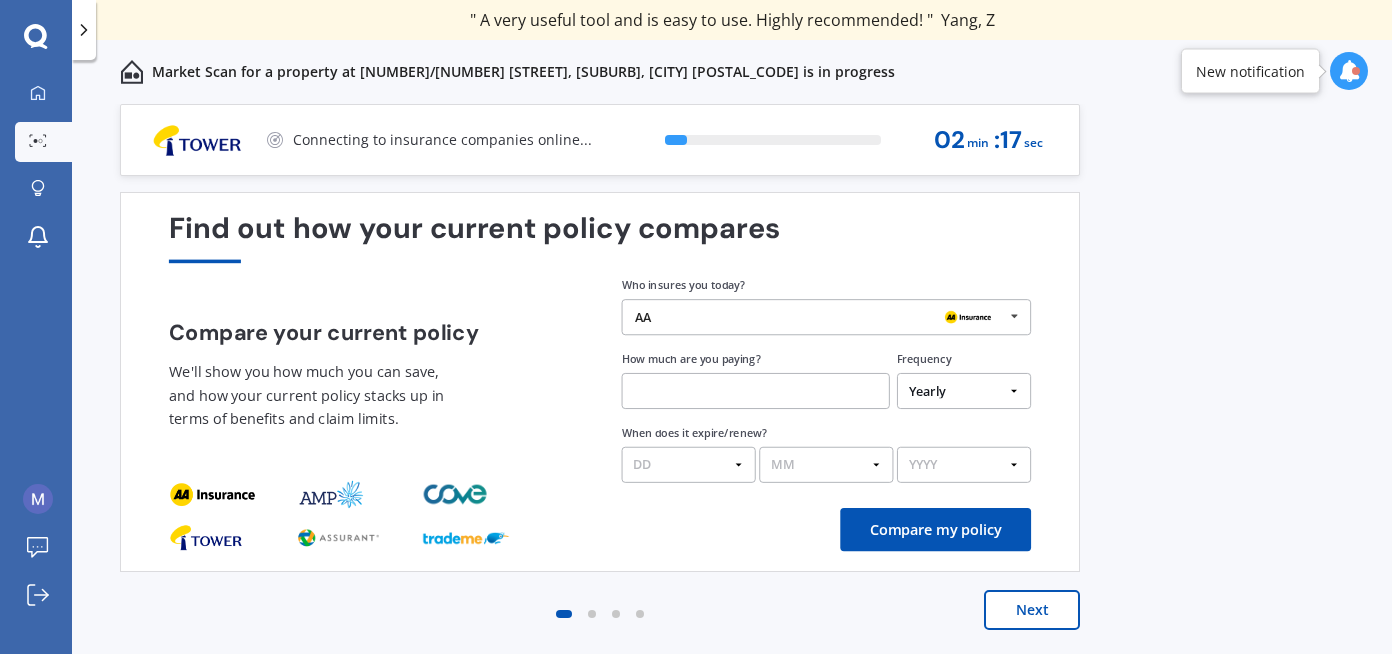 click at bounding box center [1014, 316] 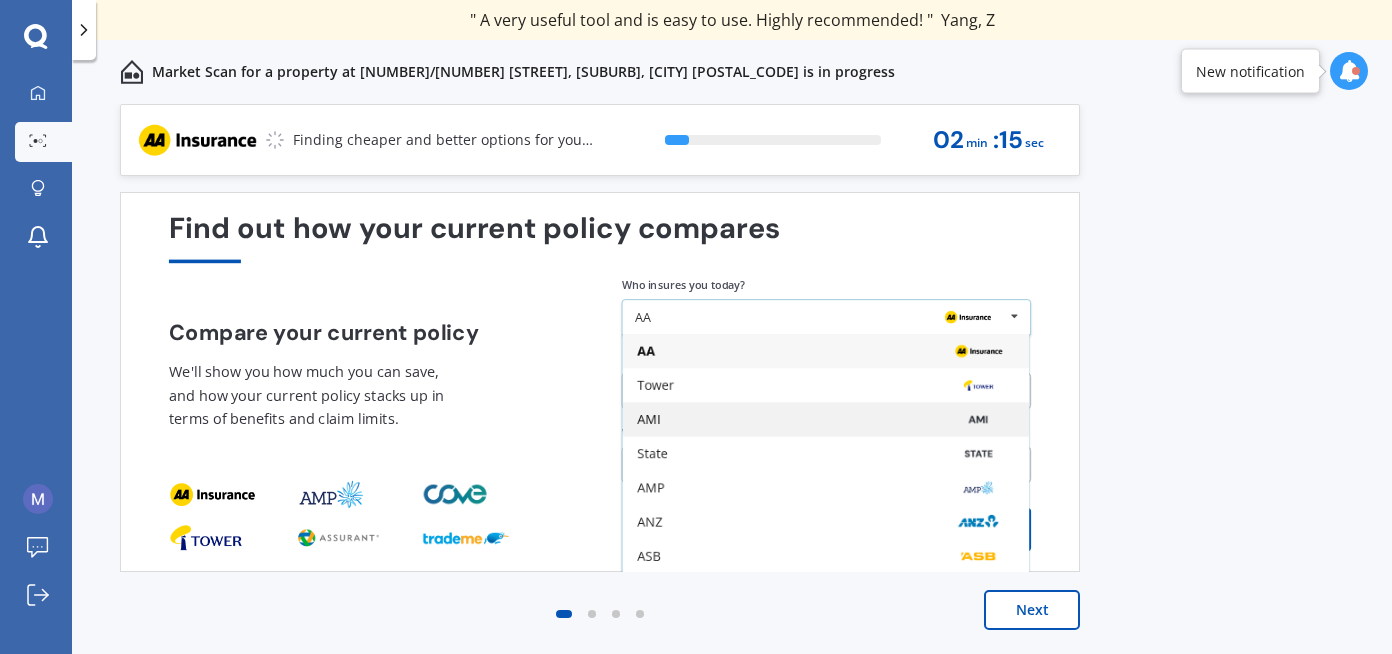 click on "AMI" at bounding box center [825, 420] 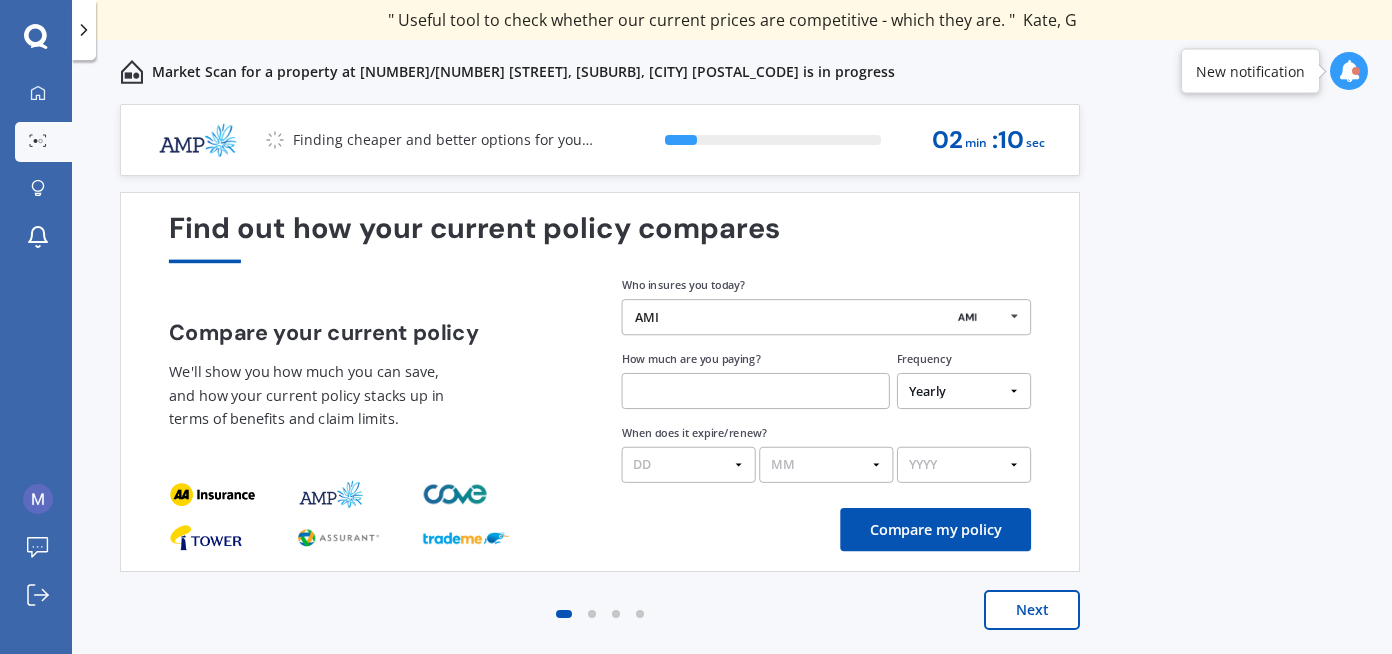 click at bounding box center [756, 391] 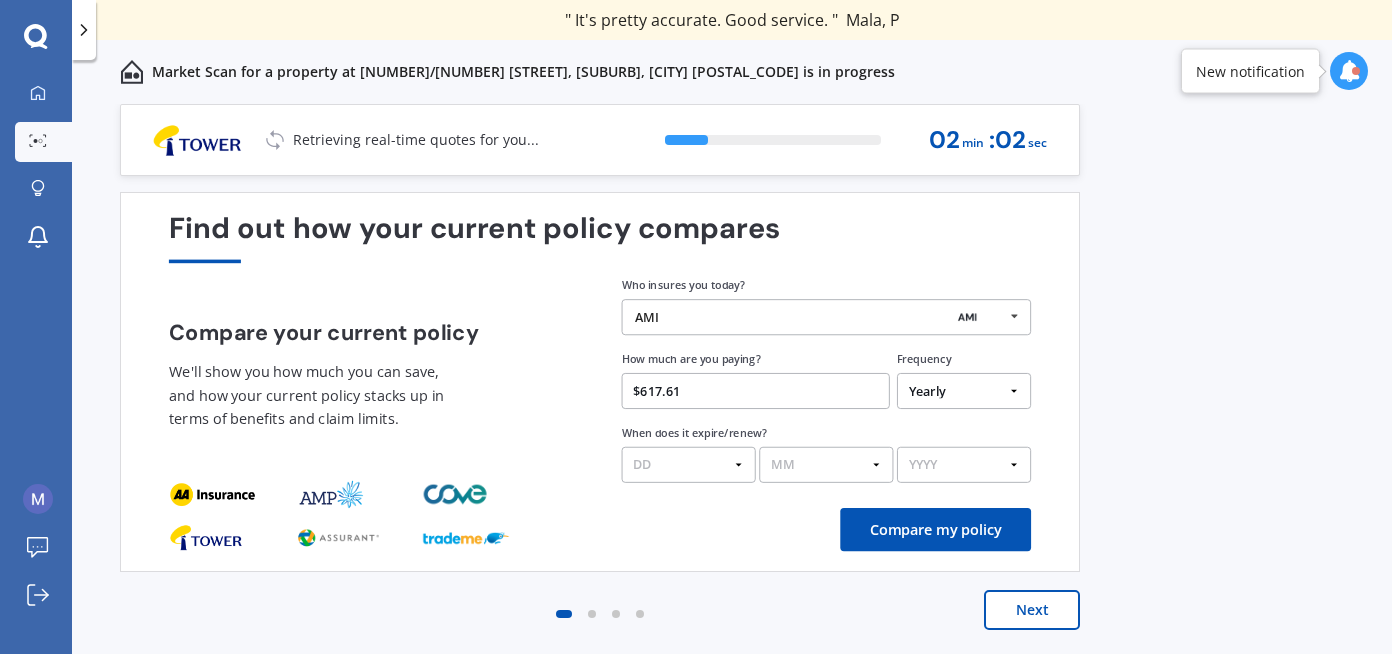 type on "$617.61" 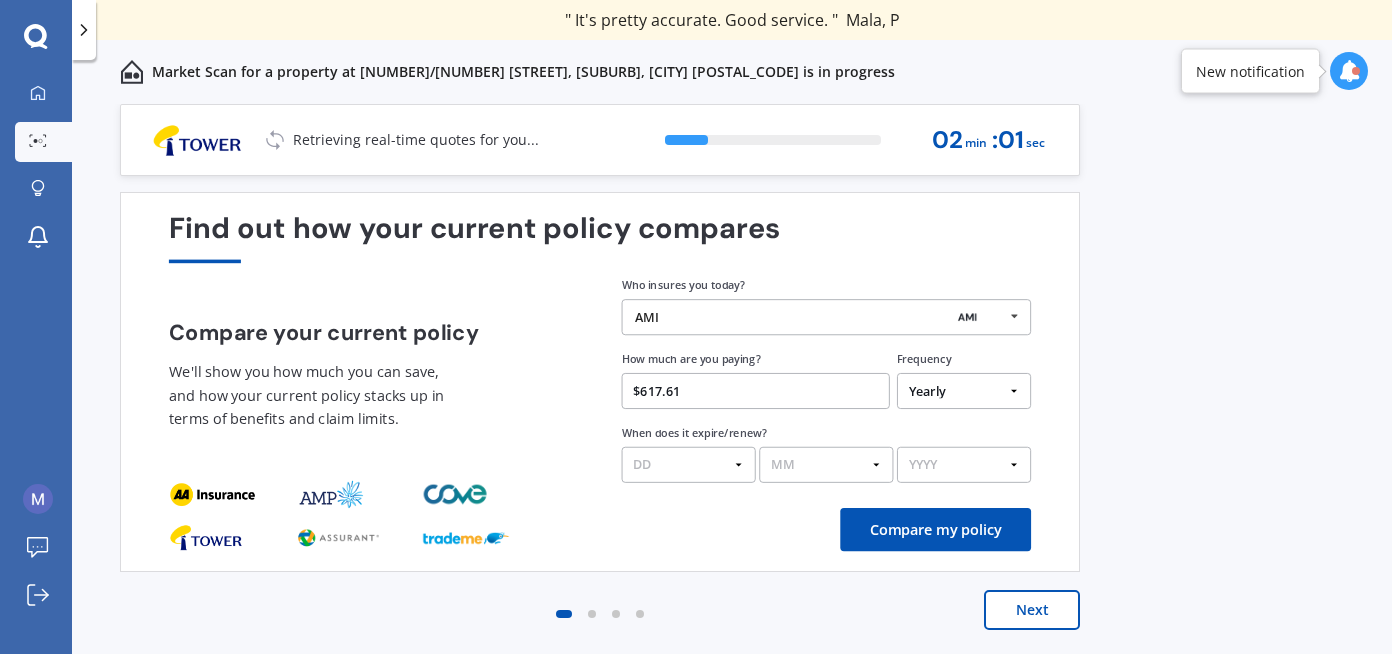 select on "Quarterly" 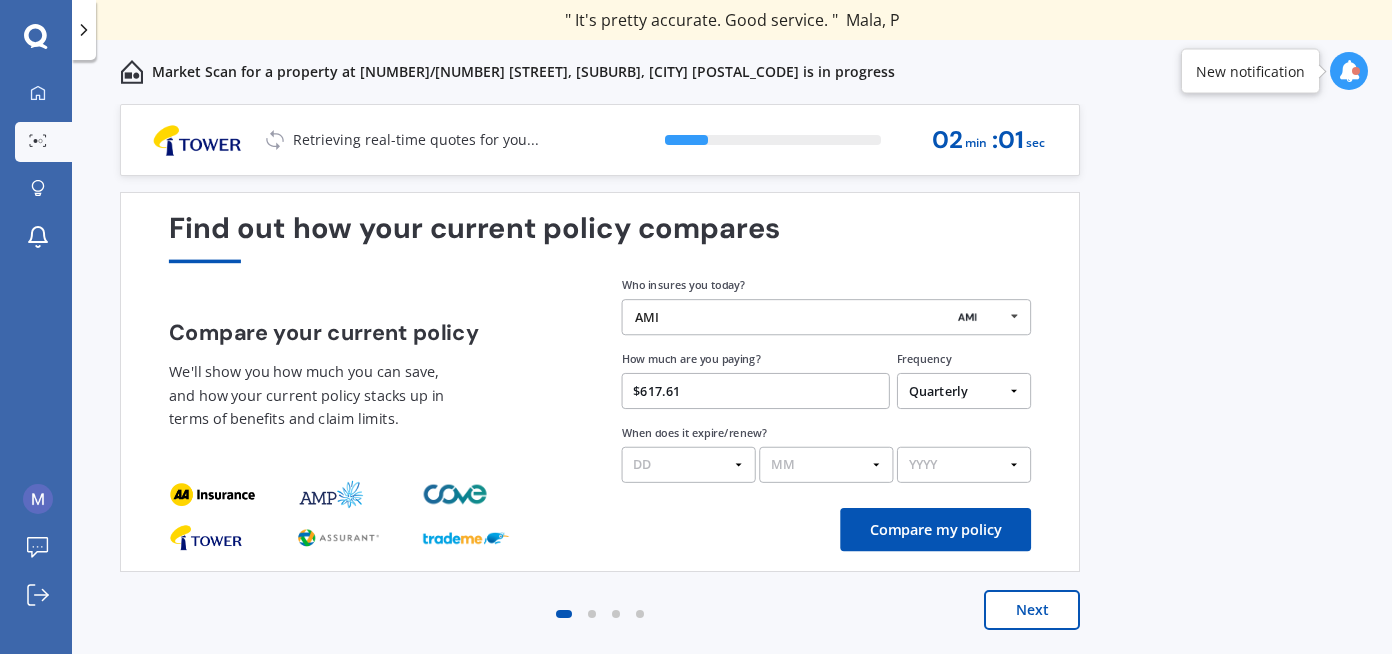 click on "Yearly Six-Monthly Quarterly Monthly Fortnightly Weekly One-Off" at bounding box center (964, 391) 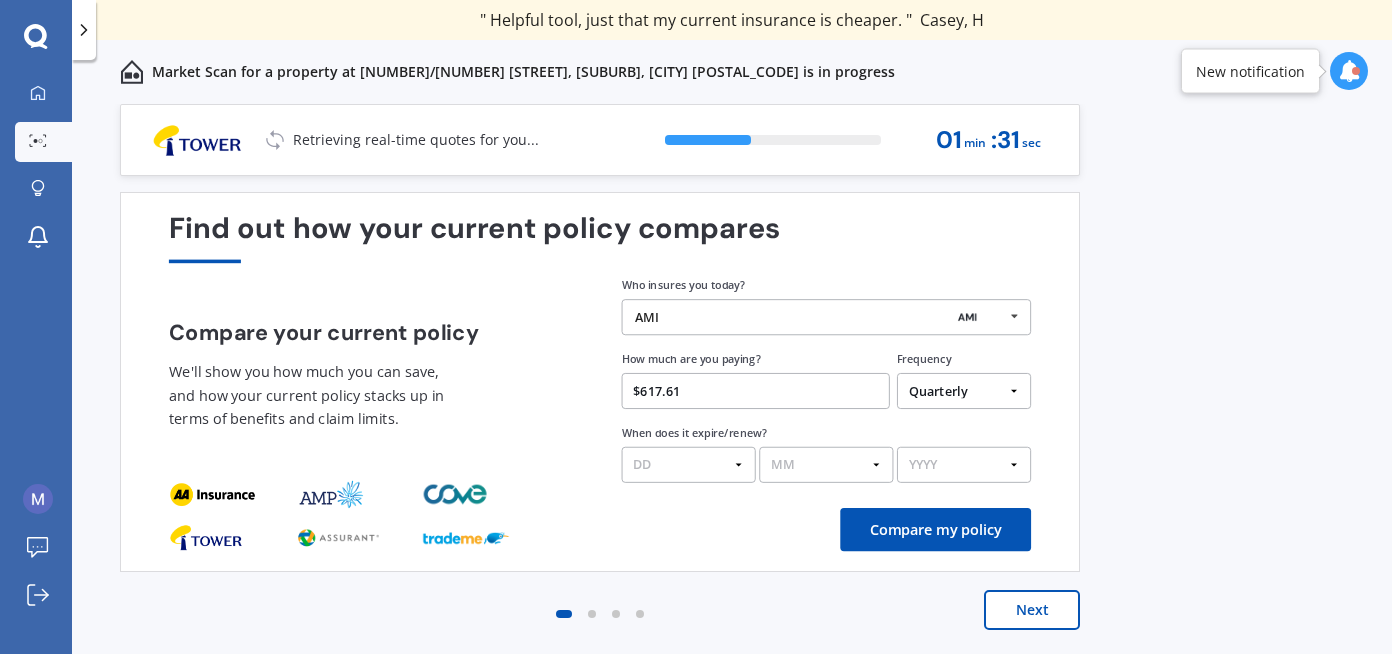 click on "DD 01 02 03 04 05 06 07 08 09 10 11 12 13 14 15 16 17 18 19 20 21 22 23 24 25 26 27 28 29 30 31" at bounding box center (689, 465) 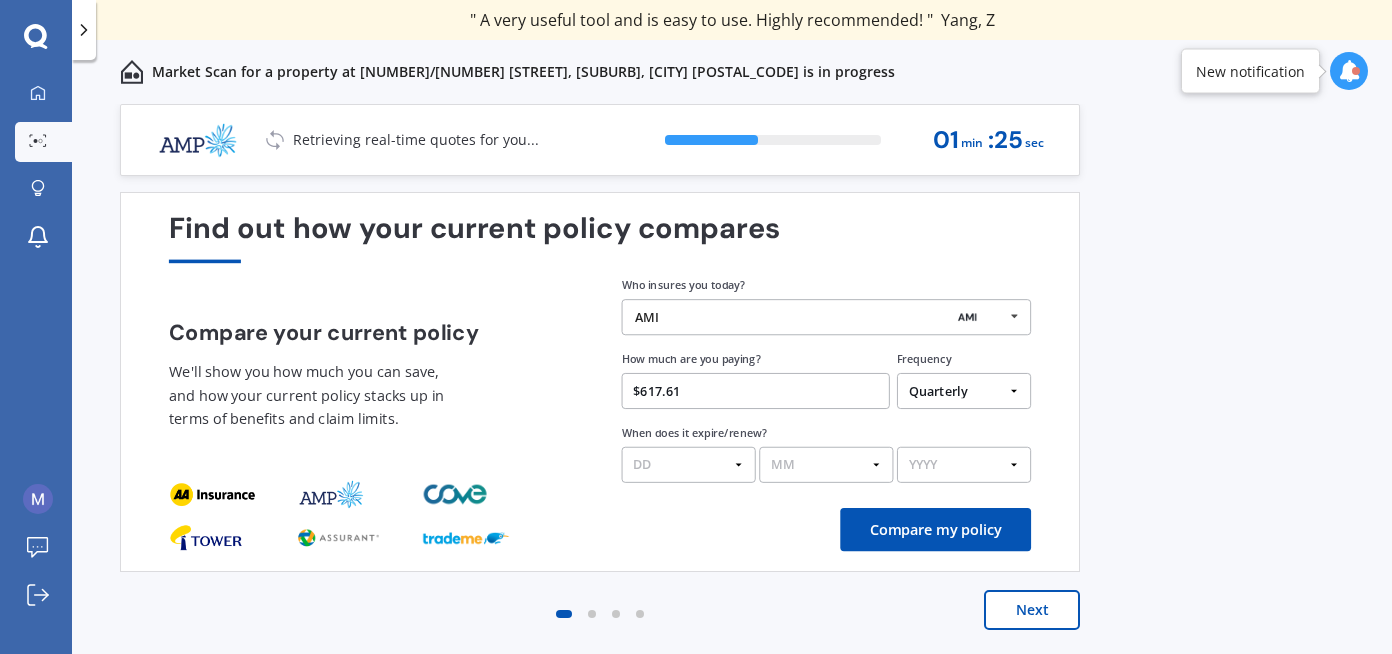 select on "01" 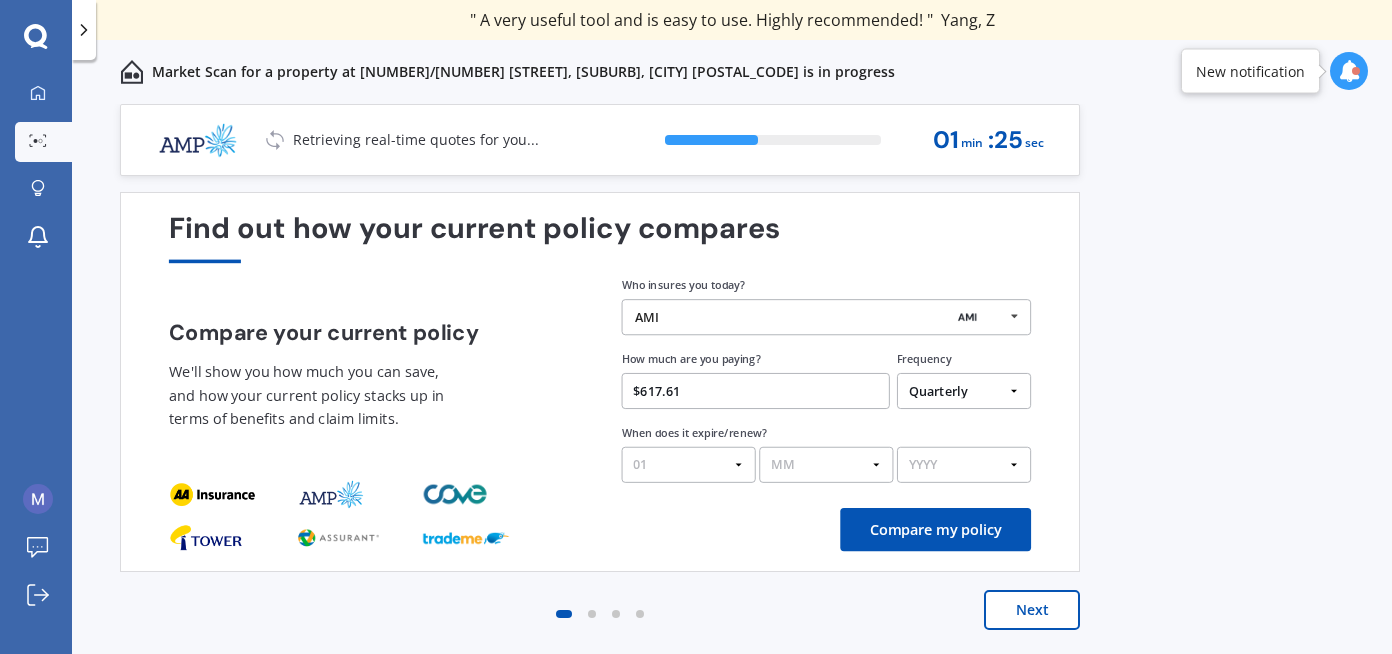 click on "DD 01 02 03 04 05 06 07 08 09 10 11 12 13 14 15 16 17 18 19 20 21 22 23 24 25 26 27 28 29 30 31" at bounding box center (689, 465) 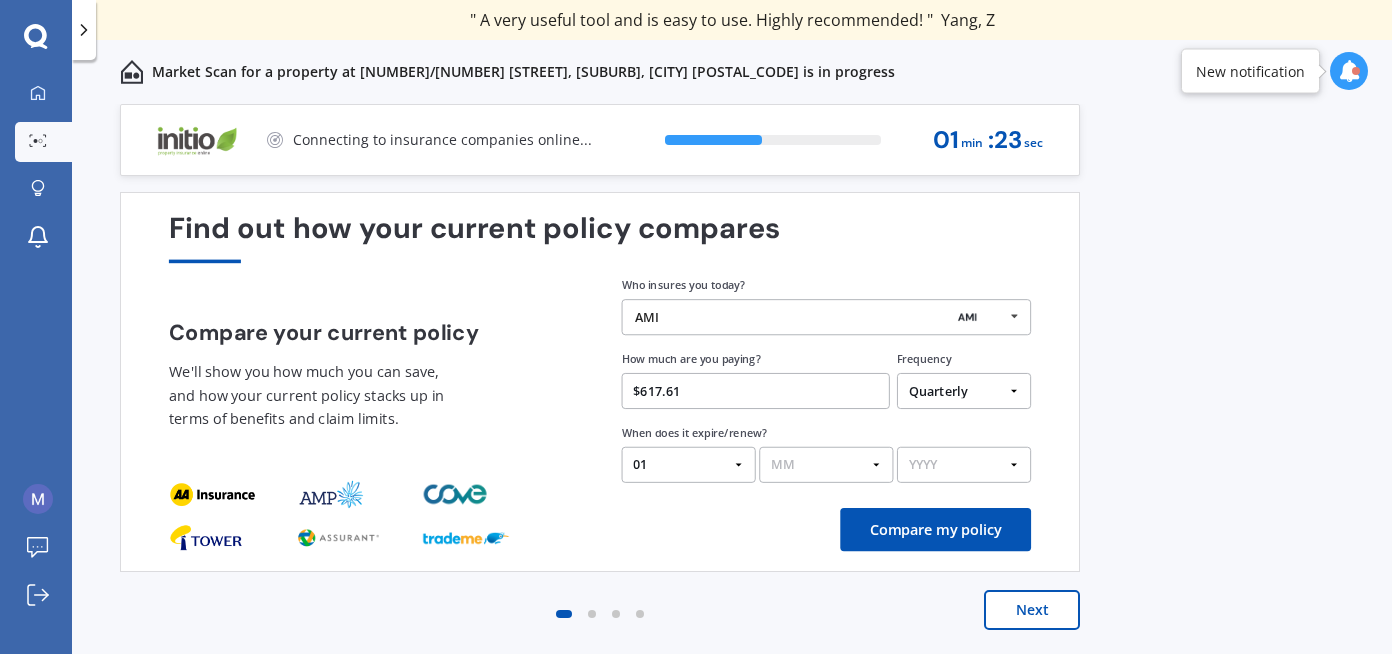 click on "MM 01 02 03 04 05 06 07 08 09 10 11 12" at bounding box center (826, 465) 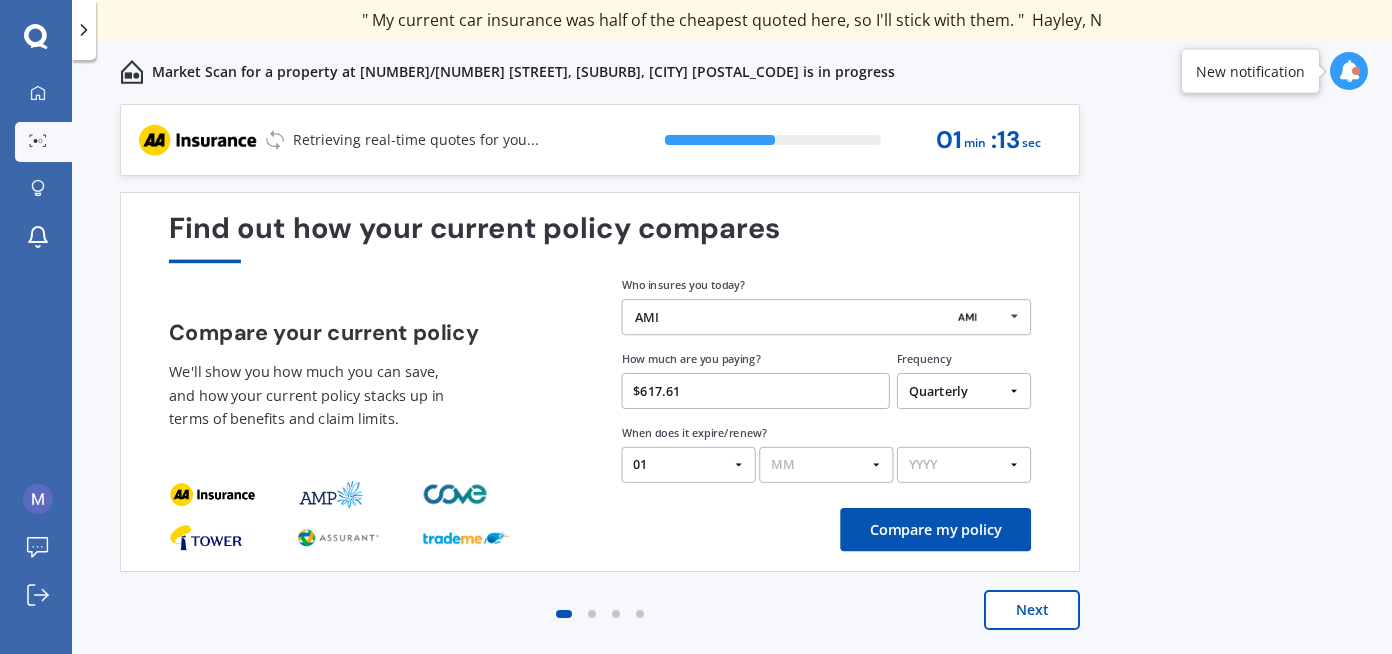 click on "Previous 60,000+ Kiwis have signed up to shop and save on insurance with us " Helpful tool, just that my current insurance is cheaper. " [NAME], [INITIAL] " I have already recommended Quashed to many family and friends. This is fantastic. Thank you. " [NAME], [INITIAL] " A very useful tool and is easy to use. Highly recommended! " [NAME], [INITIAL] " Useful tool to check whether our current prices are competitive - which they are. " [NAME], [INITIAL] " My current car insurance was half of the cheapest quoted here, so I'll stick with them. " [NAME], [INITIAL] " Gave exactly the same results. " [NAME], [INITIAL] " It's pretty accurate. Good service. " [NAME], [INITIAL] " That was very helpful as it provided all the details required to make the necessary decision. " [NAME], [INITIAL] " I've already recommended to a number of people. " [NAME], [INITIAL] " Good to know my existing cover is so good! " [NAME], [INITIAL] " Excellent site! I saved $300 off my existing policy. " [NAME], [INITIAL] " Great stuff team! first time using it, and it was very clear and concise. " [NAME], [INITIAL] Next 51 % [TIME]" at bounding box center [732, 401] 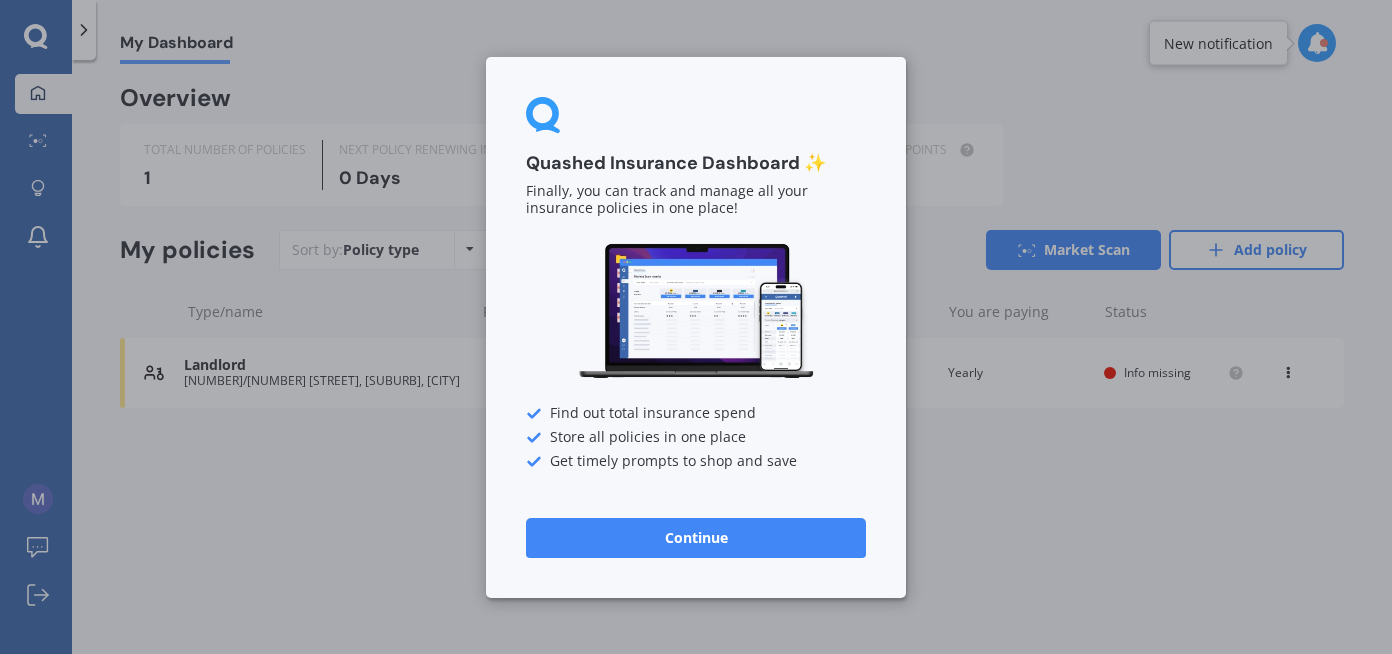 click on "Continue" at bounding box center (696, 537) 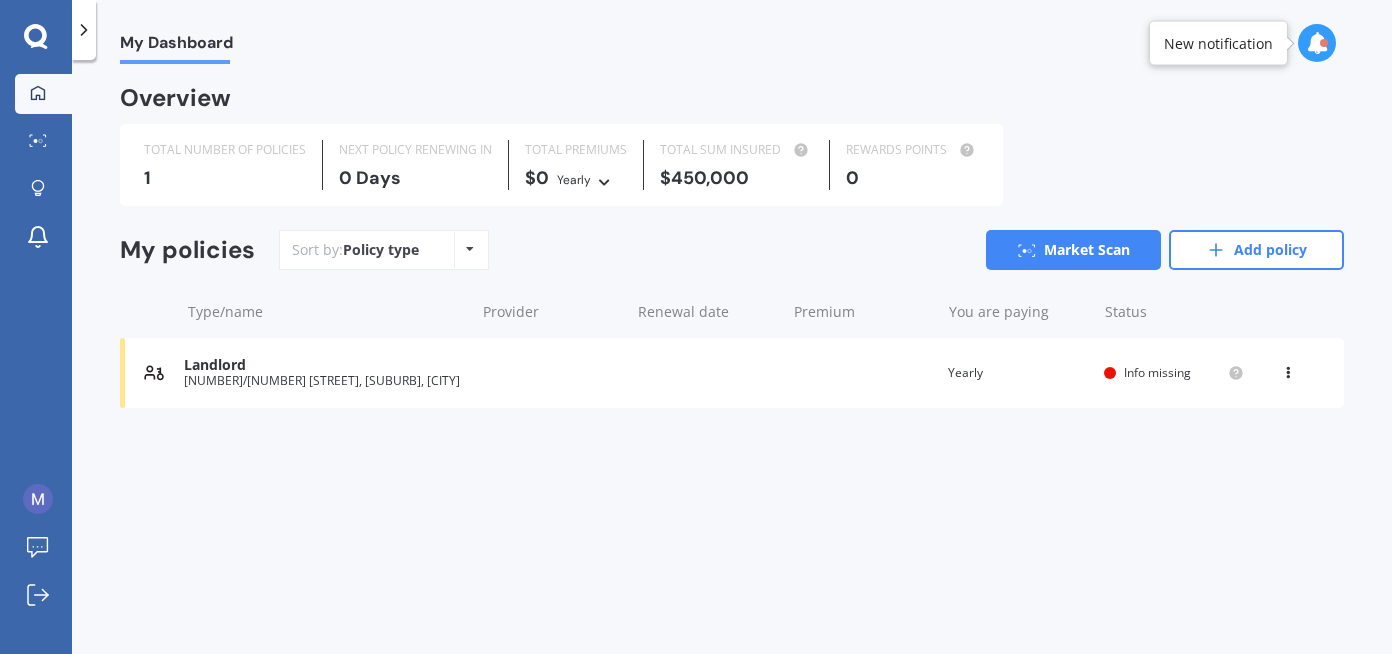 click on "Landlord [NUMBER]/[NUMBER] [STREET], [SUBURB], [CITY] Renewal date [DATE] Premium You are paying Yearly Status Info missing View option View policy Delete" at bounding box center (732, 373) 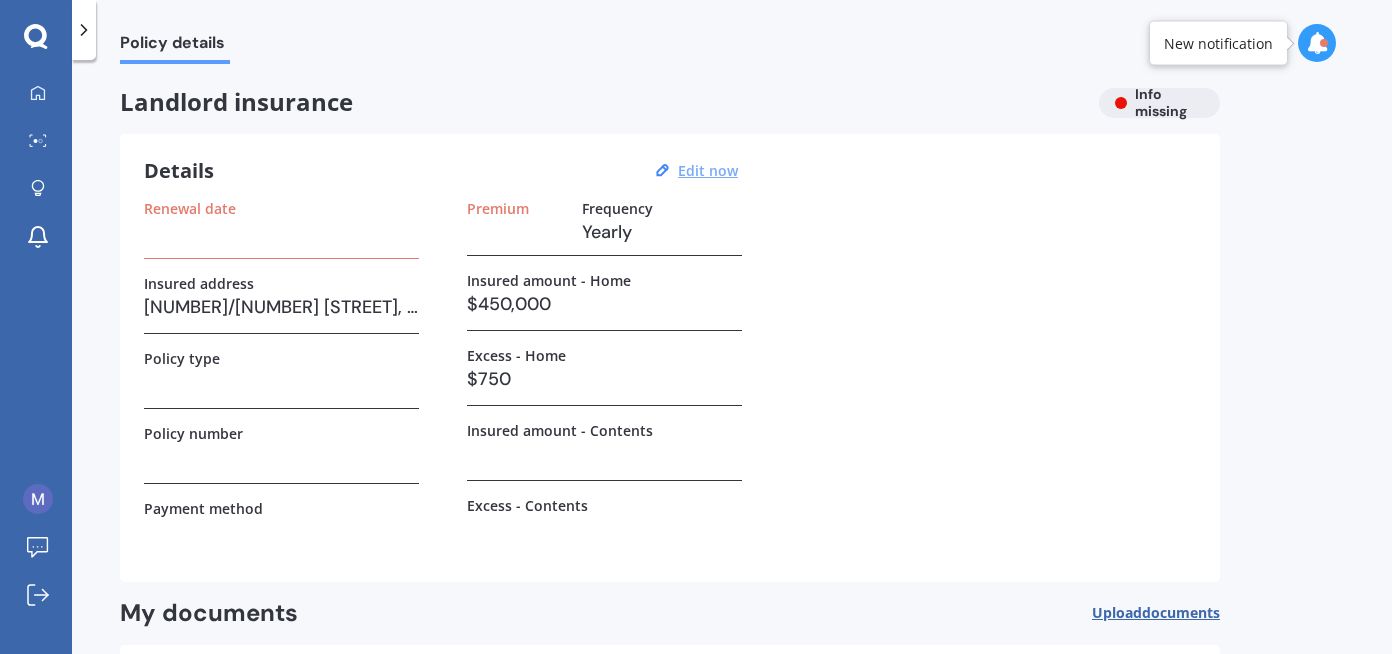 click on "Edit now" at bounding box center [708, 170] 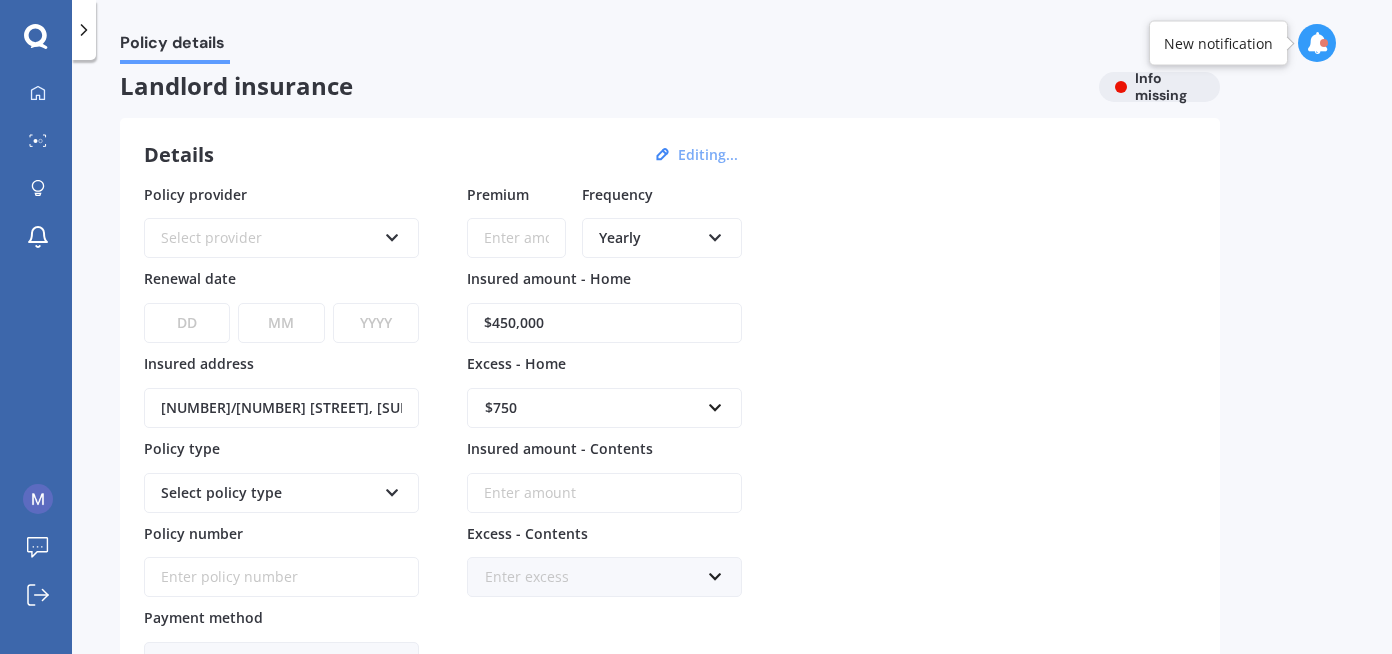 scroll, scrollTop: 0, scrollLeft: 0, axis: both 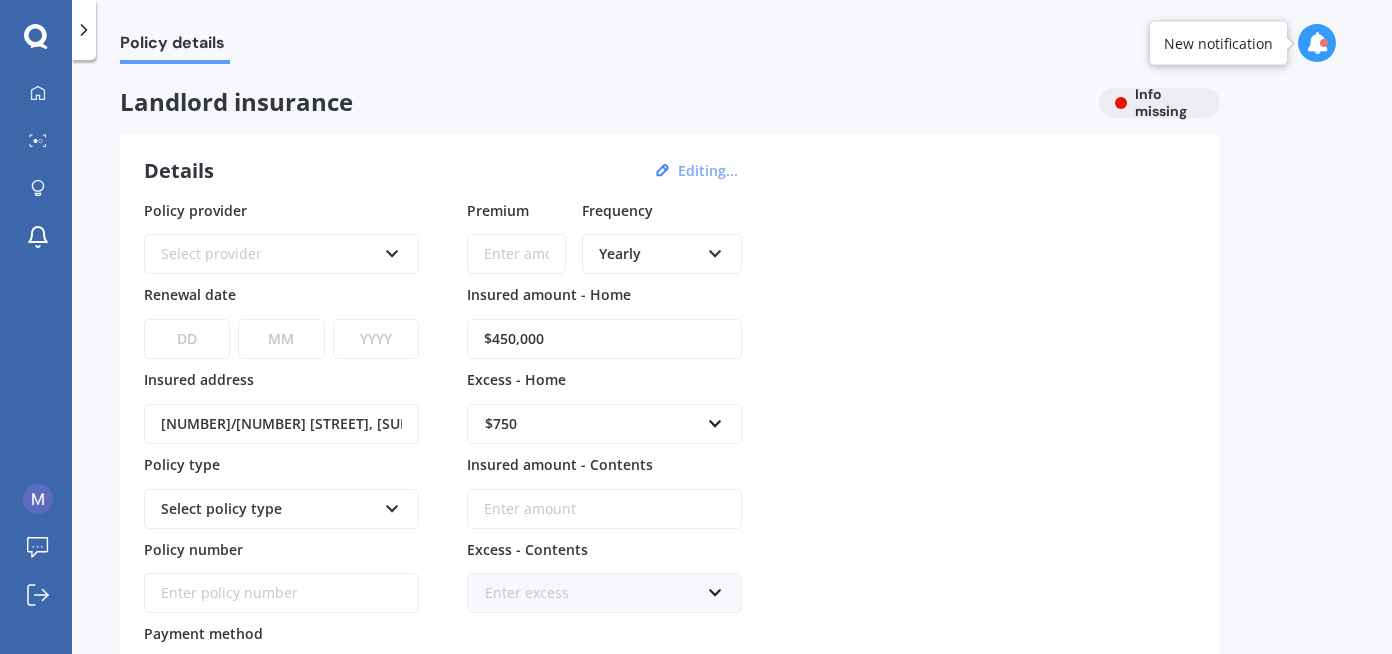 click at bounding box center (1317, 43) 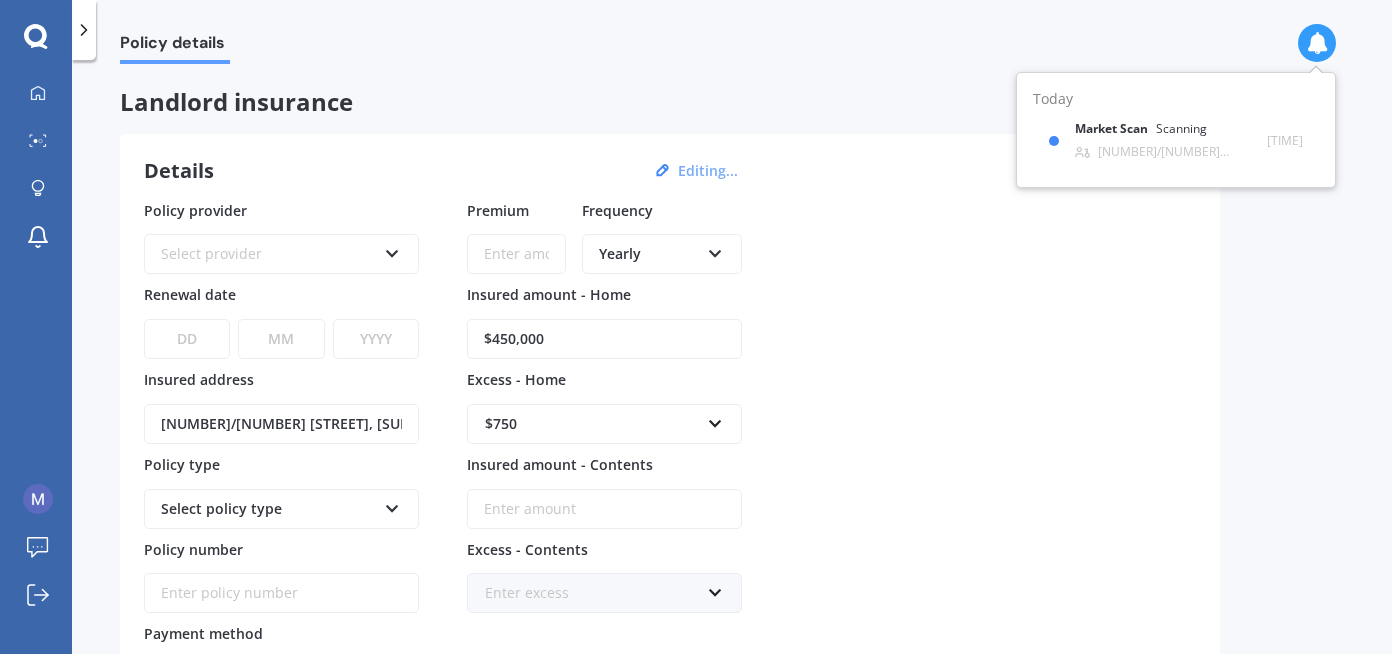 click at bounding box center [1317, 43] 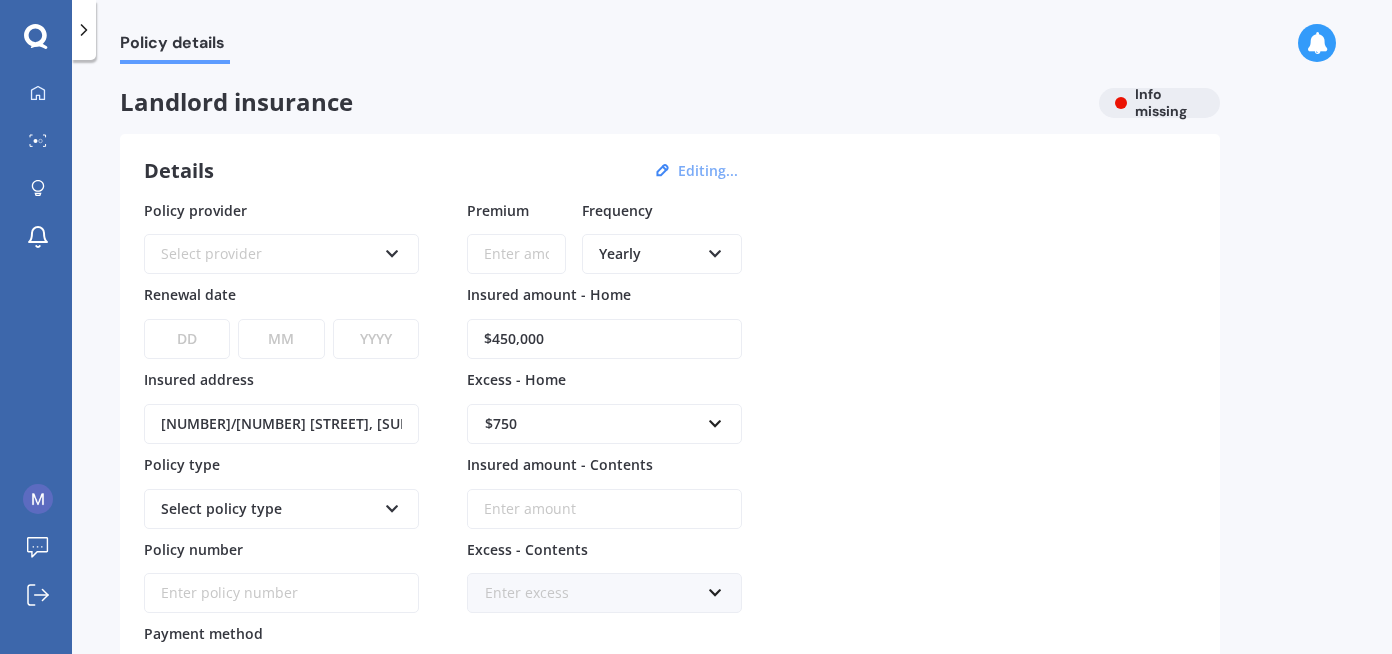 click on "Select provider" at bounding box center [268, 254] 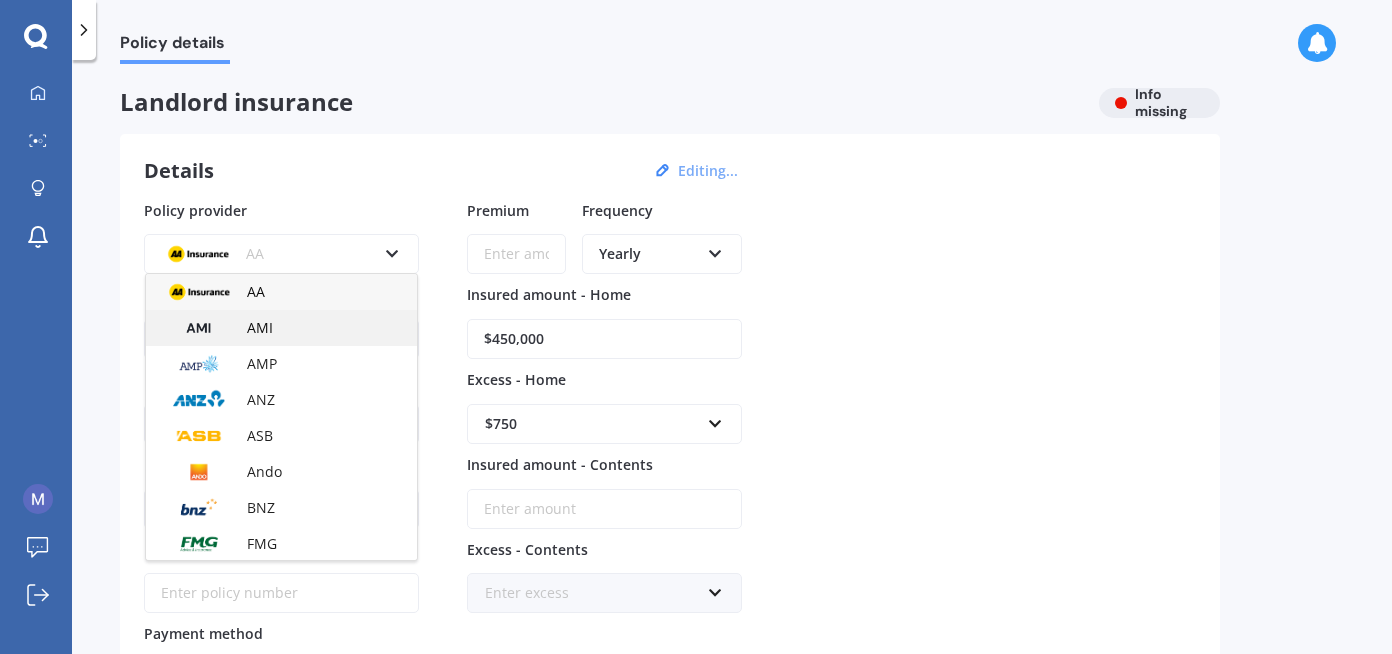 click on "AMI" at bounding box center (260, 327) 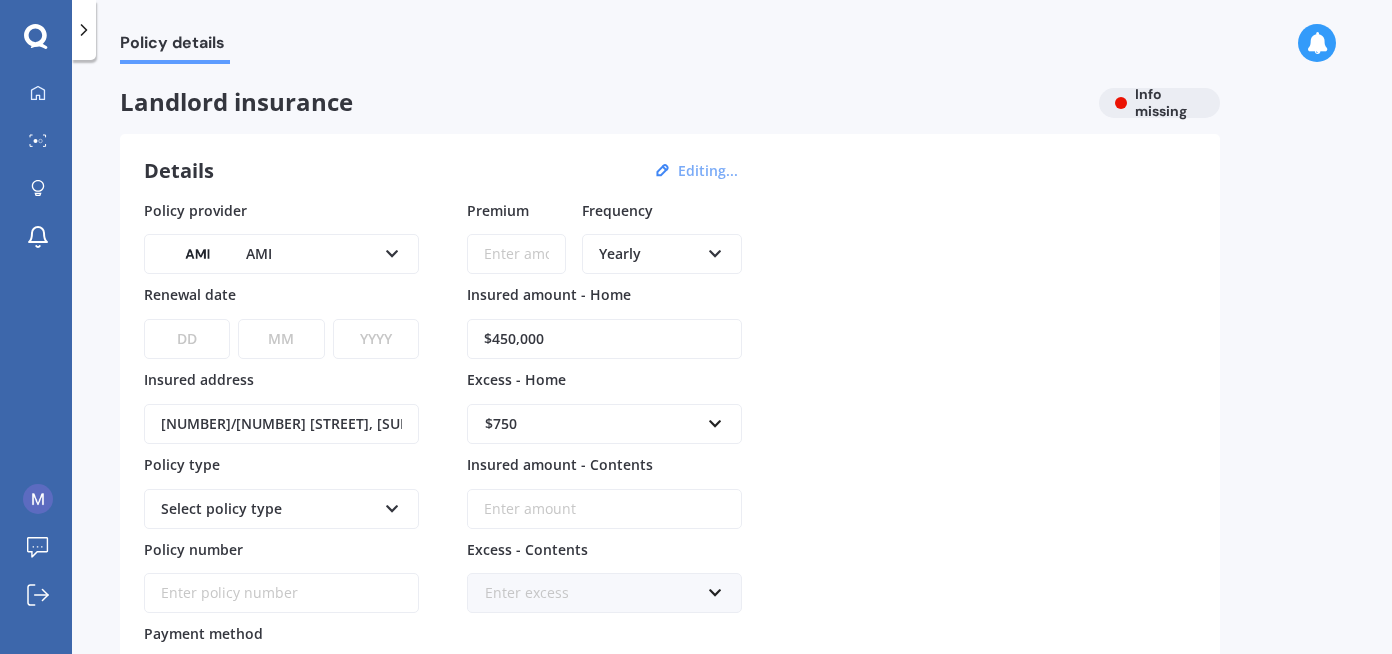 click on "Premium" at bounding box center (516, 254) 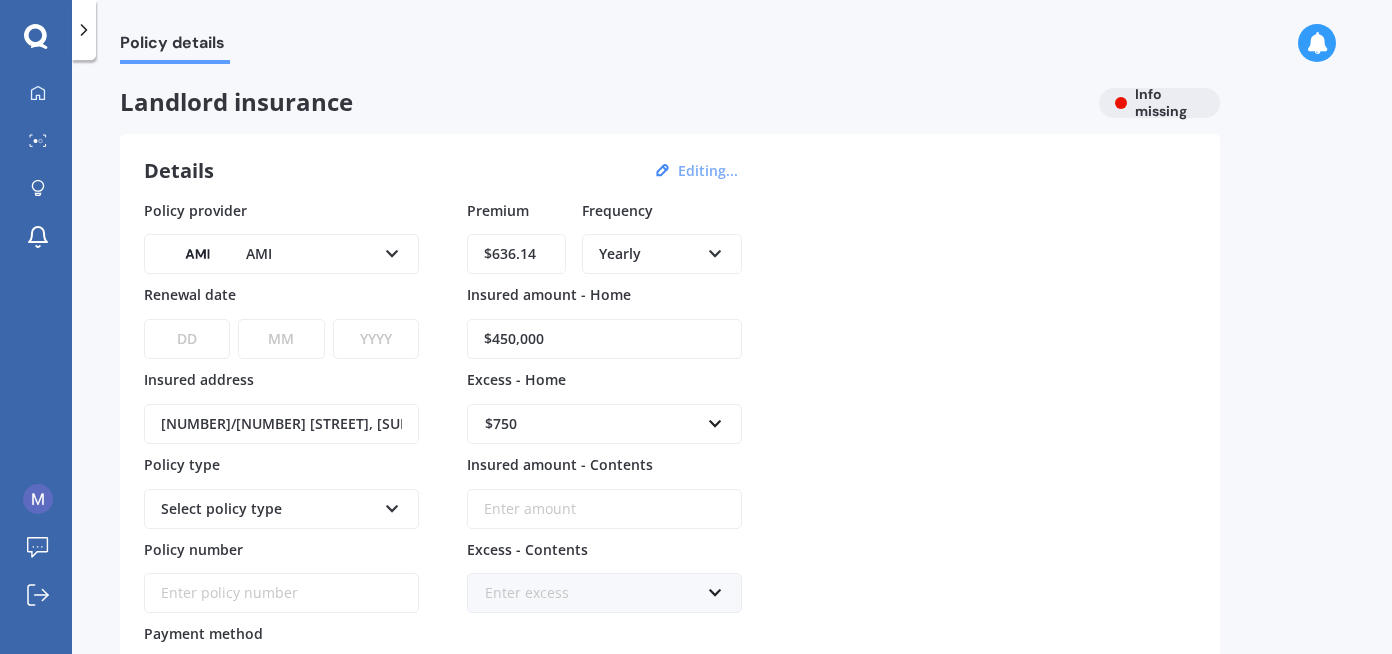 type on "$636.14" 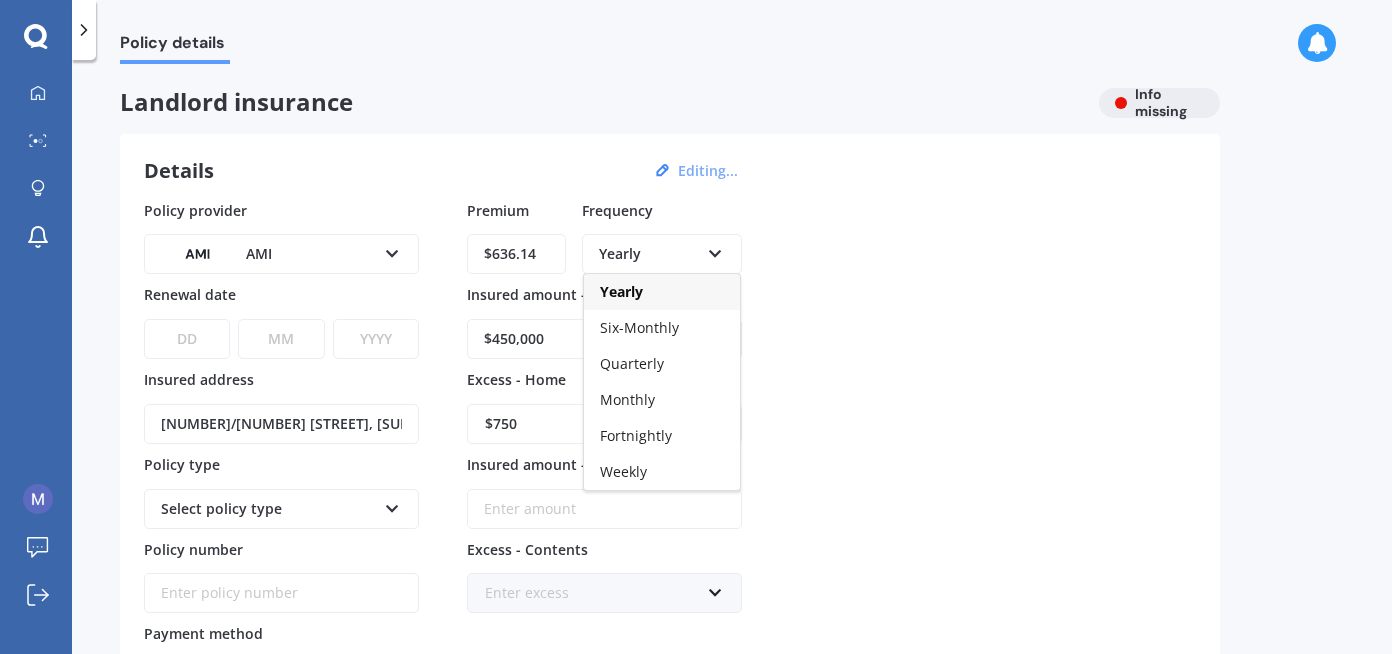 click on "Quarterly" at bounding box center (662, 364) 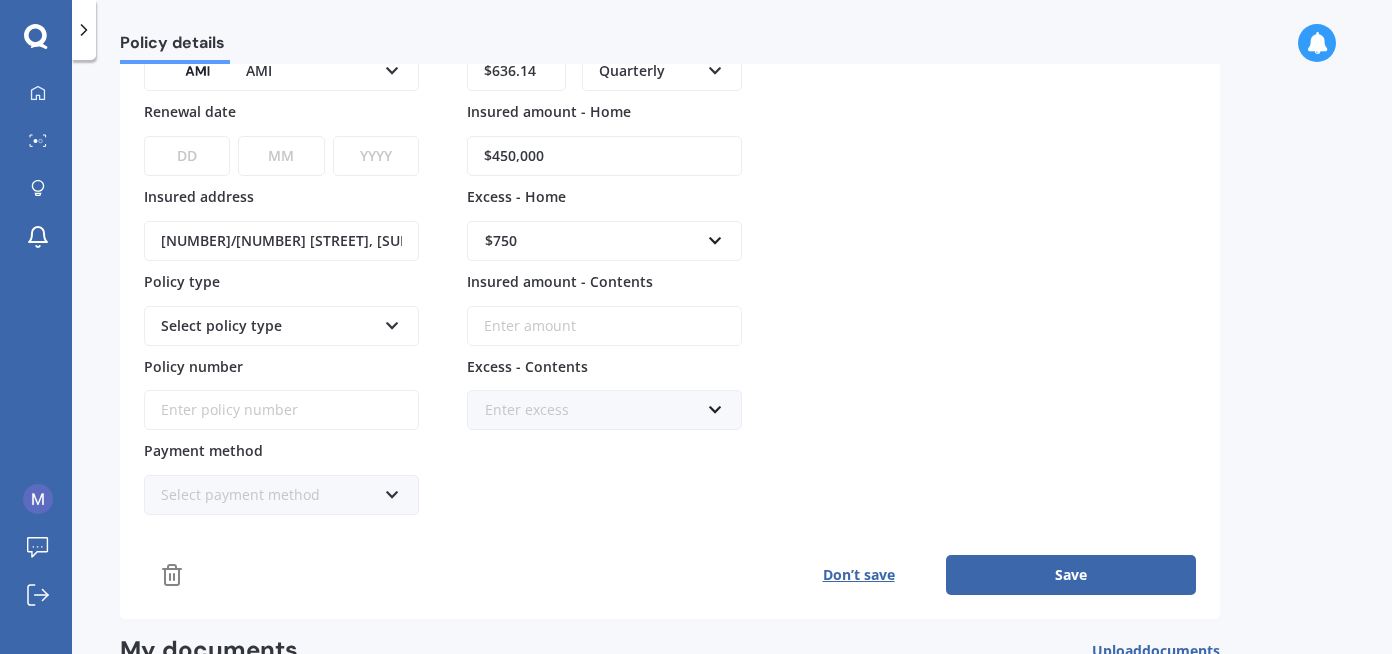 scroll, scrollTop: 200, scrollLeft: 0, axis: vertical 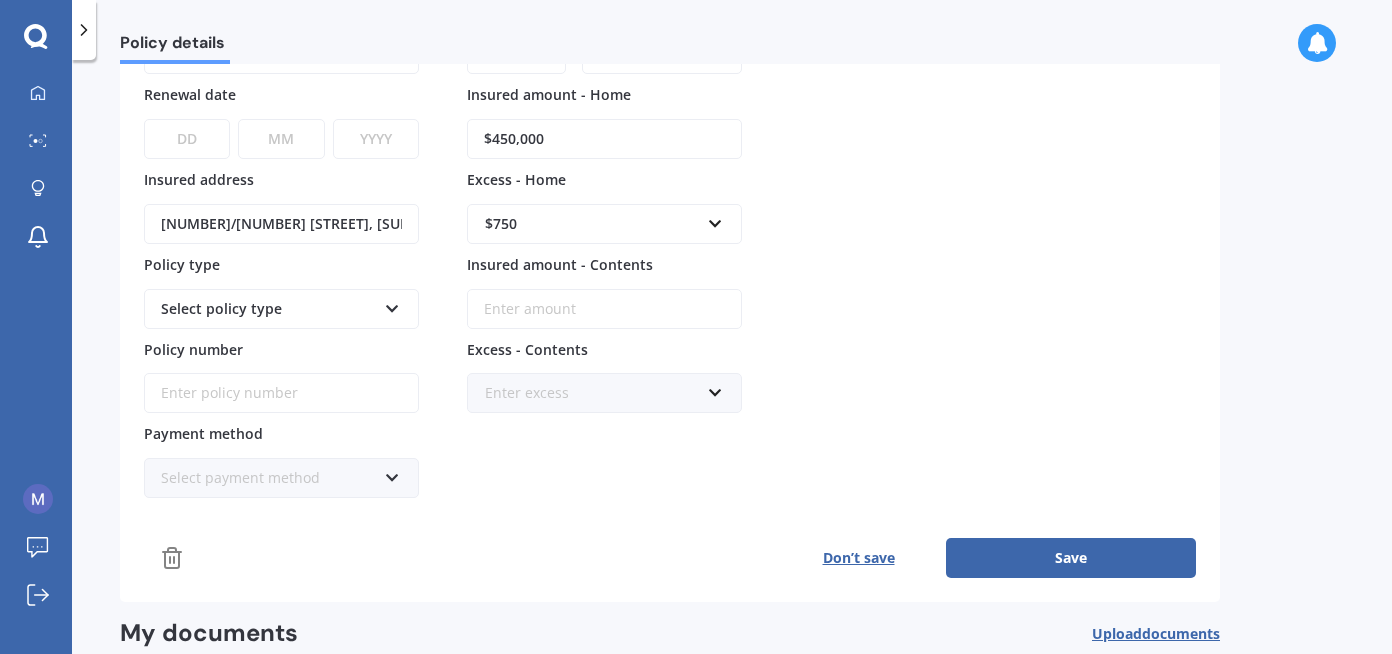 click on "Policy provider AA AMI AMP ANZ ASB Ando BNZ FMG Initio Kiwibank MAS NZI Other SBS State TSB Tower Trade Me Insurance Vero Westpac YOUI Renewal date [DATE] Insured address [NUMBER]/[NUMBER] [STREET], [SUBURB], [CITY] [POSTAL_CODE] Policy type Select policy type Landlord Insurance Policy number Payment method Select payment method Direct debit - bank account Direct debit - bank account Direct debit - credit/debit card Cheque [AMOUNT]" at bounding box center (670, 249) 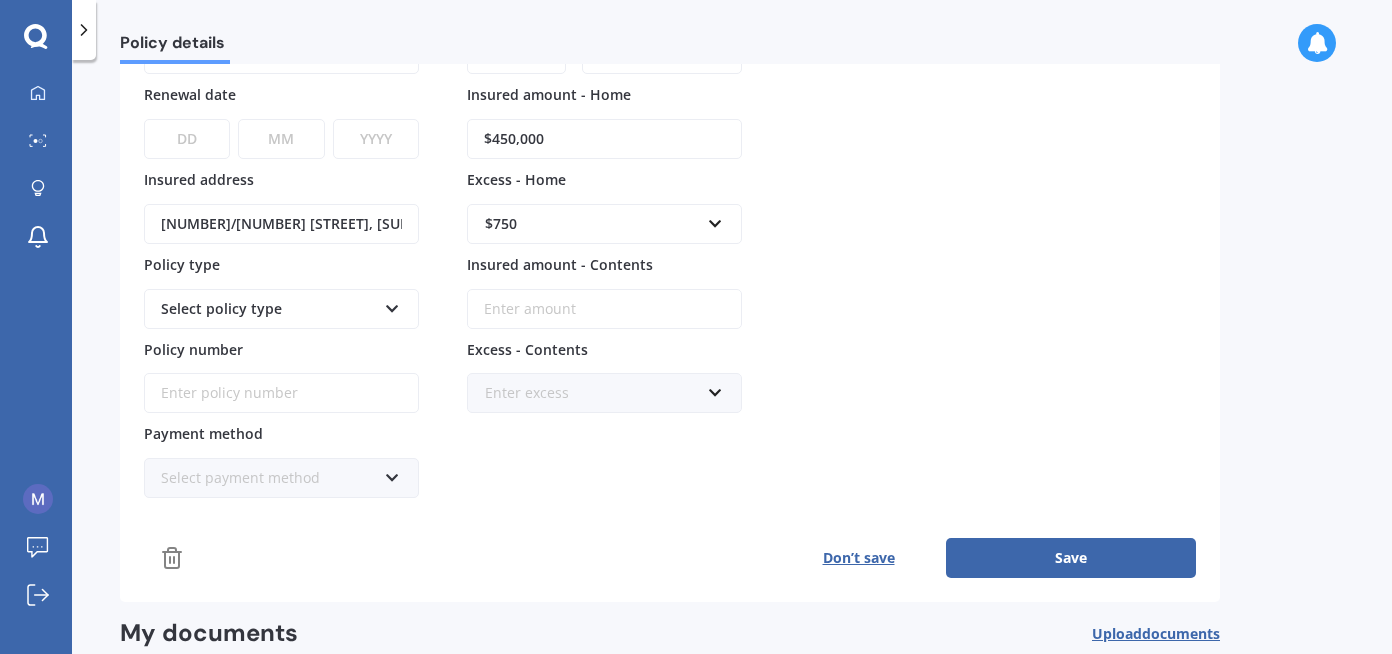 scroll, scrollTop: 0, scrollLeft: 0, axis: both 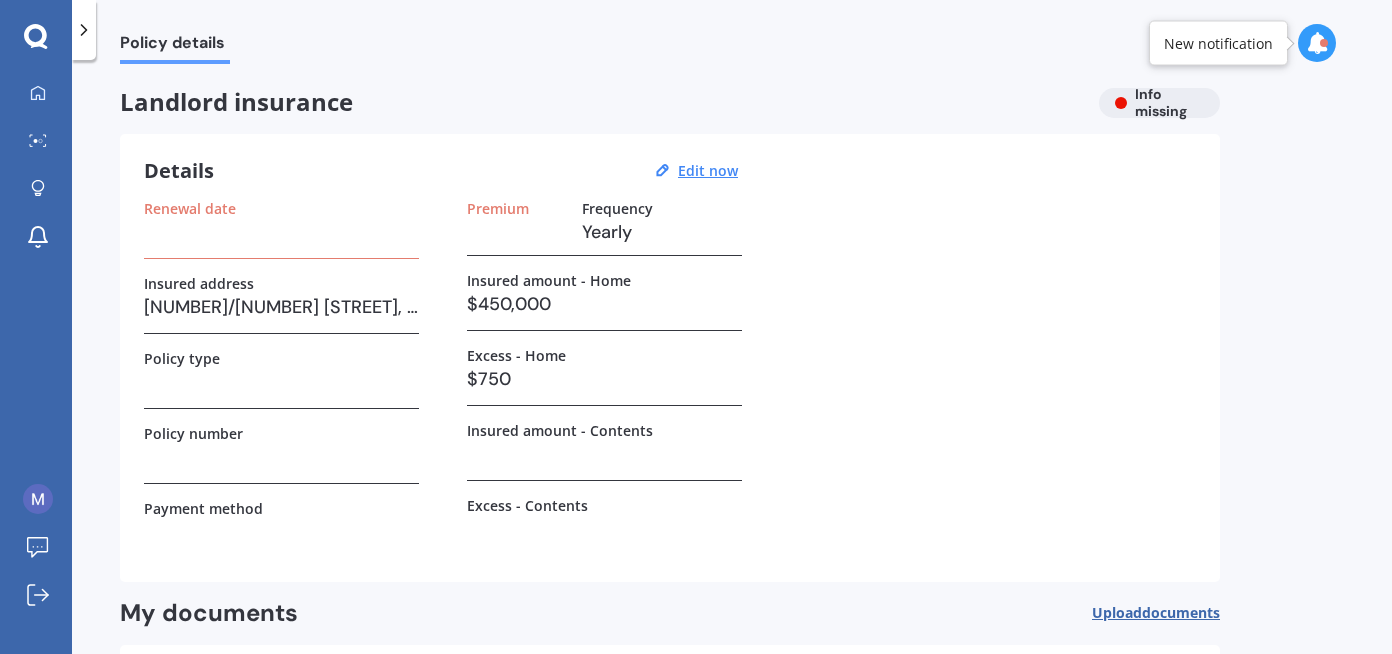 click at bounding box center (281, 232) 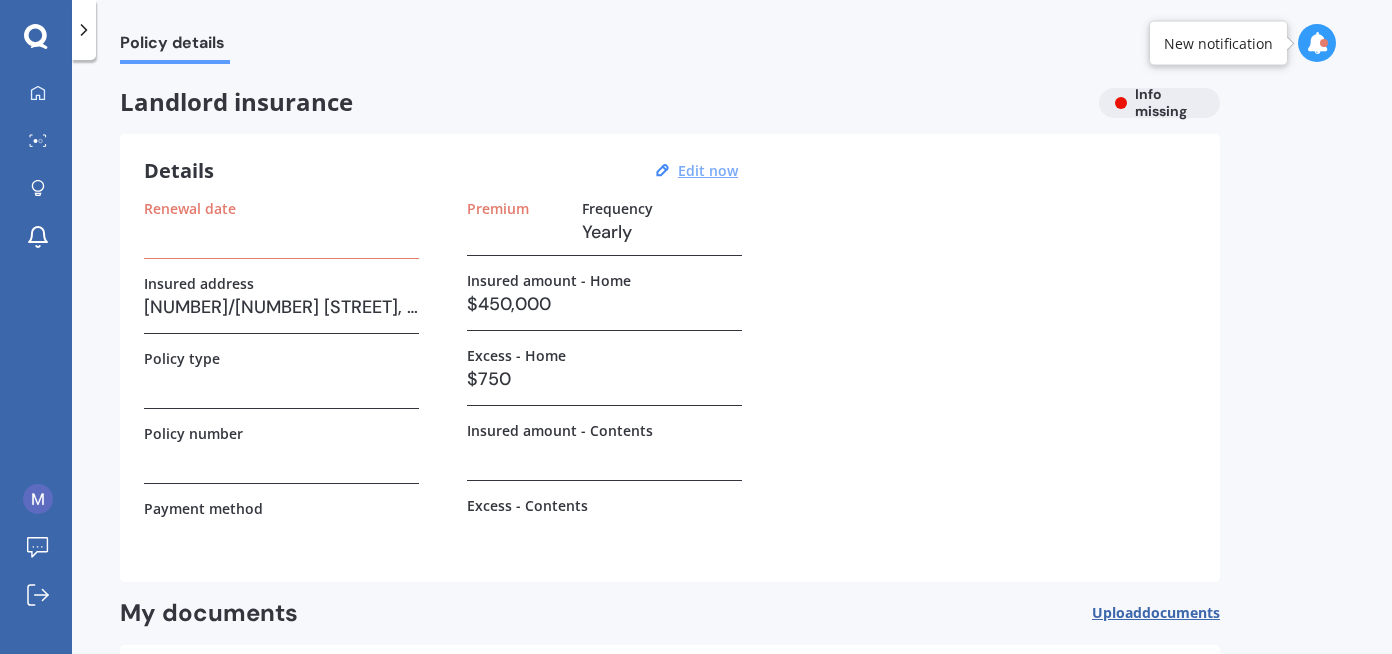 click on "Edit now" at bounding box center (708, 170) 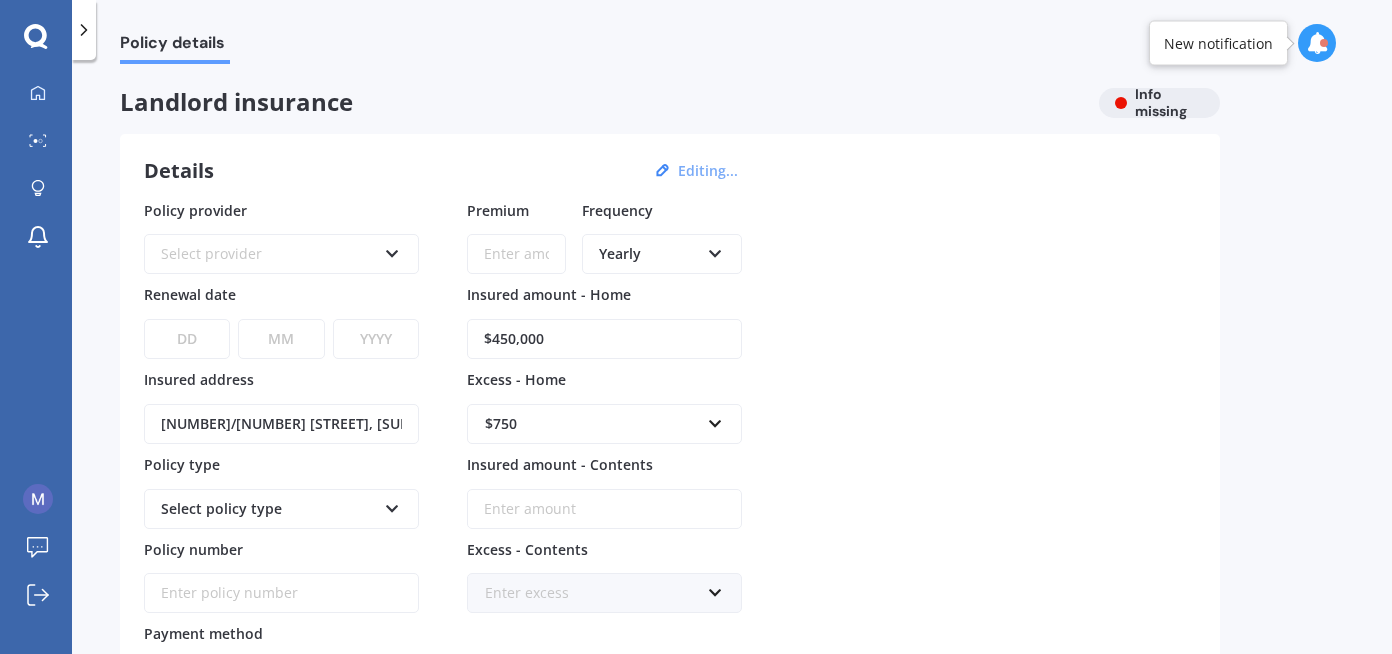 click on "Select provider" at bounding box center [268, 254] 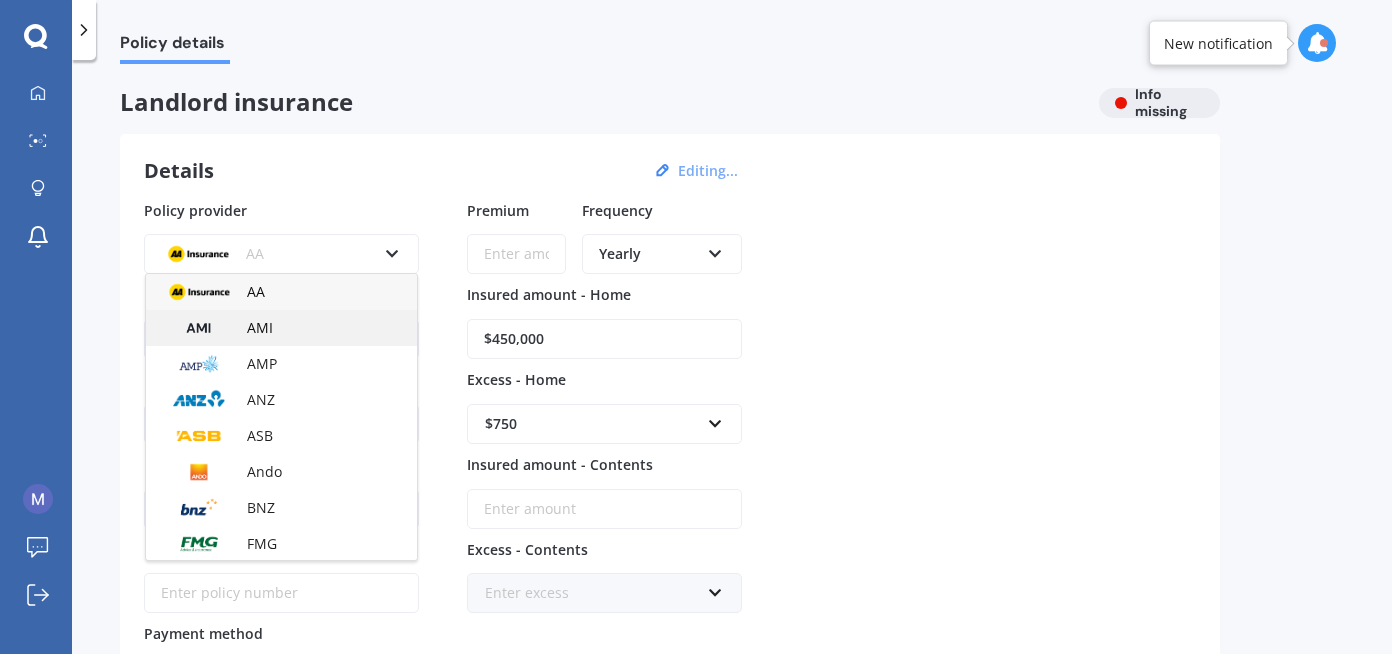 click on "AMI" at bounding box center [260, 327] 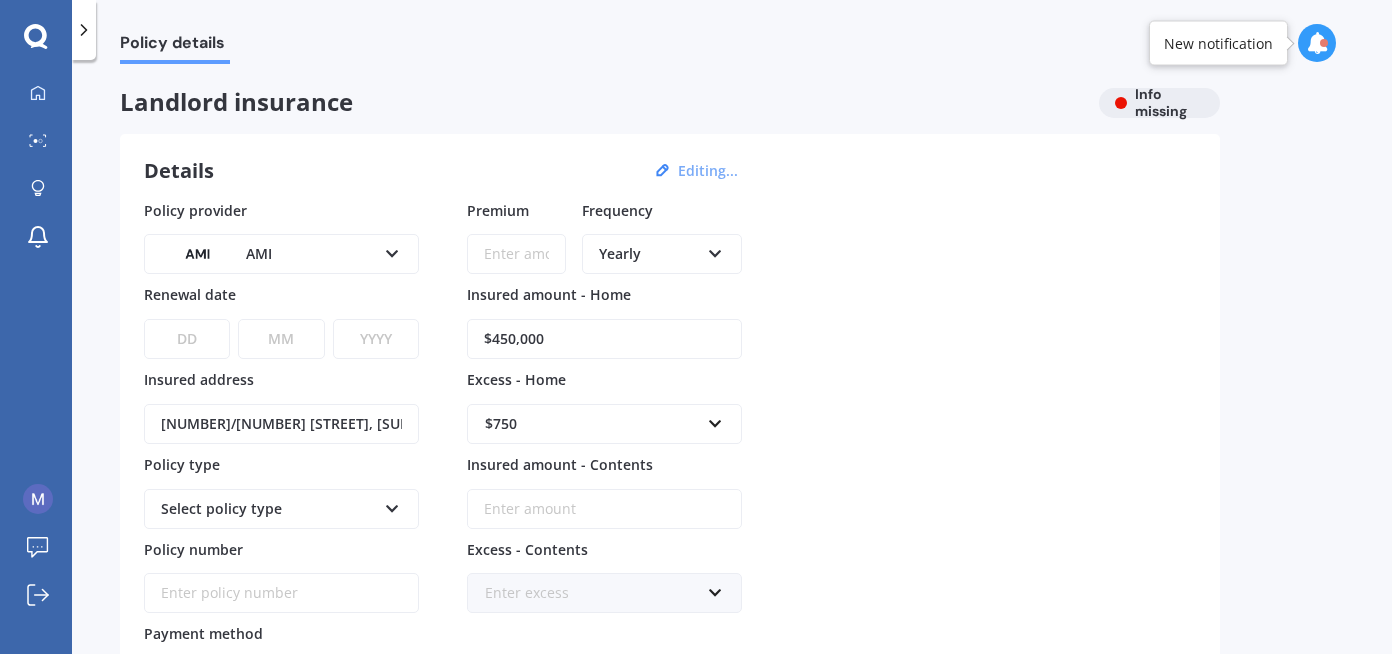 click on "DD 01 02 03 04 05 06 07 08 09 10 11 12 13 14 15 16 17 18 19 20 21 22 23 24 25 26 27 28 29 30 31" at bounding box center (187, 339) 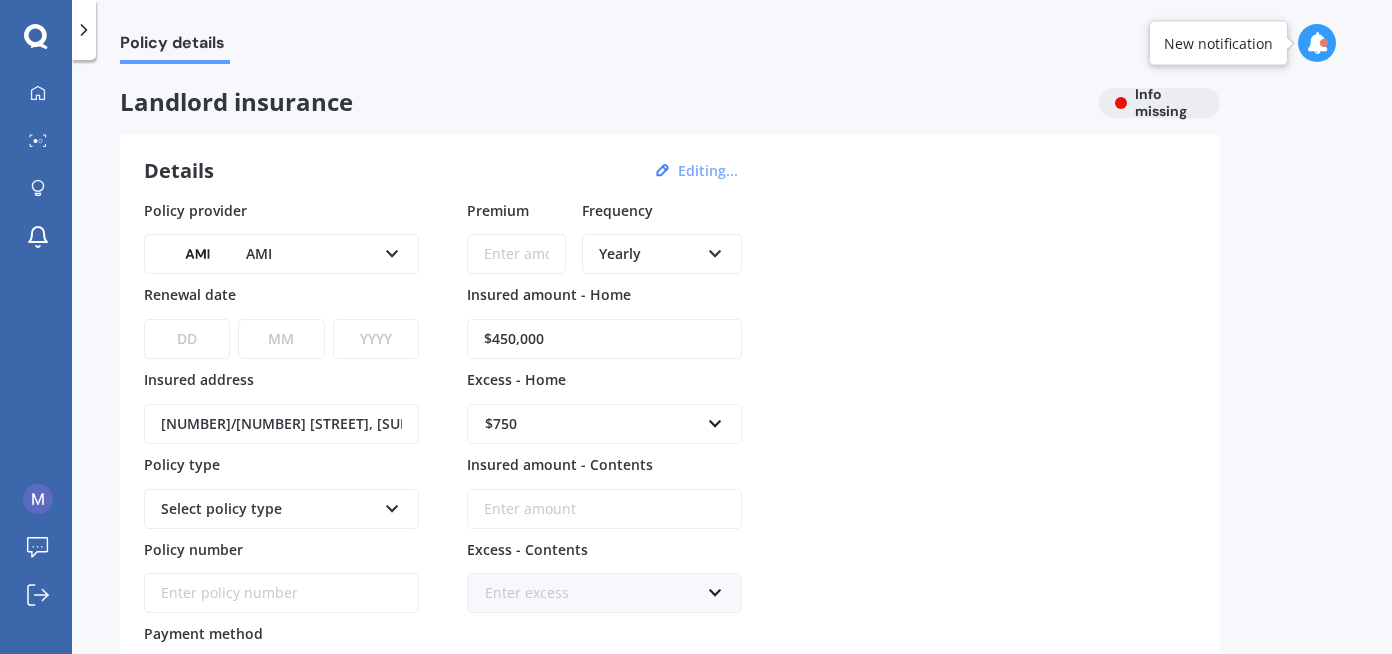 select on "01" 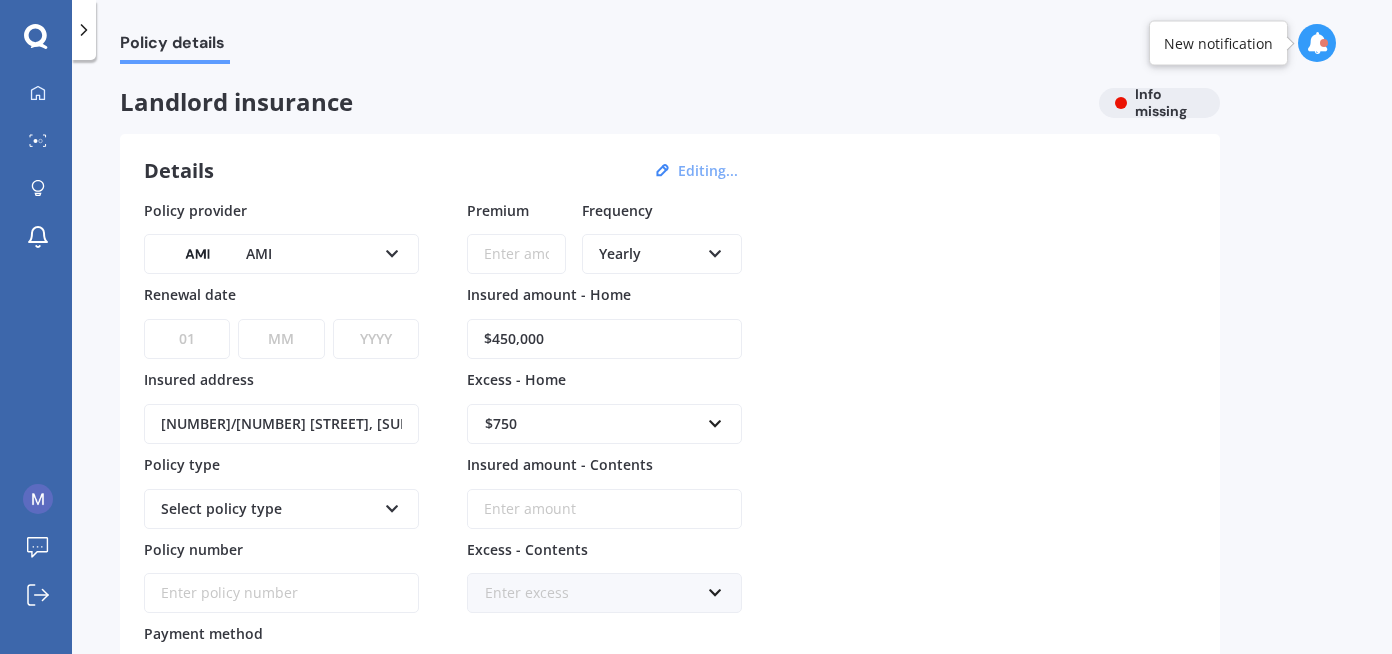 click on "DD 01 02 03 04 05 06 07 08 09 10 11 12 13 14 15 16 17 18 19 20 21 22 23 24 25 26 27 28 29 30 31" at bounding box center (187, 339) 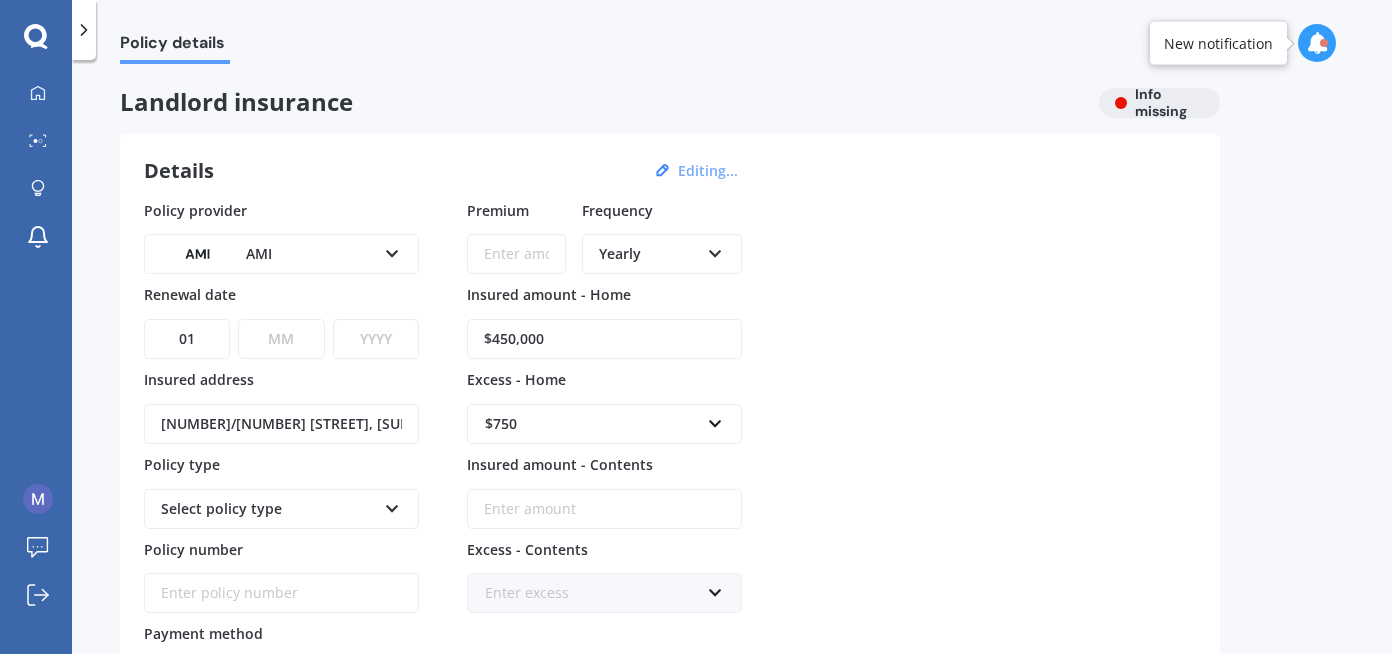 click on "MM 01 02 03 04 05 06 07 08 09 10 11 12" at bounding box center [281, 339] 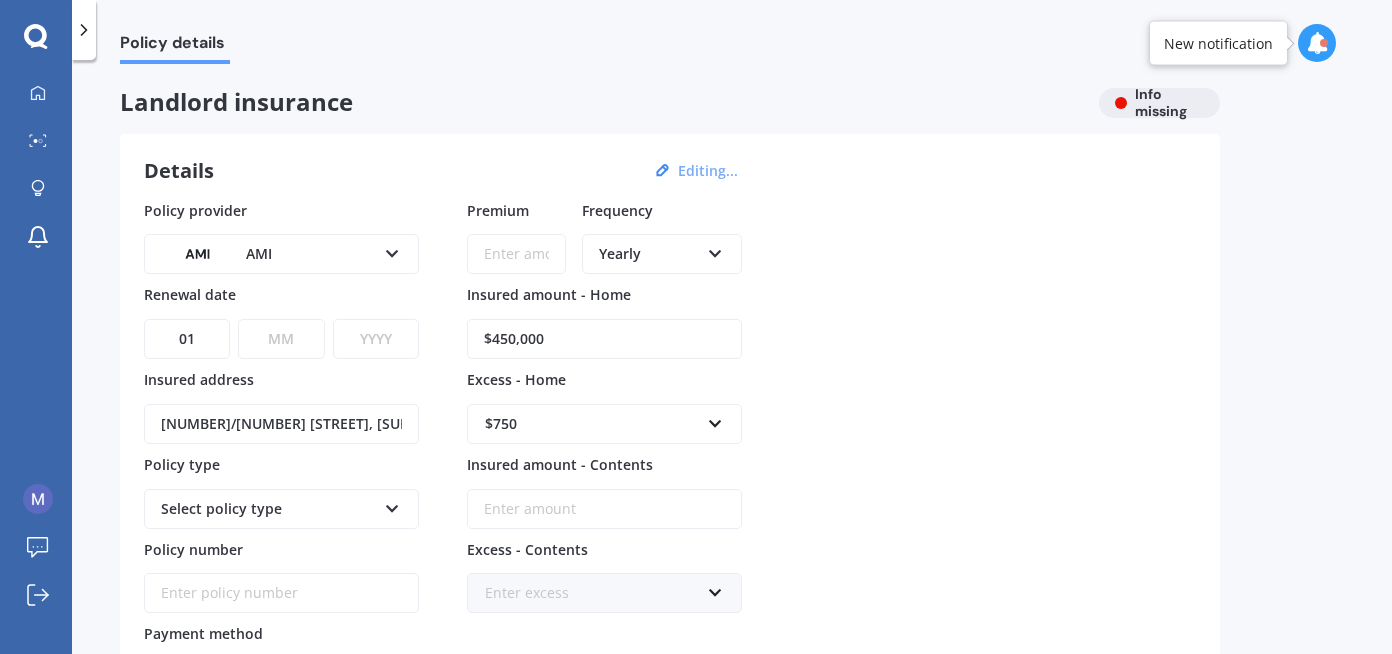 select on "08" 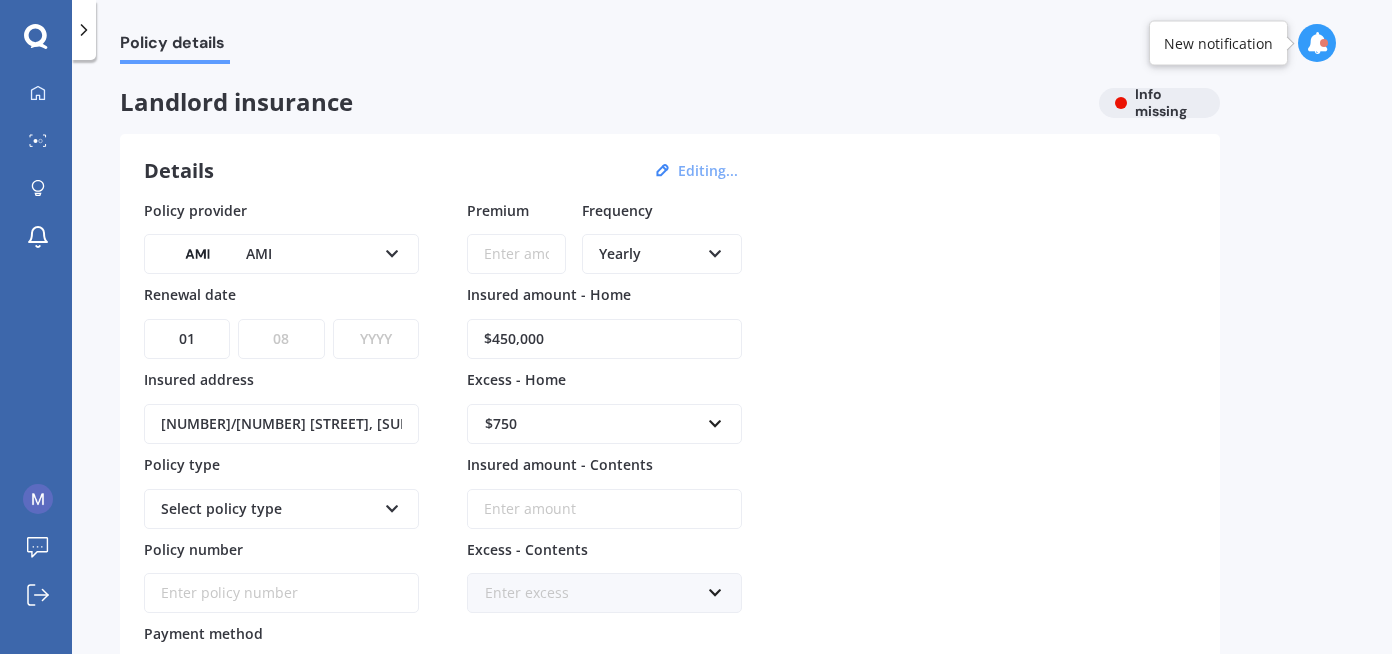 click on "MM 01 02 03 04 05 06 07 08 09 10 11 12" at bounding box center [281, 339] 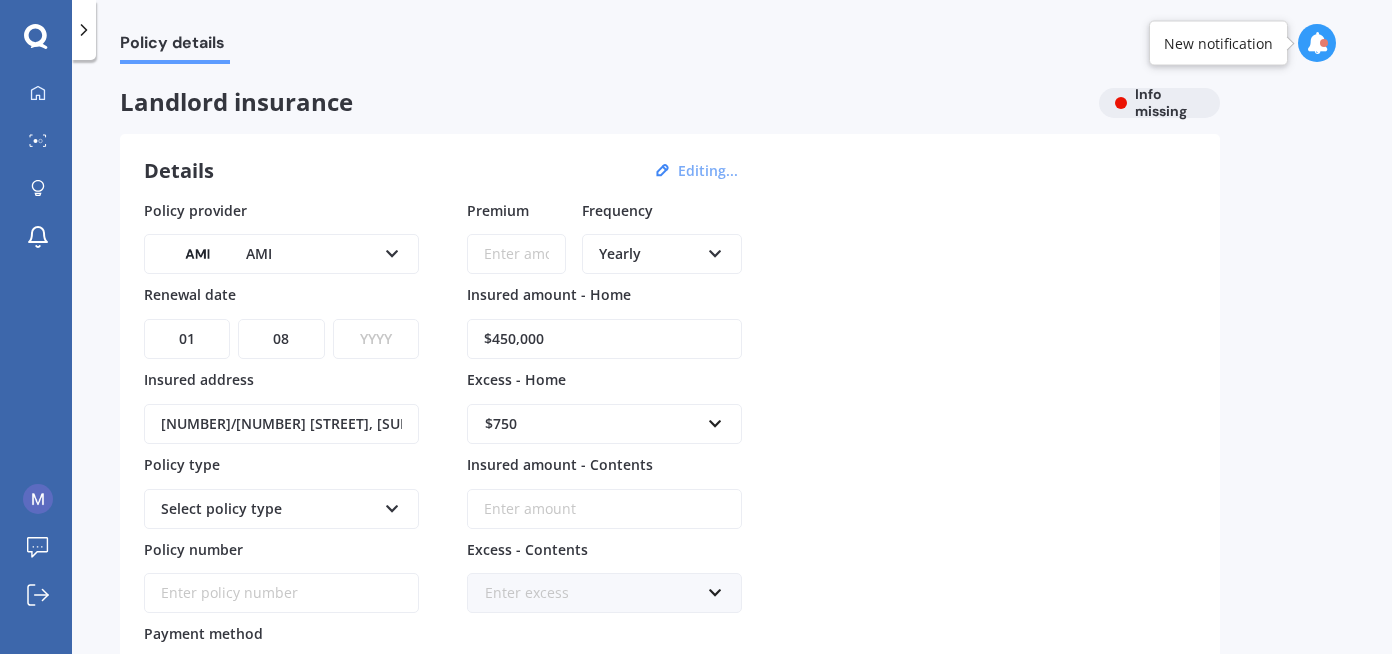 click on "YYYY 2027 2026 2025 2024 2023 2022 2021 2020 2019 2018 2017 2016 2015 2014 2013 2012 2011 2010 2009 2008 2007 2006 2005 2004 2003 2002 2001 2000 1999 1998 1997 1996 1995 1994 1993 1992 1991 1990 1989 1988 1987 1986 1985 1984 1983 1982 1981 1980 1979 1978 1977 1976 1975 1974 1973 1972 1971 1970 1969 1968 1967 1966 1965 1964 1963 1962 1961 1960 1959 1958 1957 1956 1955 1954 1953 1952 1951 1950 1949 1948 1947 1946 1945 1944 1943 1942 1941 1940 1939 1938 1937 1936 1935 1934 1933 1932 1931 1930 1929 1928" at bounding box center (376, 339) 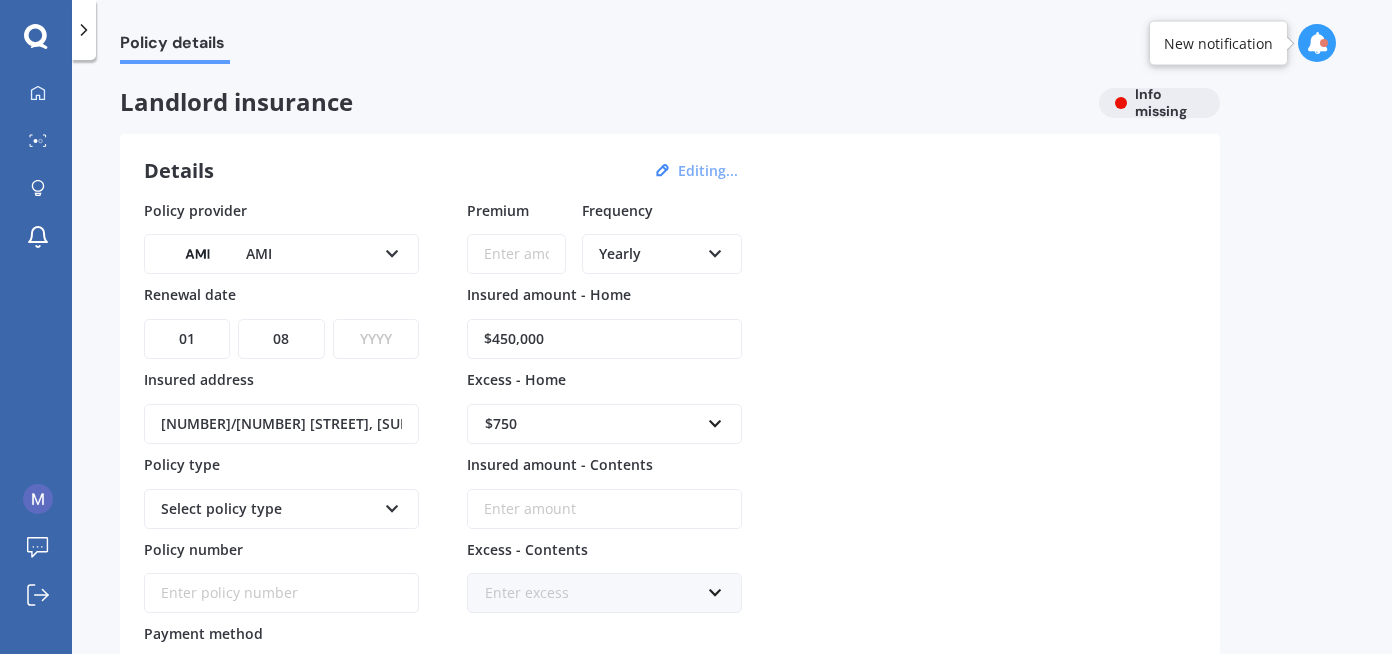 select on "2025" 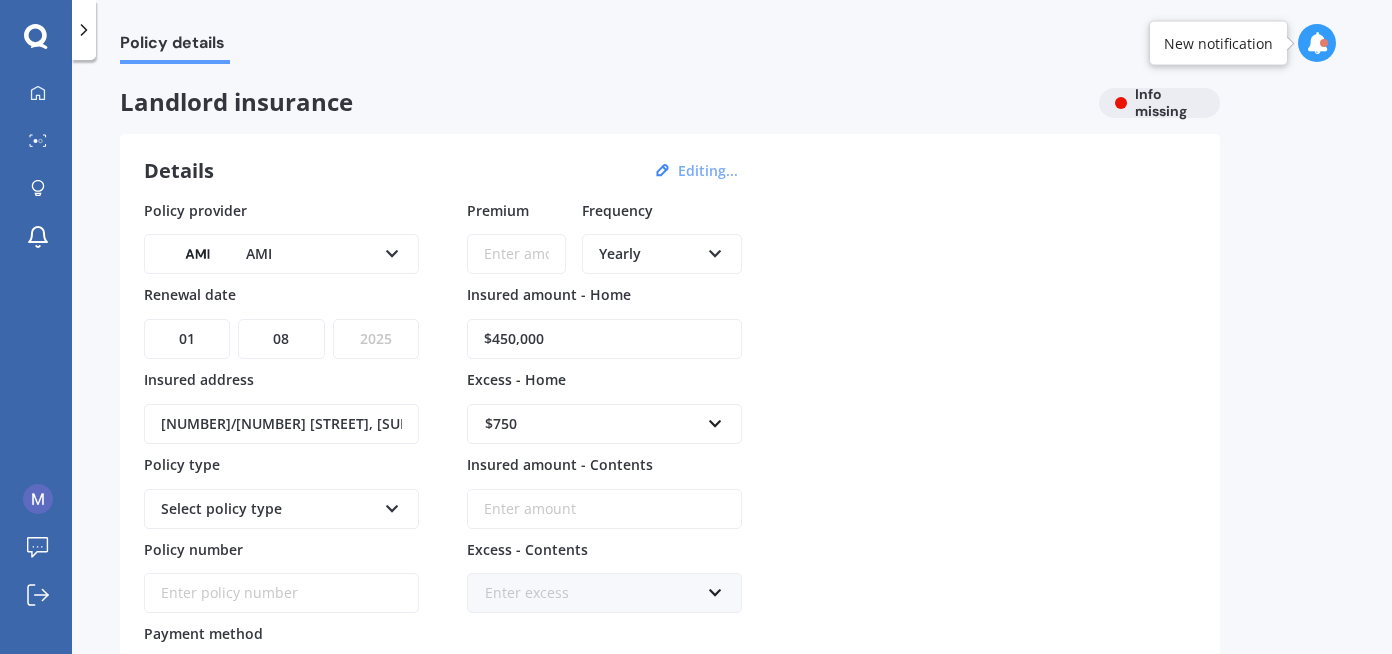 click on "YYYY 2027 2026 2025 2024 2023 2022 2021 2020 2019 2018 2017 2016 2015 2014 2013 2012 2011 2010 2009 2008 2007 2006 2005 2004 2003 2002 2001 2000 1999 1998 1997 1996 1995 1994 1993 1992 1991 1990 1989 1988 1987 1986 1985 1984 1983 1982 1981 1980 1979 1978 1977 1976 1975 1974 1973 1972 1971 1970 1969 1968 1967 1966 1965 1964 1963 1962 1961 1960 1959 1958 1957 1956 1955 1954 1953 1952 1951 1950 1949 1948 1947 1946 1945 1944 1943 1942 1941 1940 1939 1938 1937 1936 1935 1934 1933 1932 1931 1930 1929 1928" at bounding box center (376, 339) 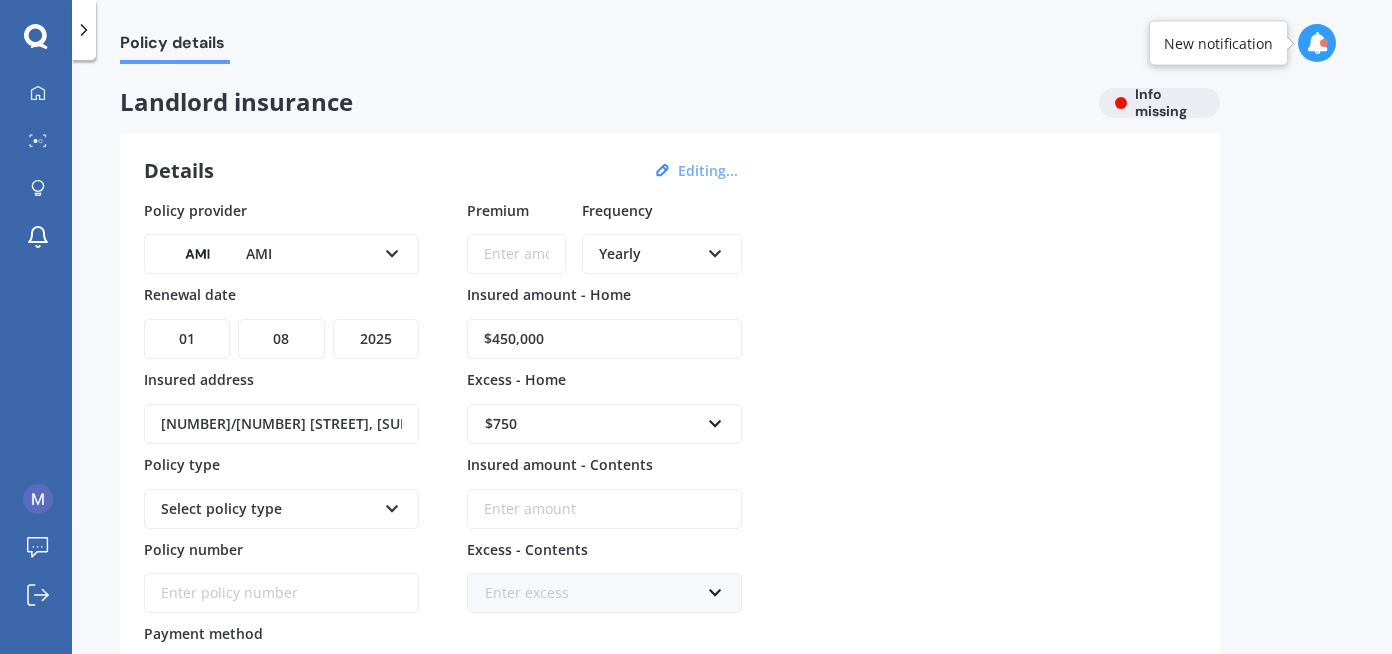 click on "Premium" at bounding box center (516, 254) 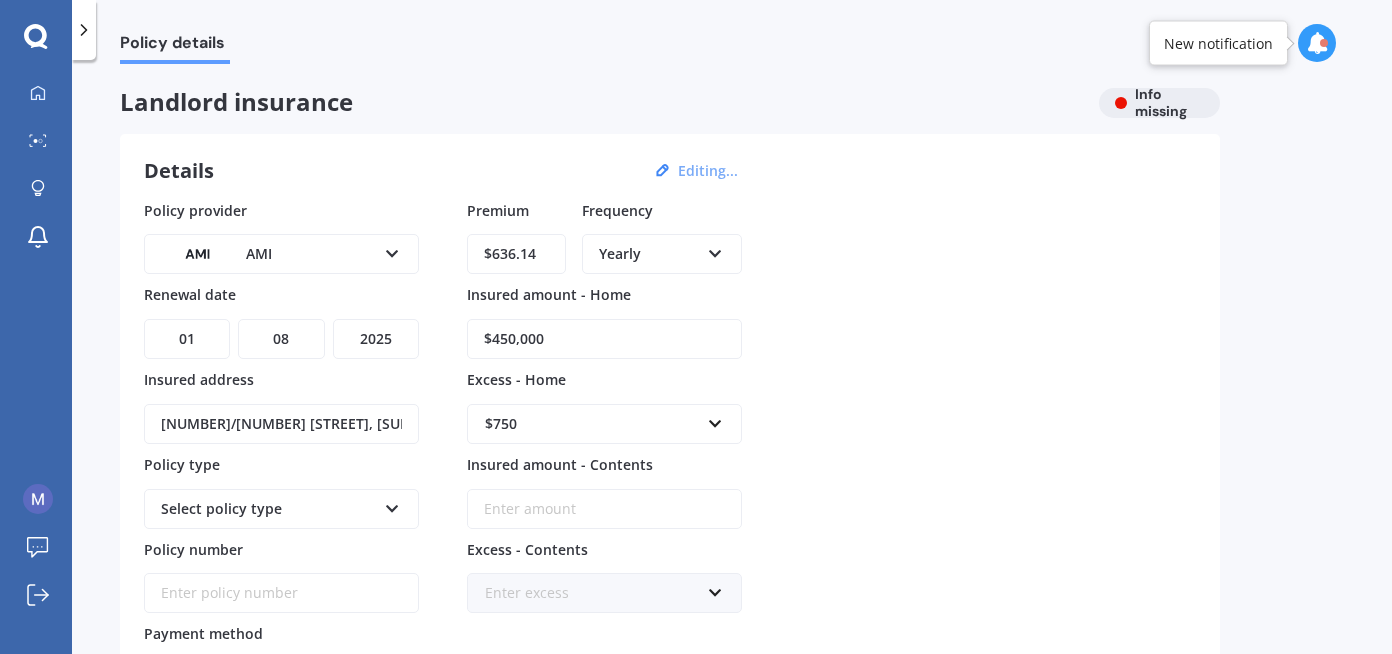 click on "Yearly" at bounding box center (649, 254) 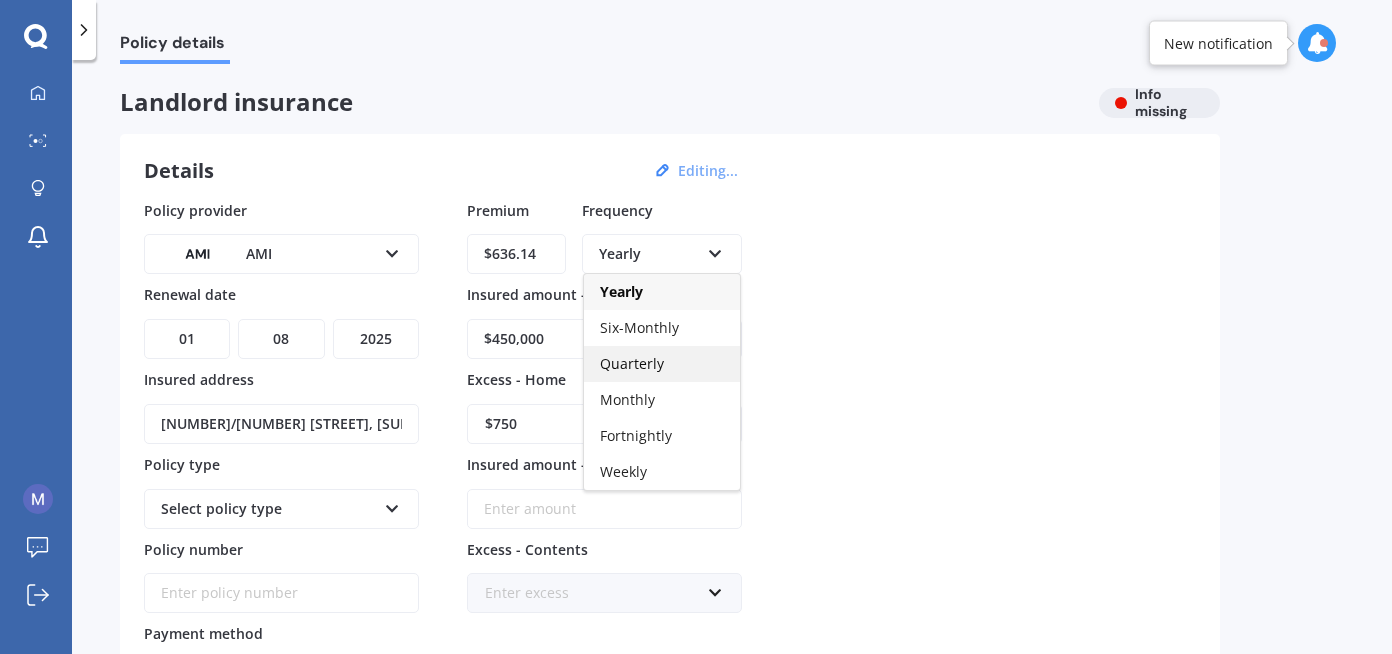 click on "Quarterly" at bounding box center [632, 363] 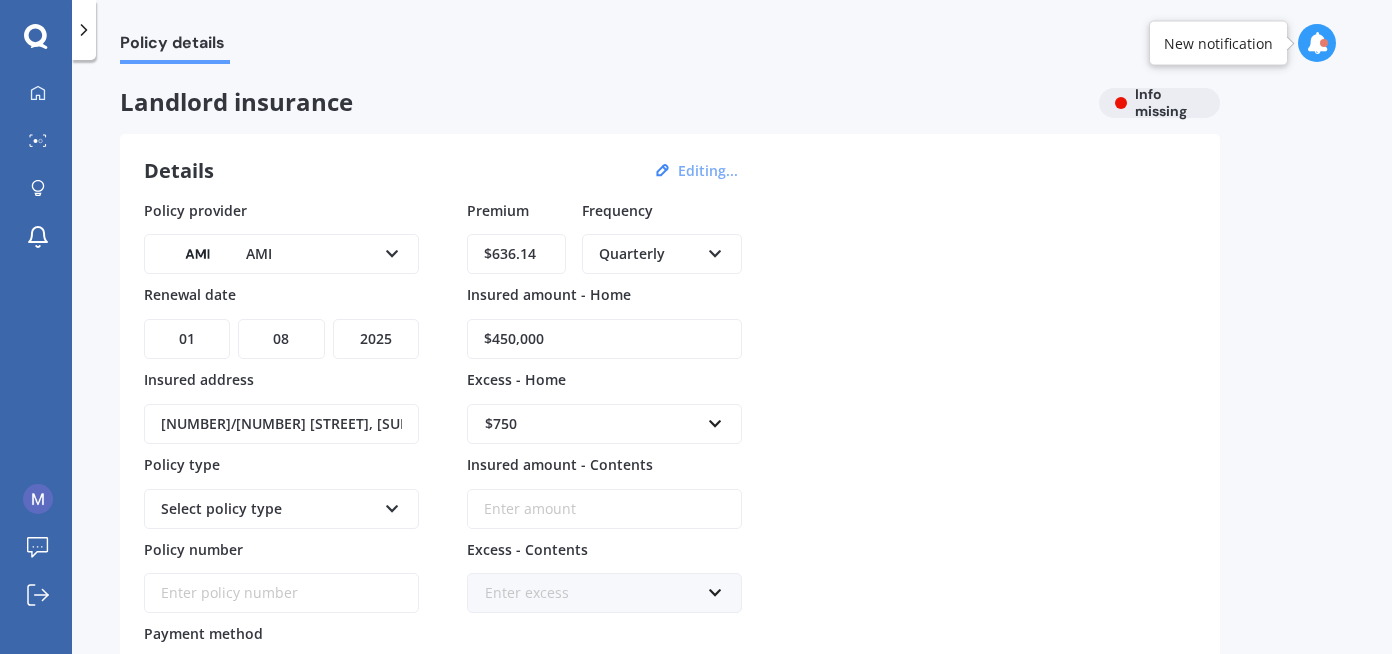 click on "Policy provider AA AMI AMP ANZ ASB Ando BNZ FMG Initio Kiwibank MAS NZI Other SBS State TSB Tower Trade Me Insurance Vero Westpac YOUI Renewal date [DATE] Insured address [NUMBER]/[NUMBER] [STREET], [SUBURB], [CITY] [POSTAL_CODE] Policy type Select policy type Landlord Insurance Policy number Payment method Select payment method Direct debit - bank account Direct debit - bank account Direct debit - credit/debit card Cheque [AMOUNT]" at bounding box center [670, 449] 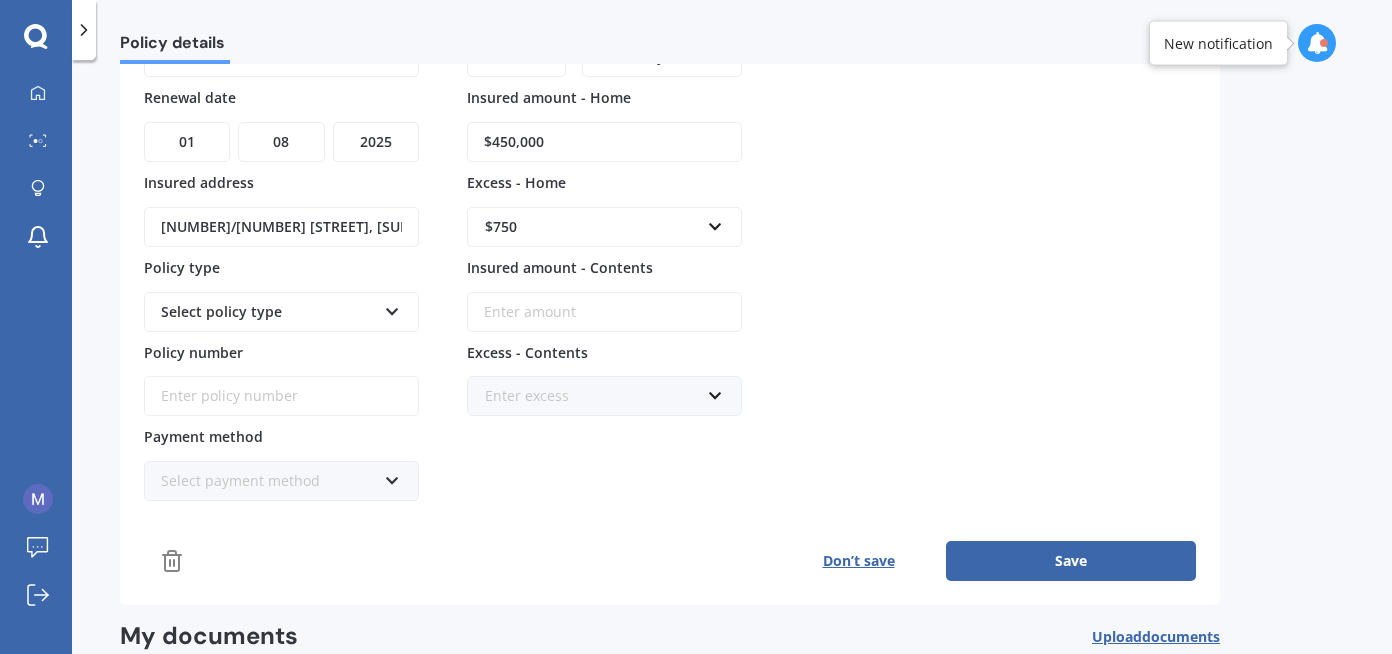scroll, scrollTop: 200, scrollLeft: 0, axis: vertical 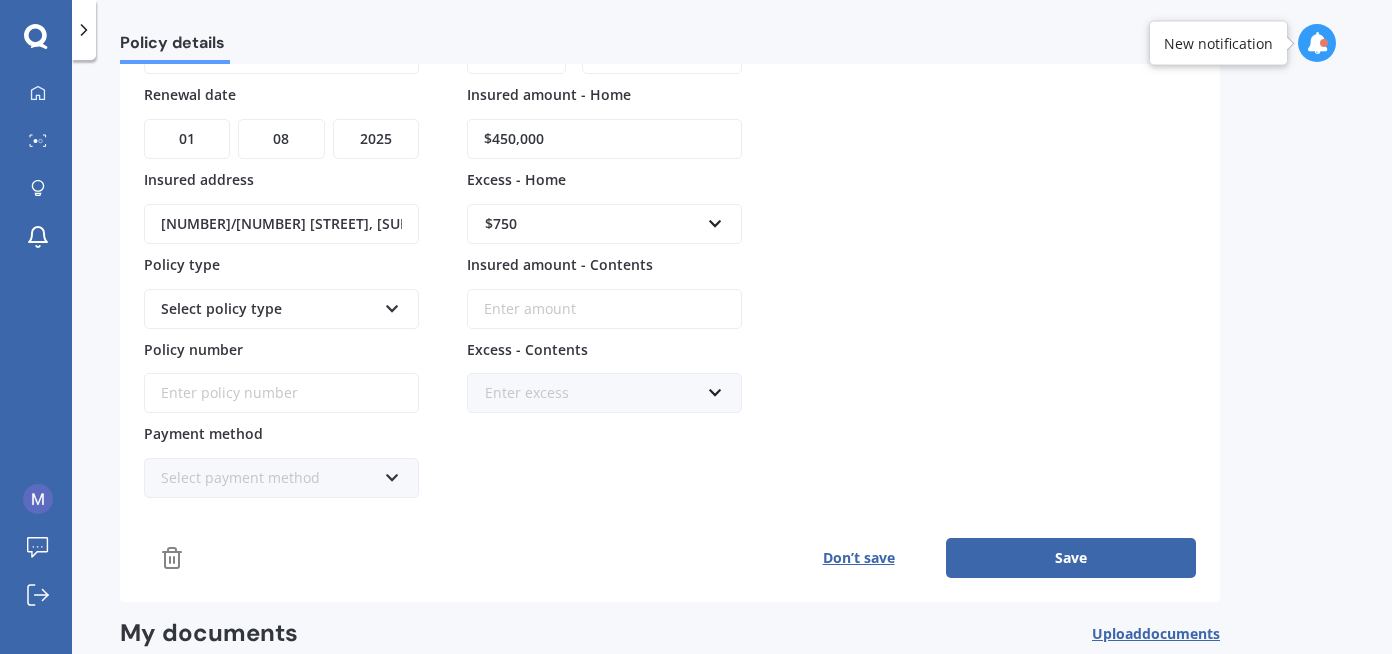 click at bounding box center (392, 305) 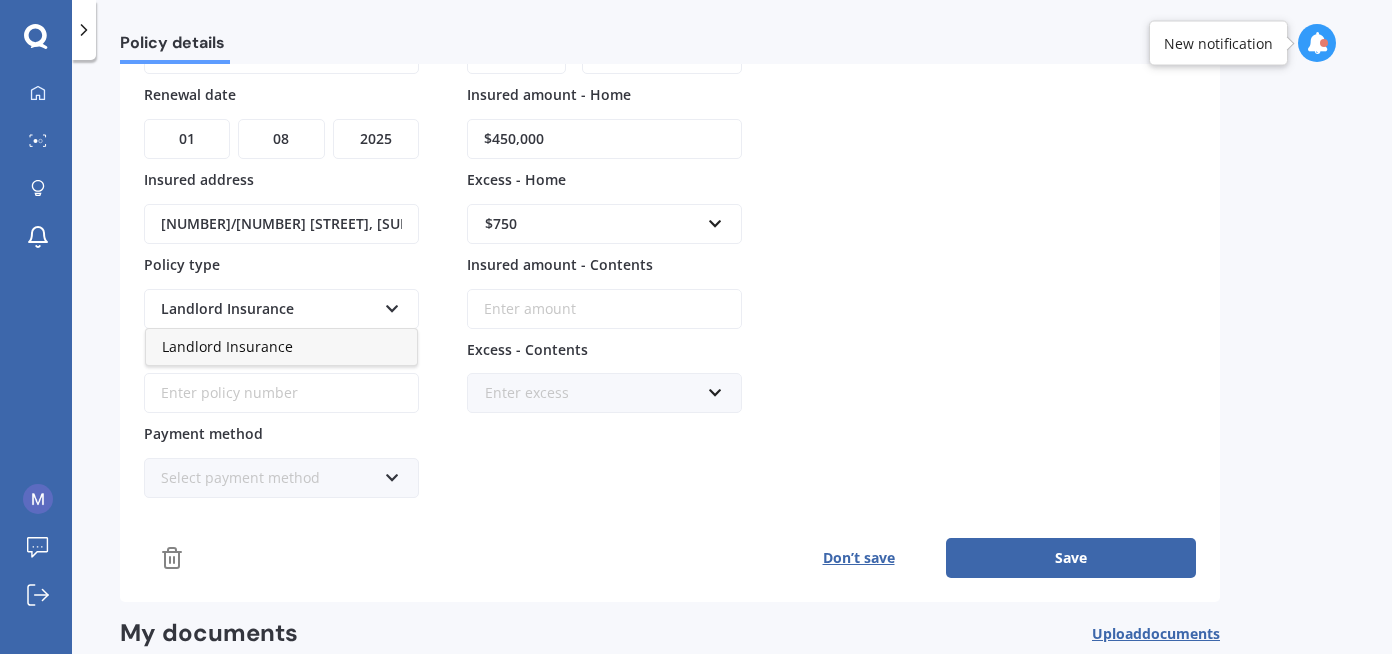 click on "Landlord Insurance" at bounding box center (281, 347) 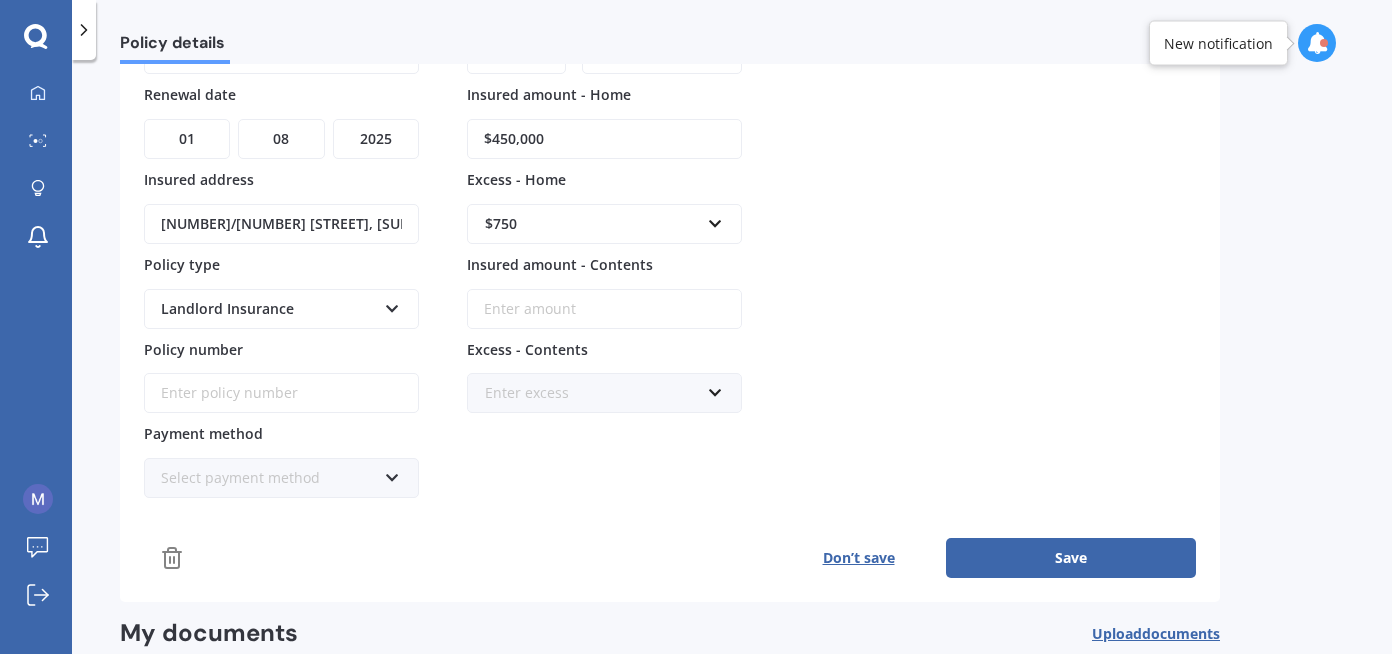 click on "Policy number" at bounding box center (281, 393) 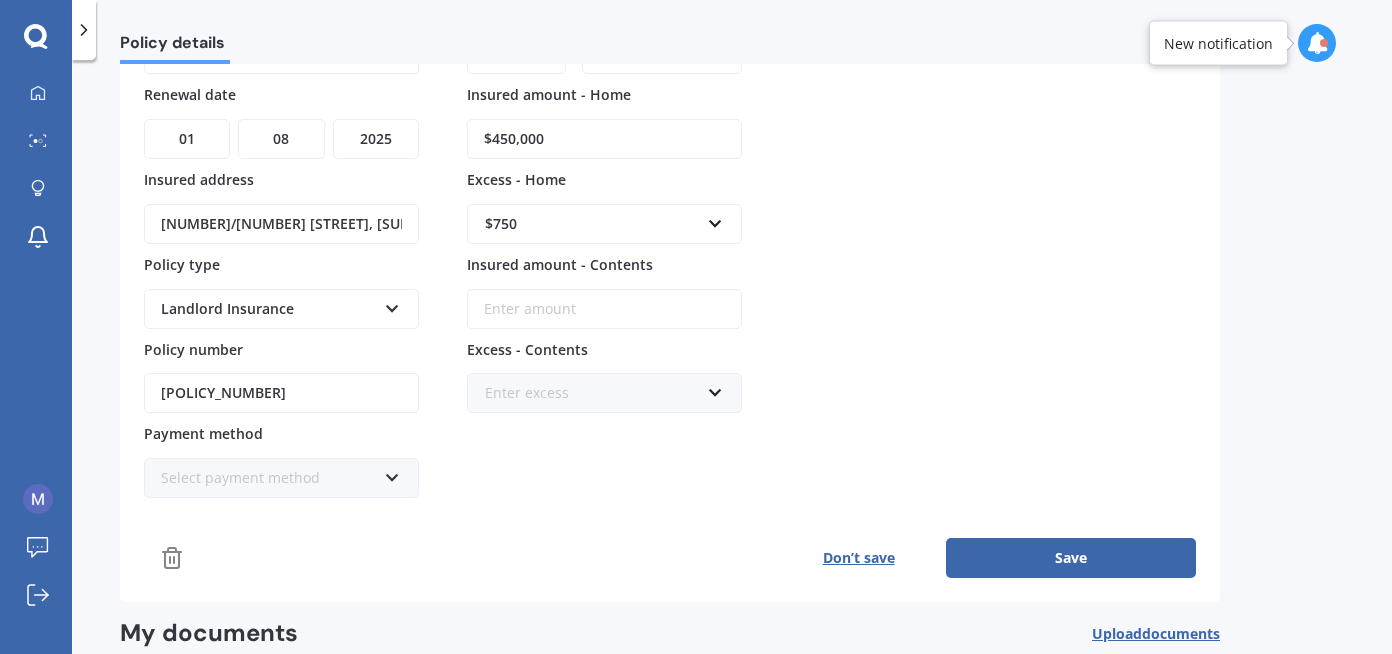 type on "[POLICY_NUMBER]" 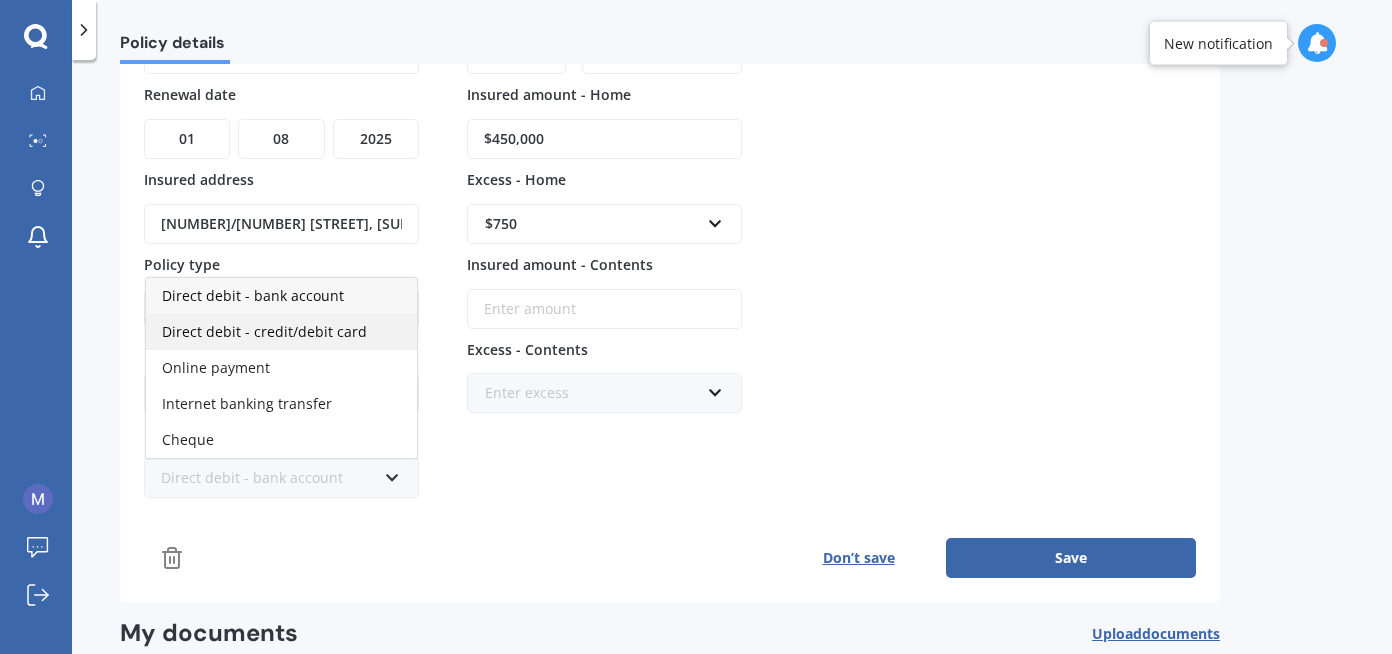 click on "Direct debit - credit/debit card" at bounding box center [264, 331] 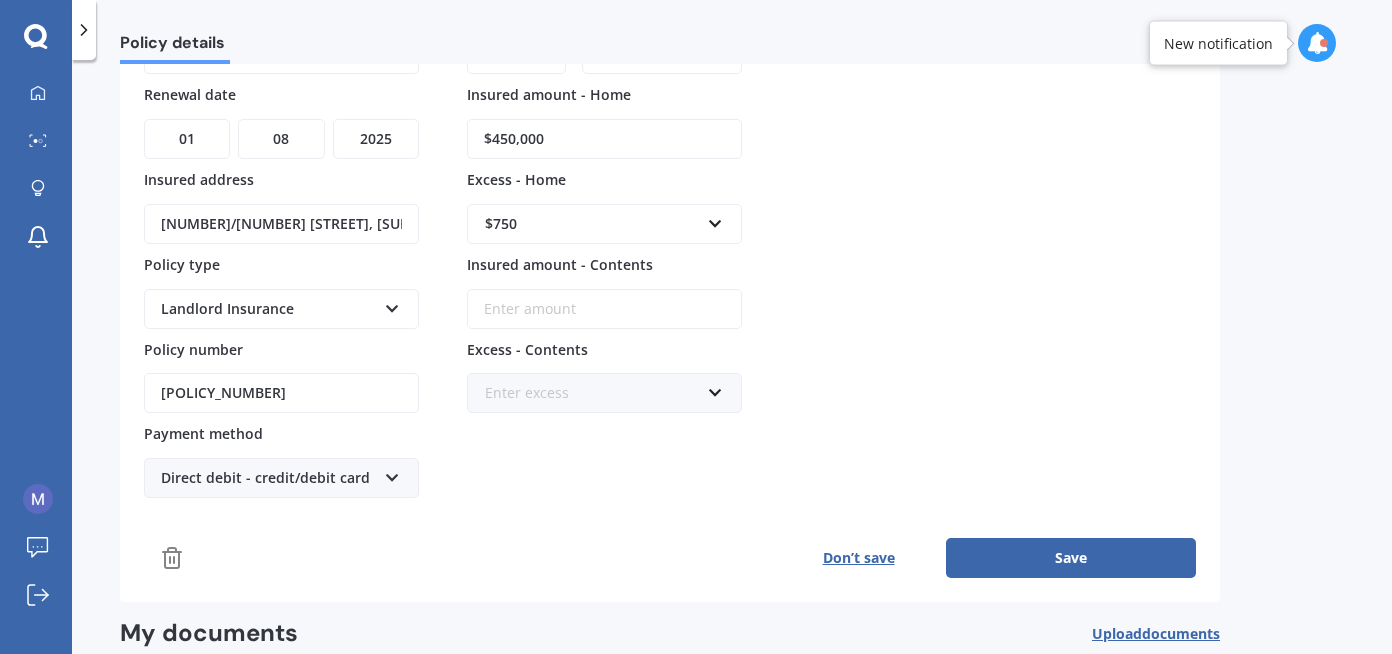 click at bounding box center [392, 474] 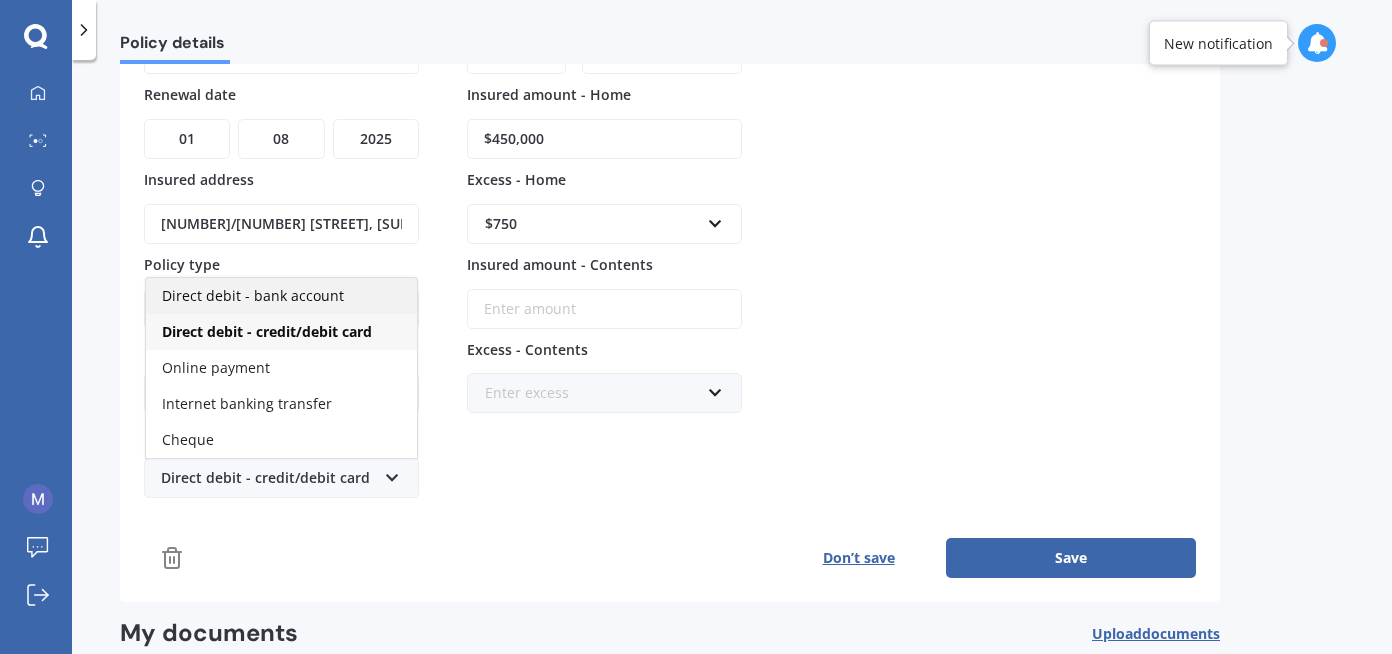 click on "Direct debit - bank account" at bounding box center [253, 295] 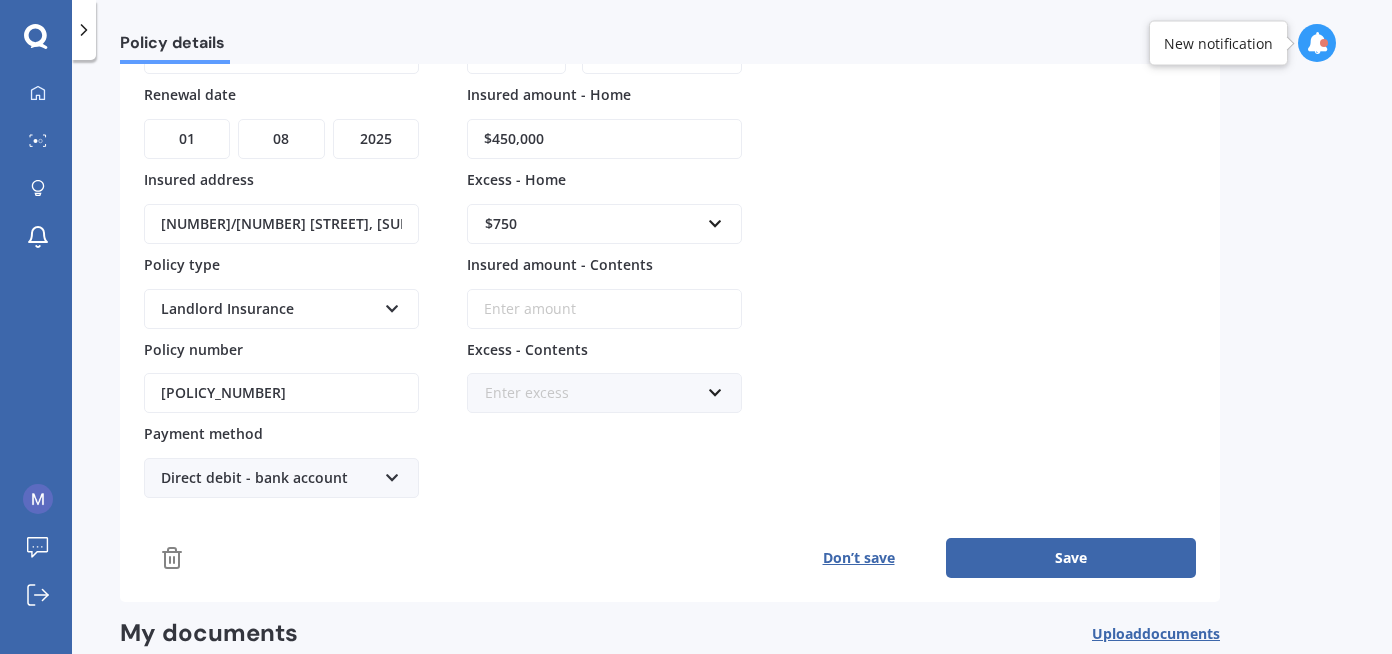 click on "Policy provider AA AMI AMP ANZ ASB Ando BNZ FMG Initio Kiwibank MAS NZI Other SBS State TSB Tower Trade Me Insurance Vero Westpac YOUI Renewal date [DATE] Insured address [NUMBER]/[NUMBER] [STREET], [SUBURB], [CITY] [POSTAL_CODE] Policy type Landlord Insurance Landlord Insurance Policy number [POLICY_NUMBER] Payment method Direct debit - bank account Direct debit - bank account Online payment Cheque Yearly" at bounding box center [670, 289] 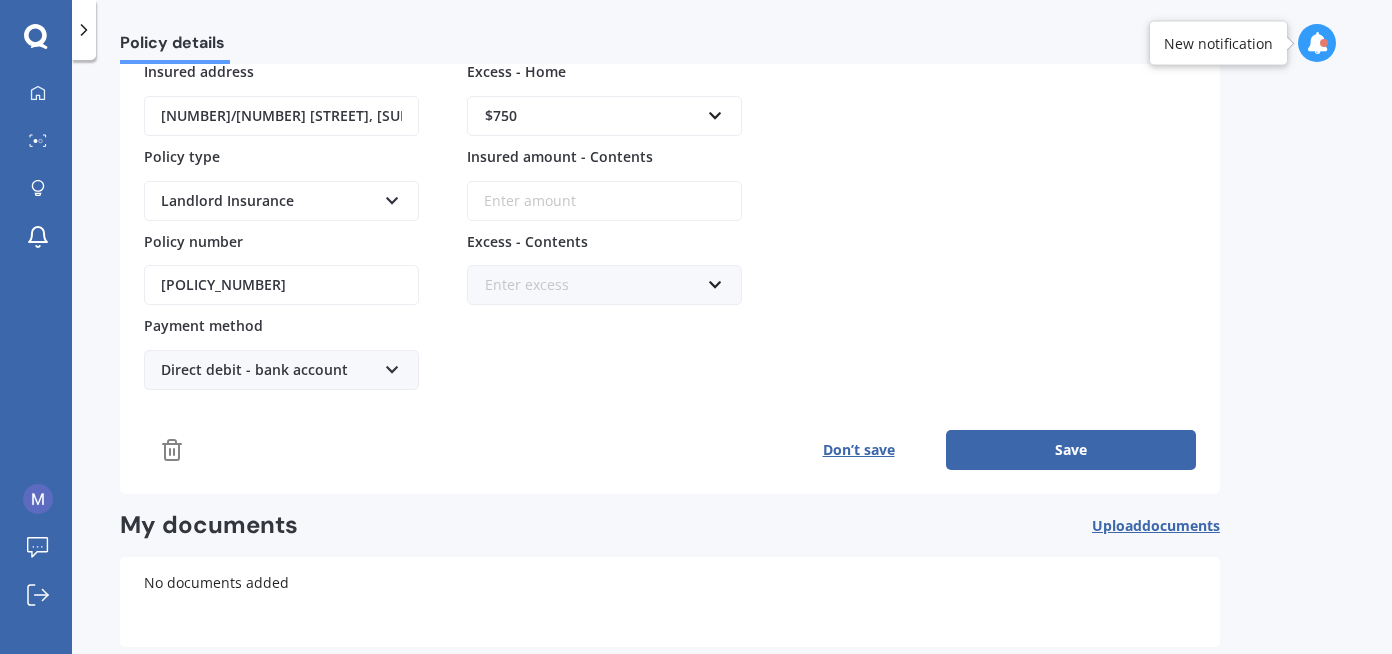 scroll, scrollTop: 309, scrollLeft: 0, axis: vertical 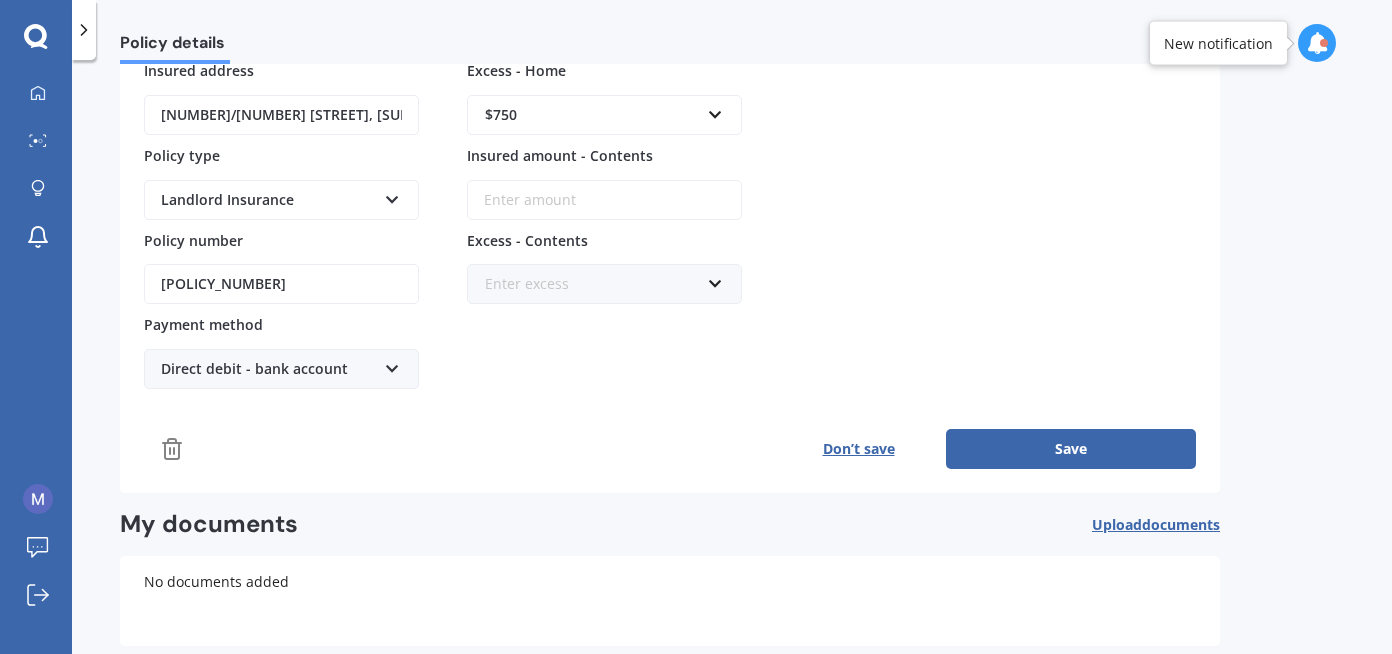 click on "Save" at bounding box center (1071, 449) 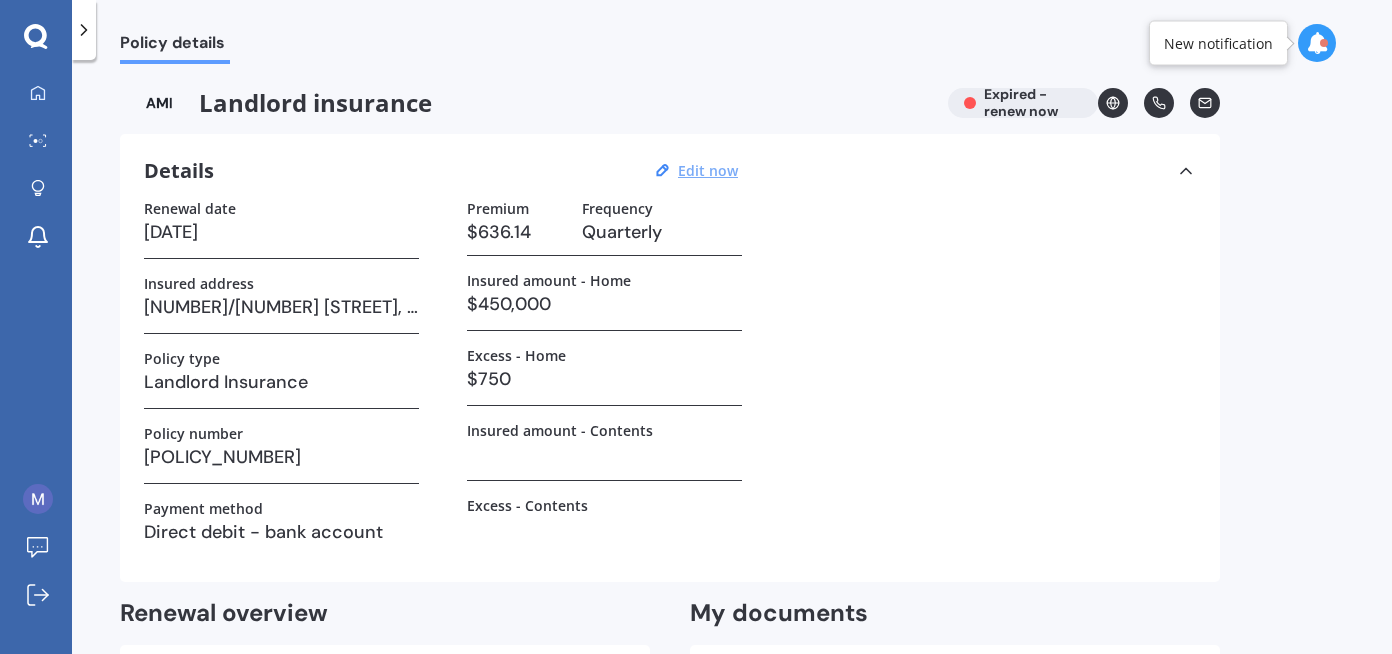 scroll, scrollTop: 0, scrollLeft: 0, axis: both 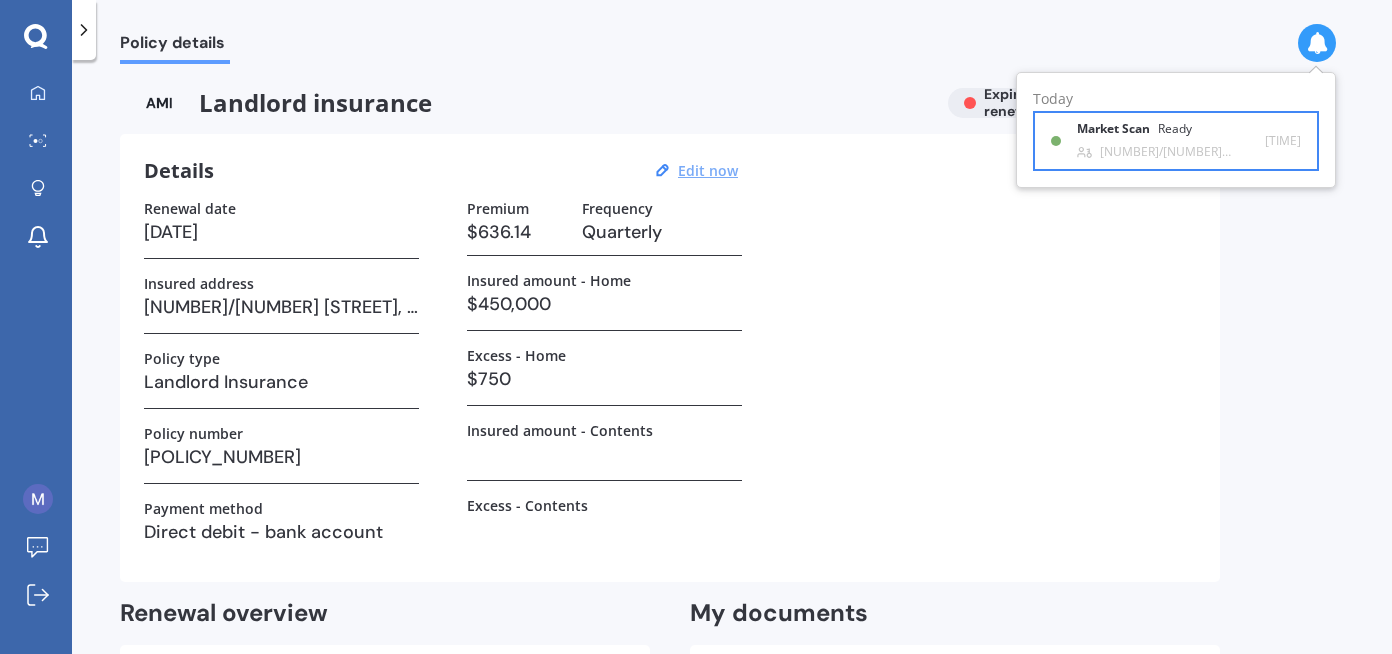 click on "Market Scan" at bounding box center [1117, 129] 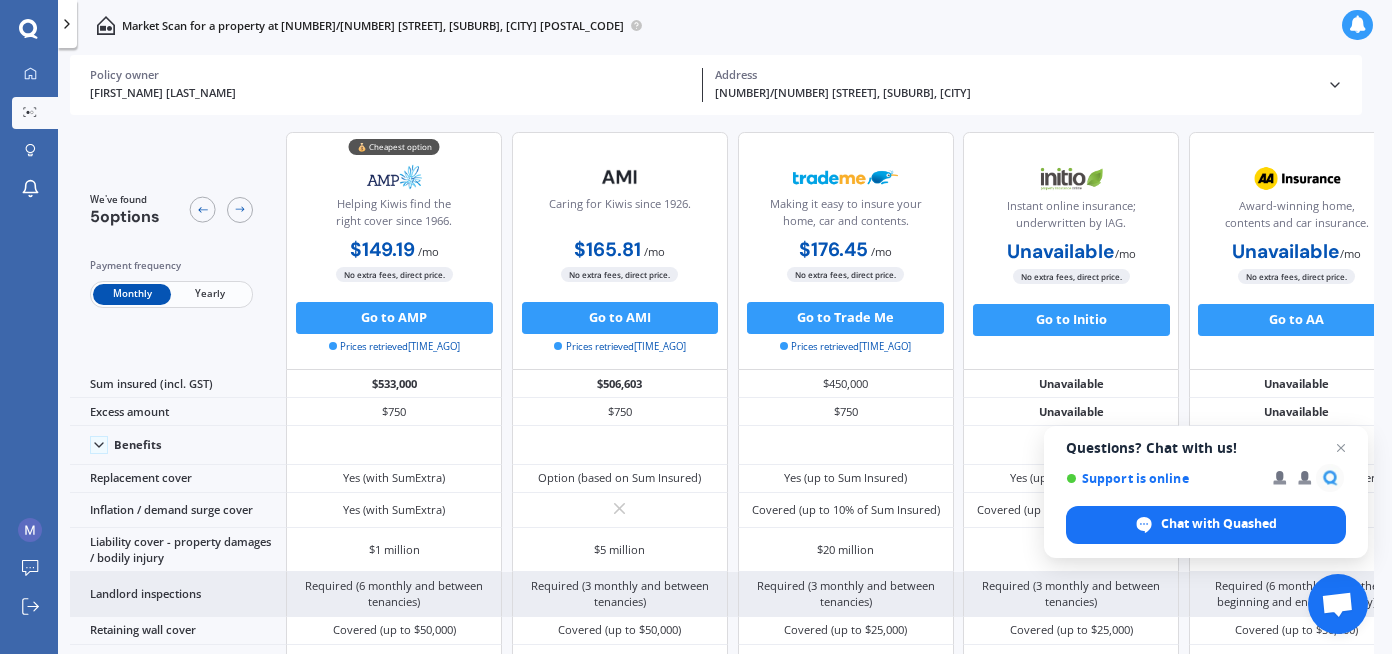 scroll, scrollTop: 0, scrollLeft: 0, axis: both 